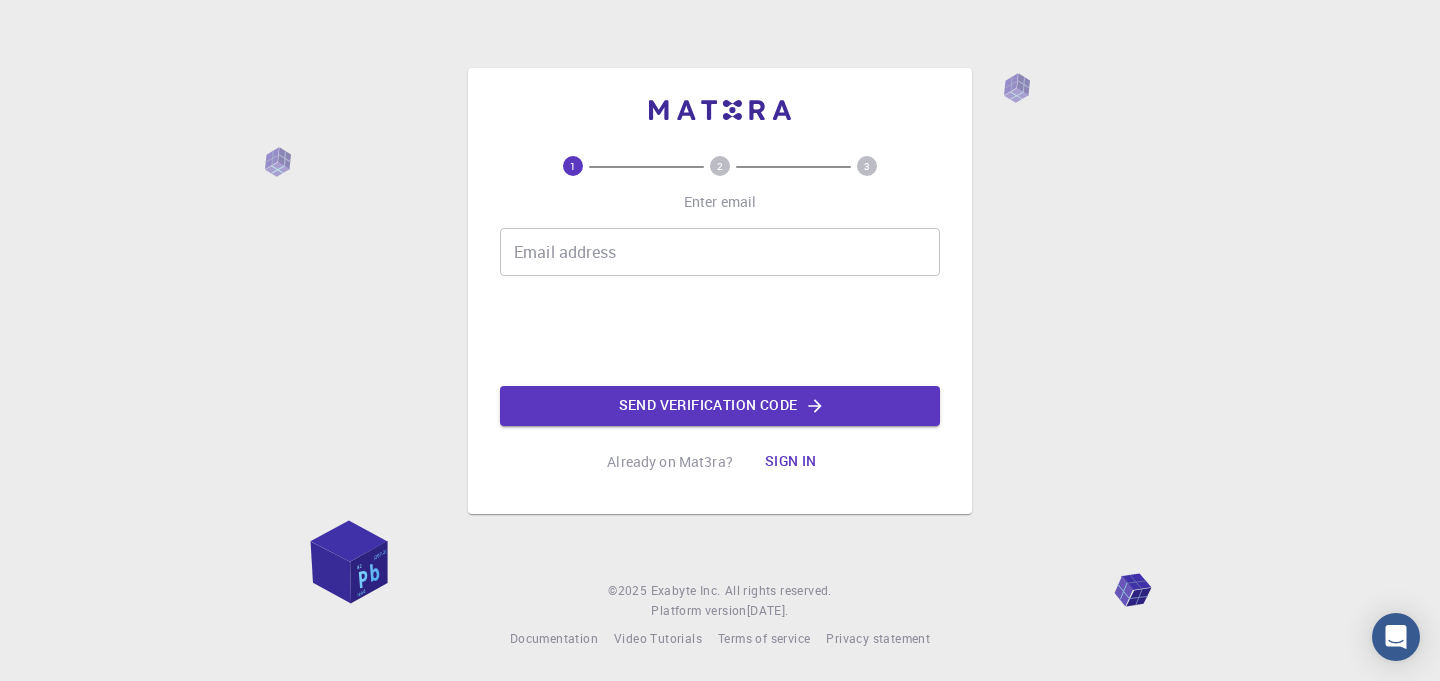scroll, scrollTop: 0, scrollLeft: 0, axis: both 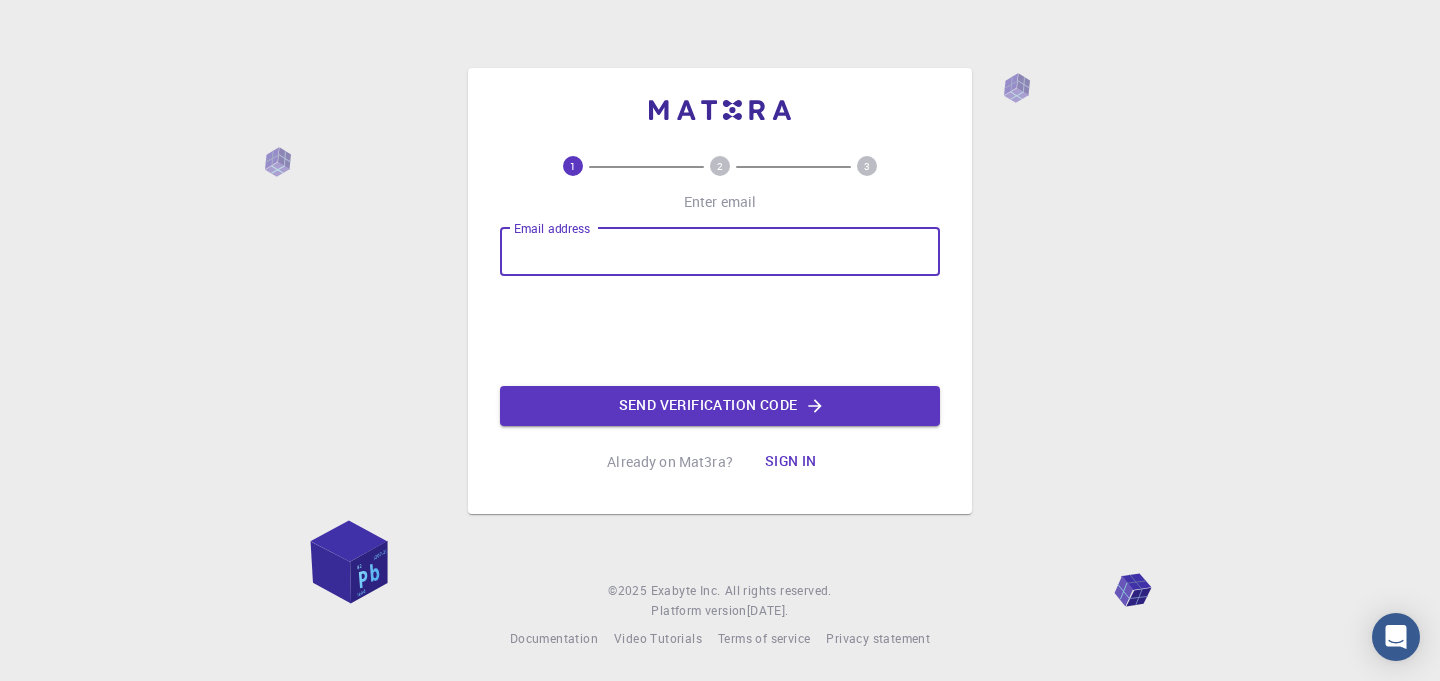 type on "[PERSON_NAME][EMAIL_ADDRESS][DOMAIN_NAME]" 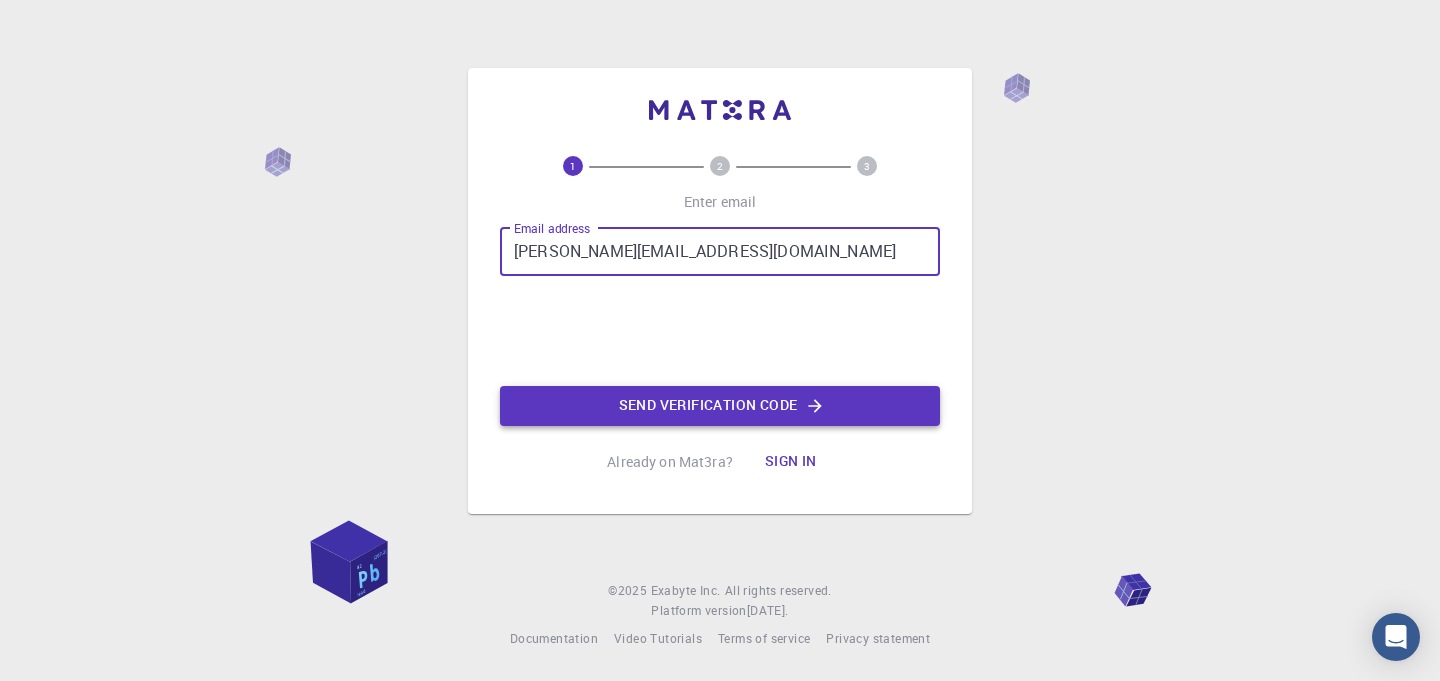 click on "Send verification code" 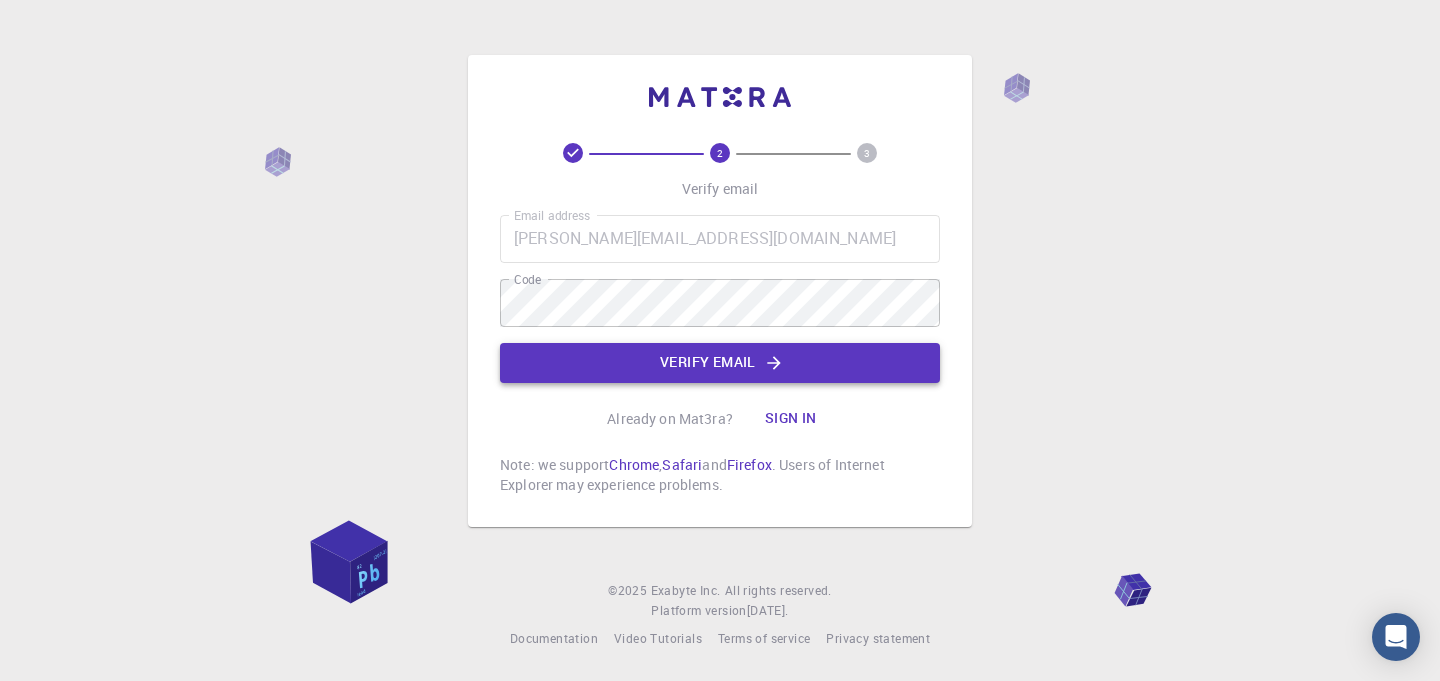 click on "Verify email" 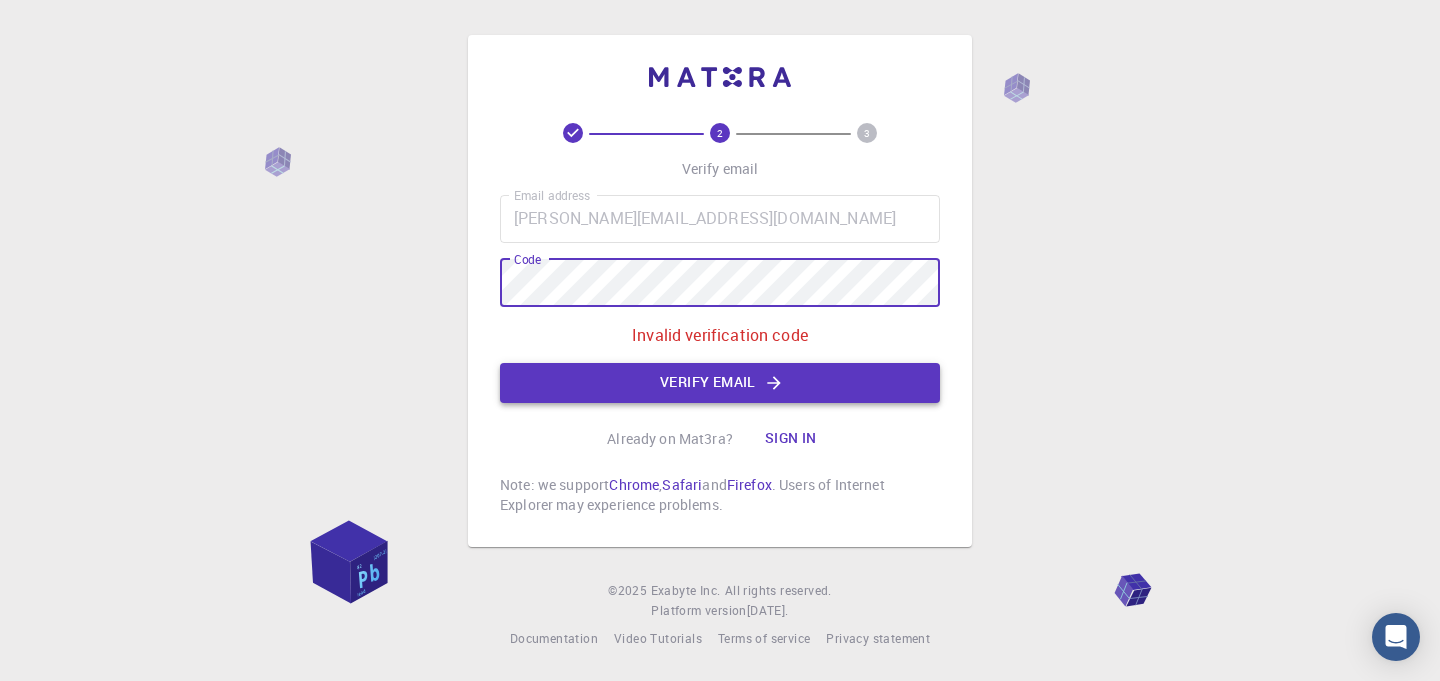 click on "Verify email" at bounding box center (720, 383) 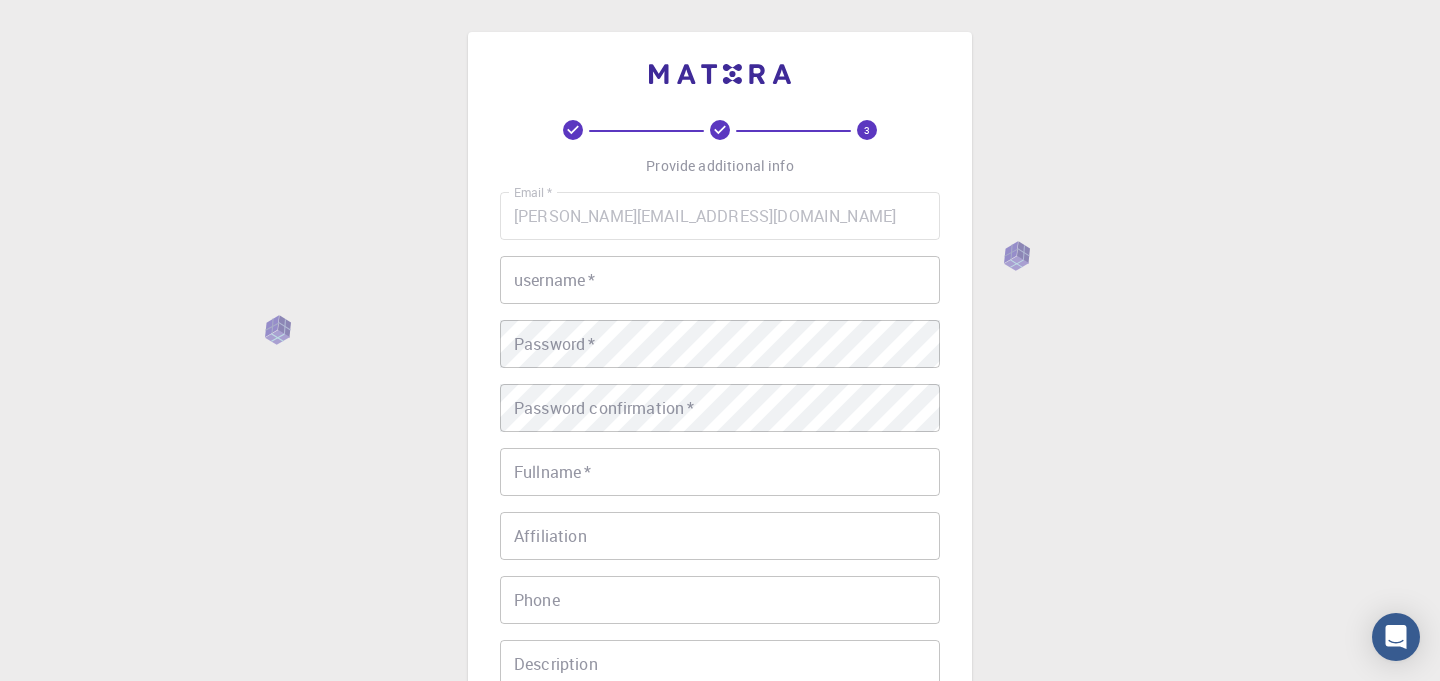 click on "username   *" at bounding box center (720, 280) 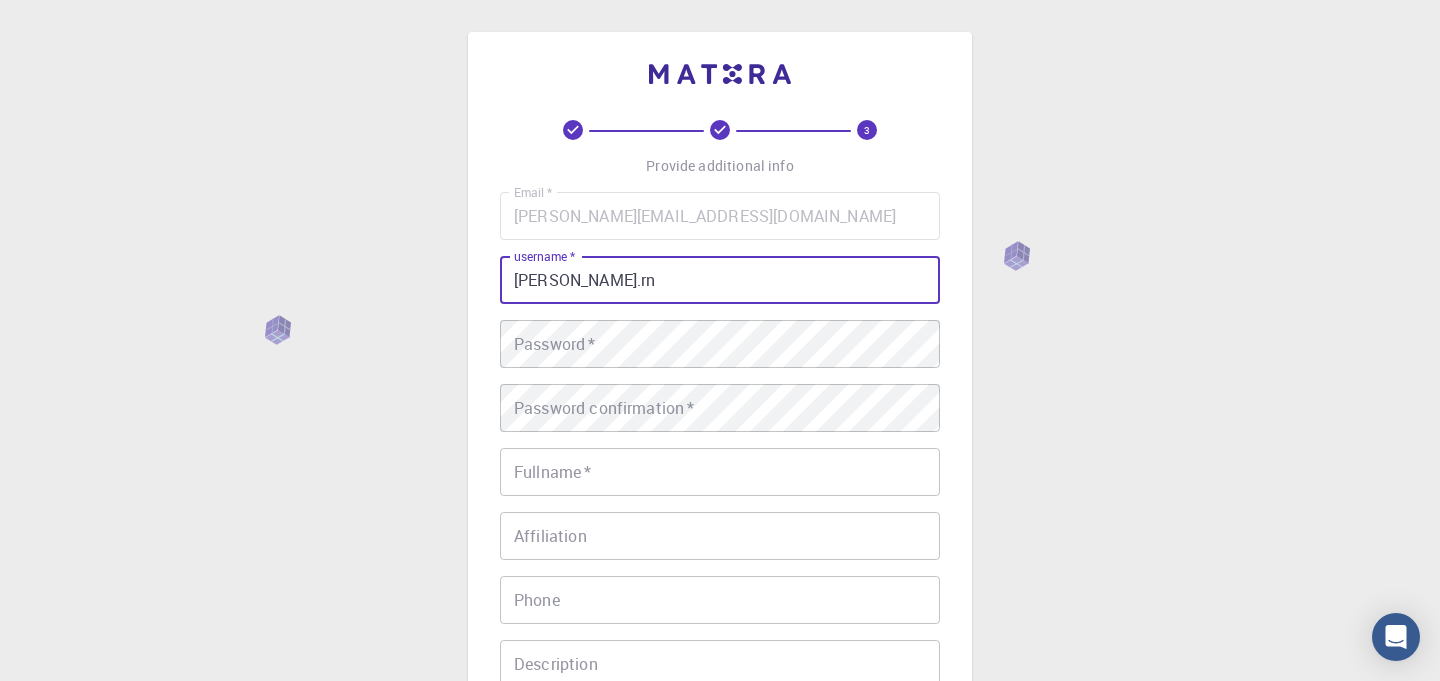 type on "[PERSON_NAME].rn" 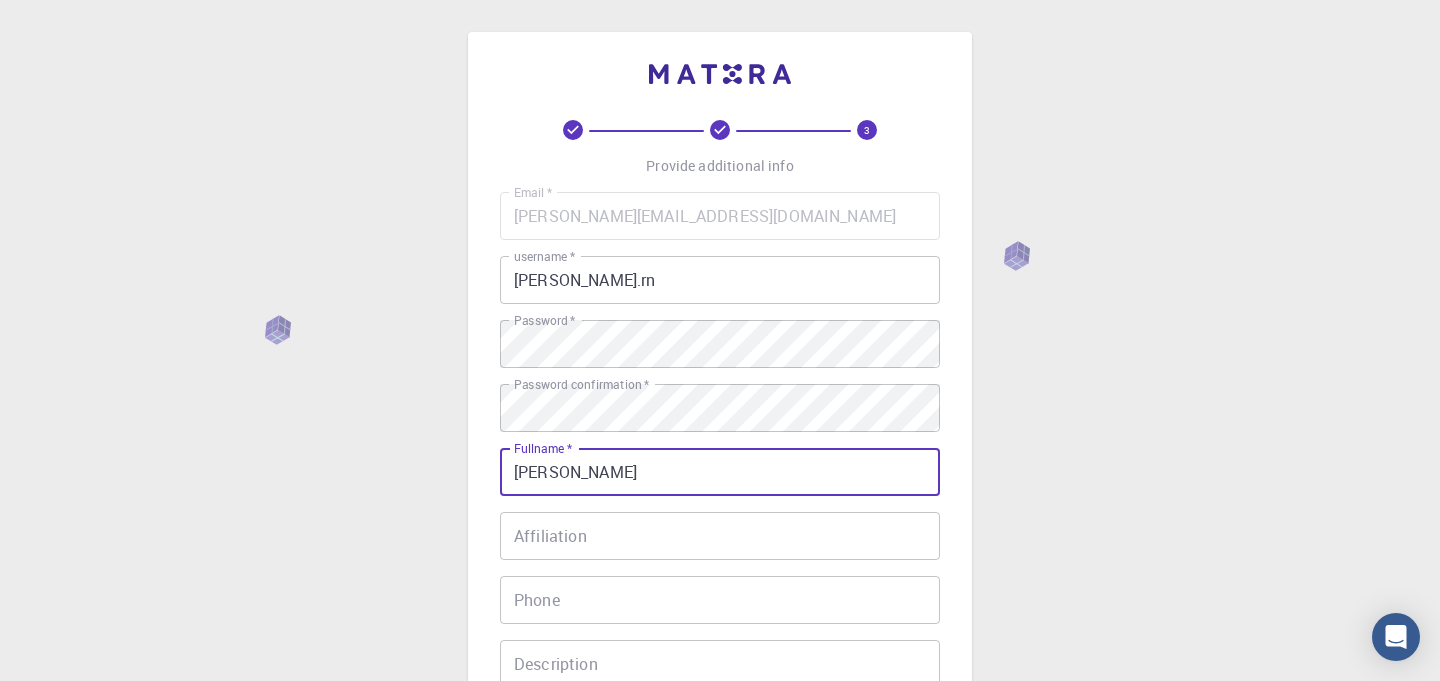 type on "[PERSON_NAME]" 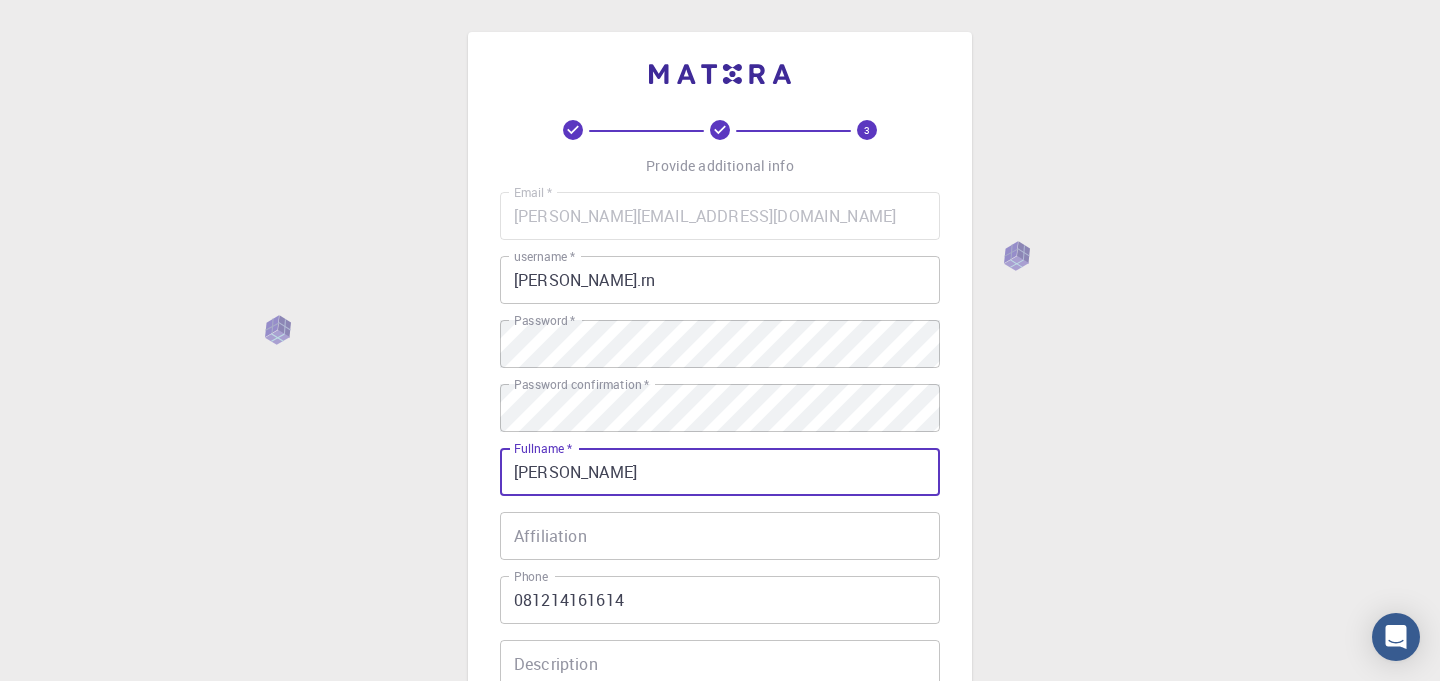 click on "3 Provide additional info Email   * [PERSON_NAME][EMAIL_ADDRESS][DOMAIN_NAME] Email   * username   * [PERSON_NAME].rn username   * Password   * Password   * Password confirmation   * Password confirmation   * Fullname   * [PERSON_NAME] Fullname   * Affiliation Affiliation Phone 081214161614 Phone Description Description I accept the  Terms of Service / Privacy Policy  * REGISTER Already on Mat3ra? Sign in ©  2025   Exabyte Inc.   All rights reserved. Platform version  [DATE] . Documentation Video Tutorials Terms of service Privacy statement" at bounding box center [720, 509] 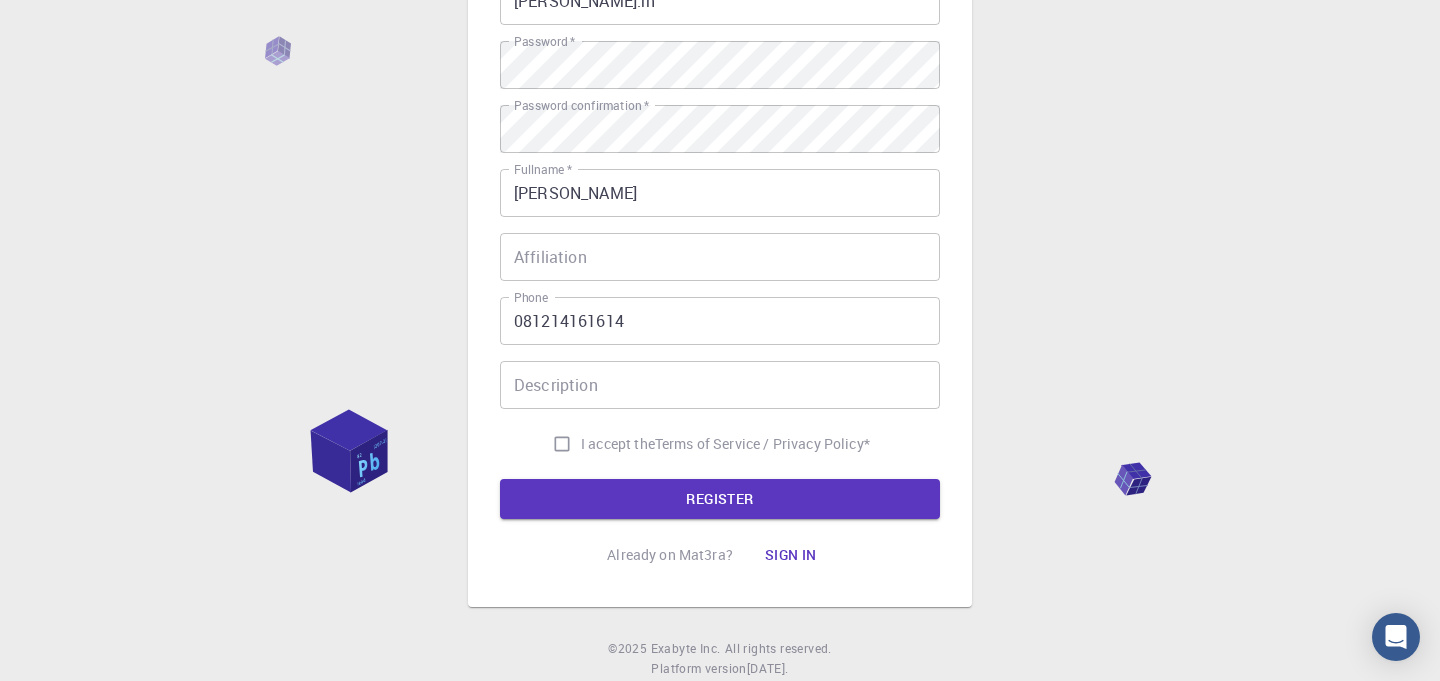 scroll, scrollTop: 280, scrollLeft: 0, axis: vertical 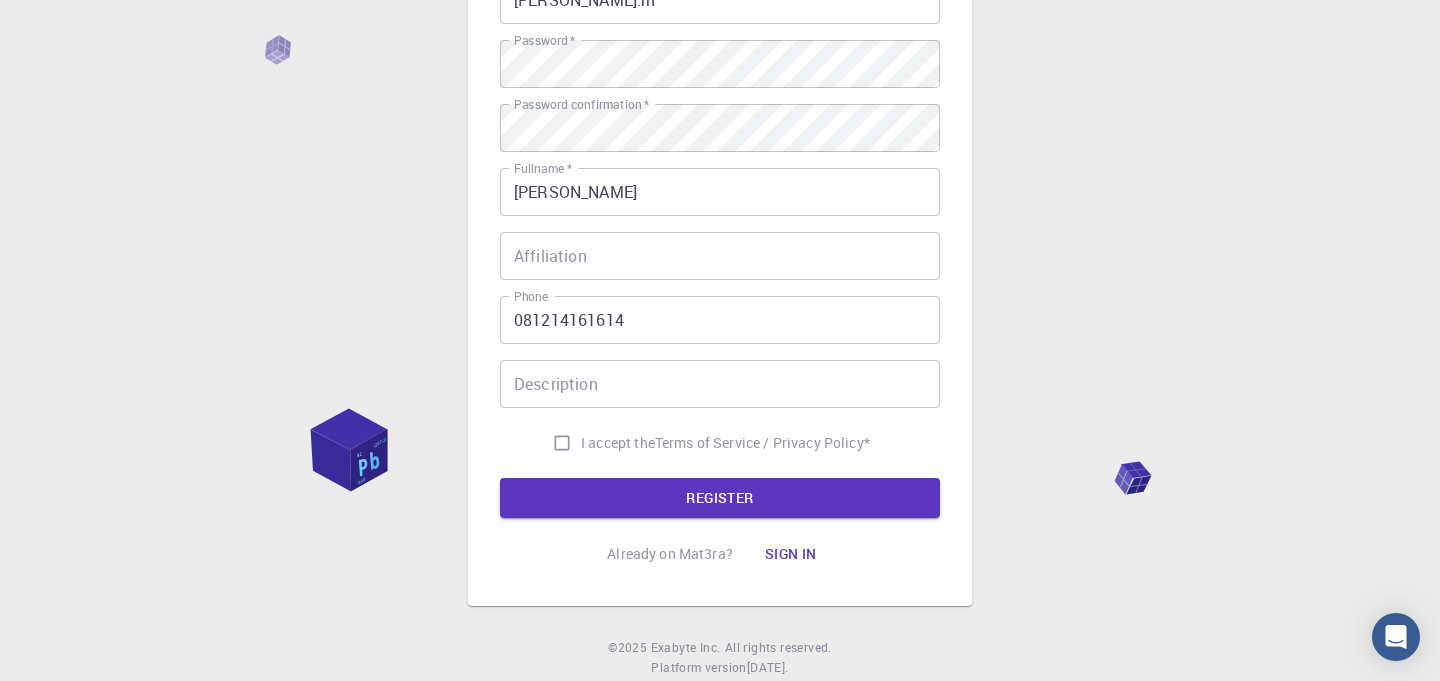click on "I accept the  Terms of Service / Privacy Policy  *" at bounding box center (562, 443) 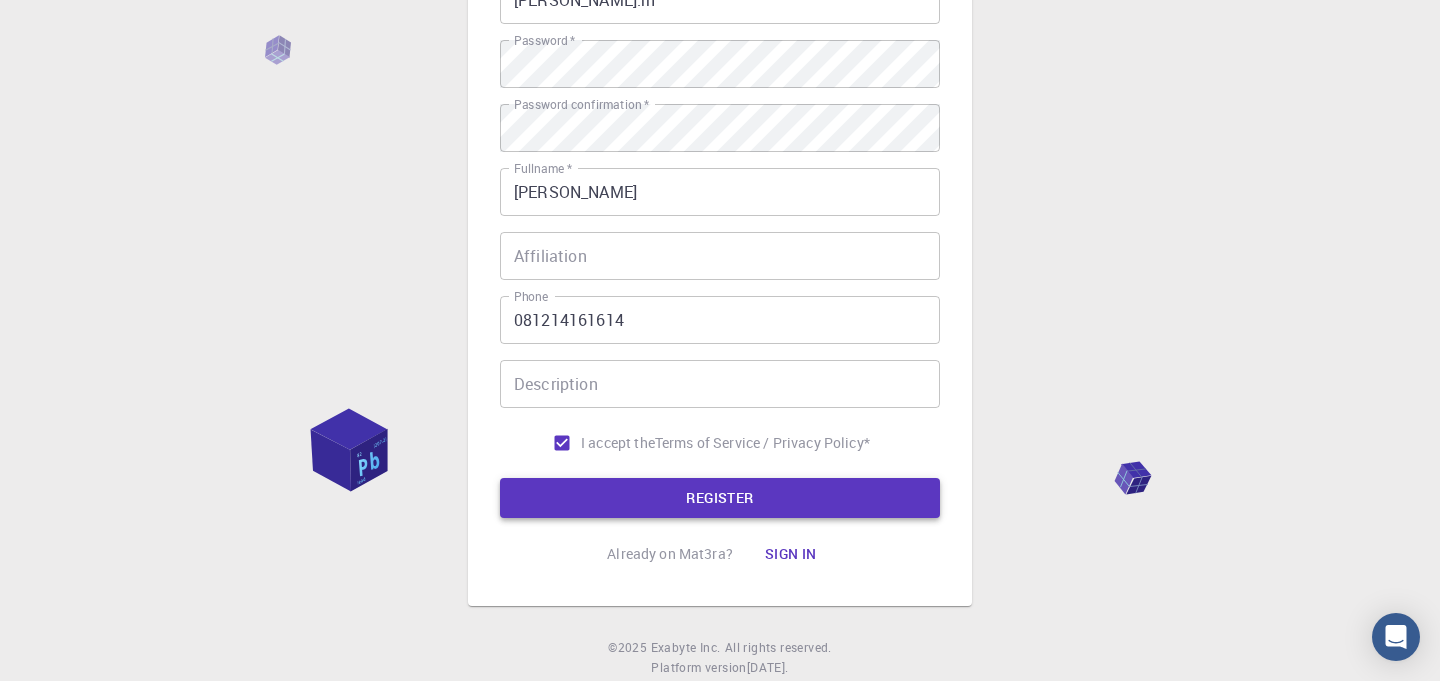click on "REGISTER" at bounding box center (720, 498) 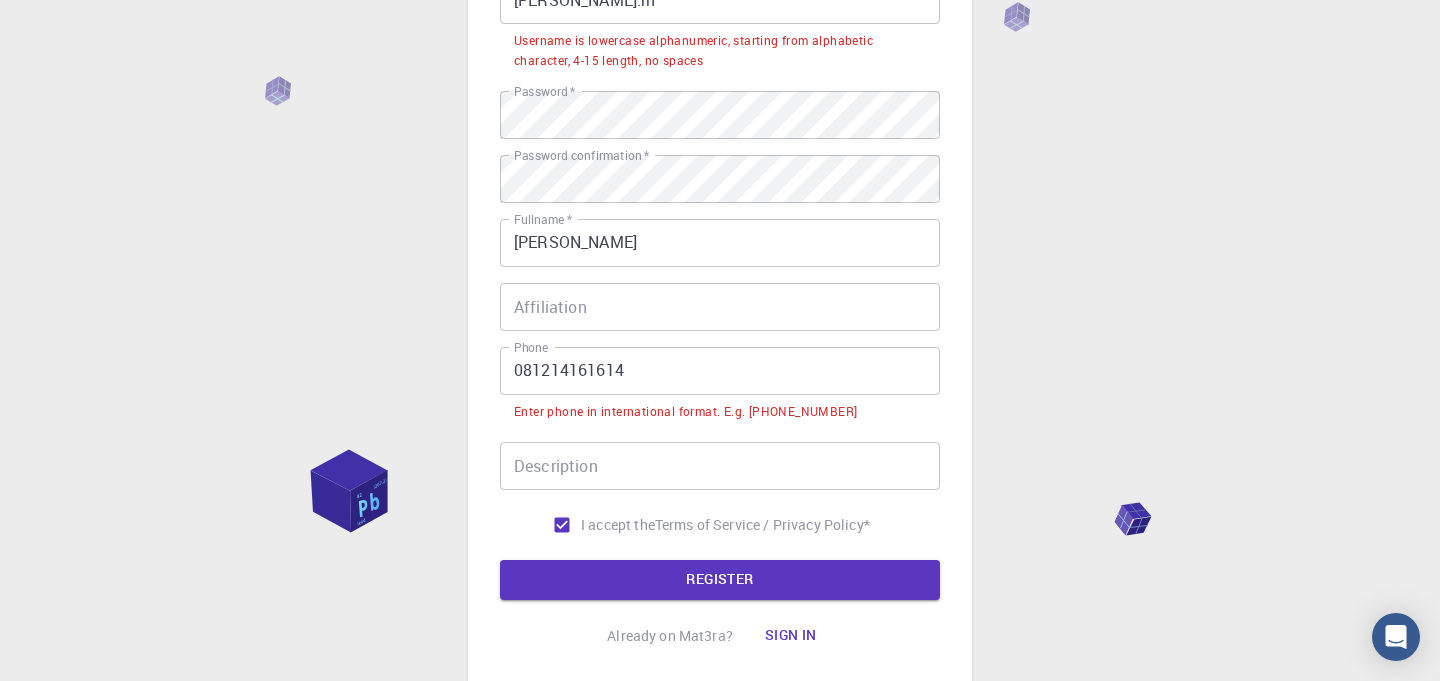 click on "Description" at bounding box center (720, 466) 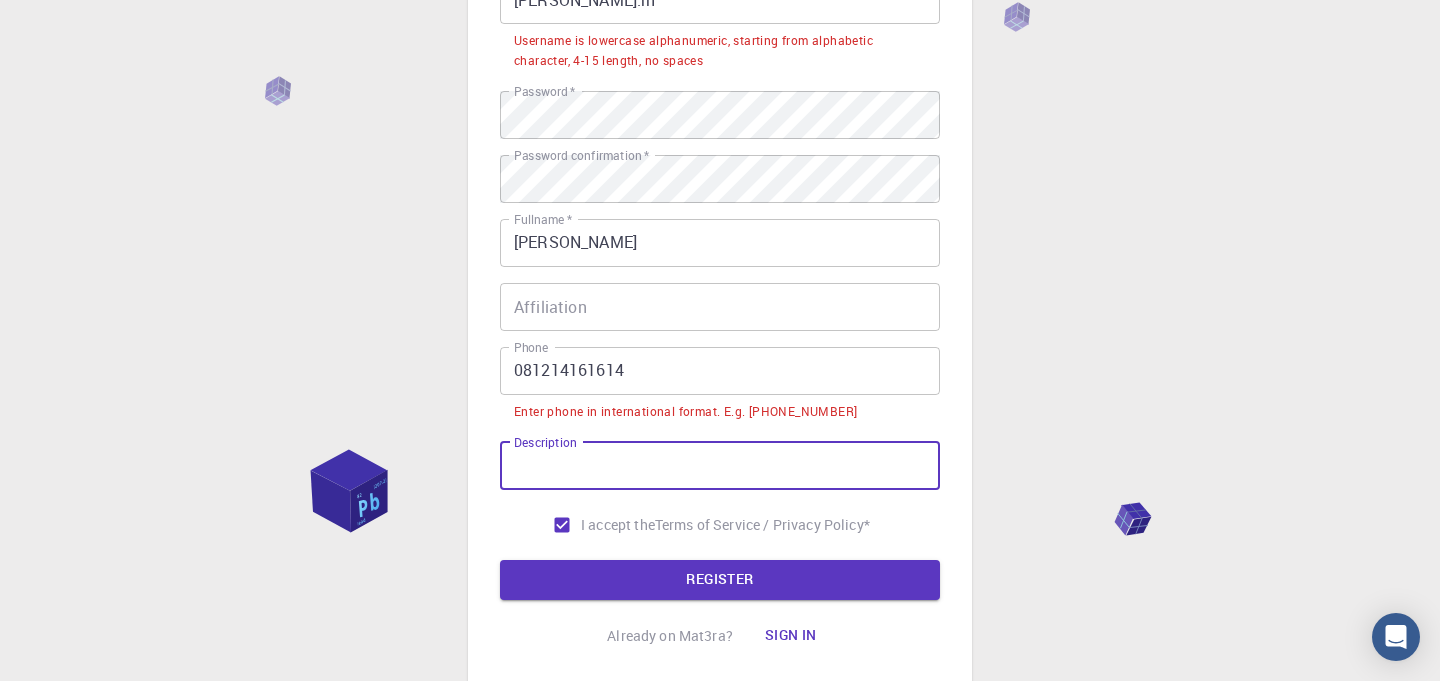 click on "081214161614" at bounding box center [720, 371] 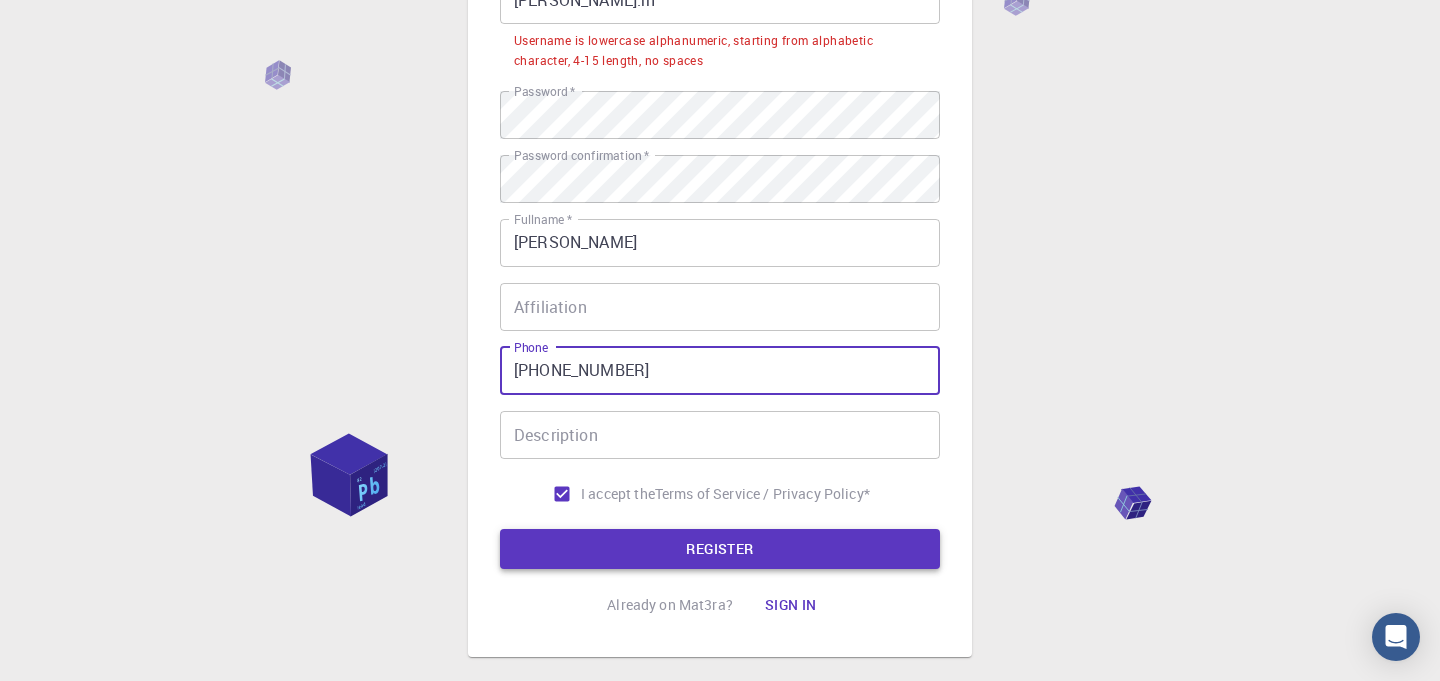 type on "[PHONE_NUMBER]" 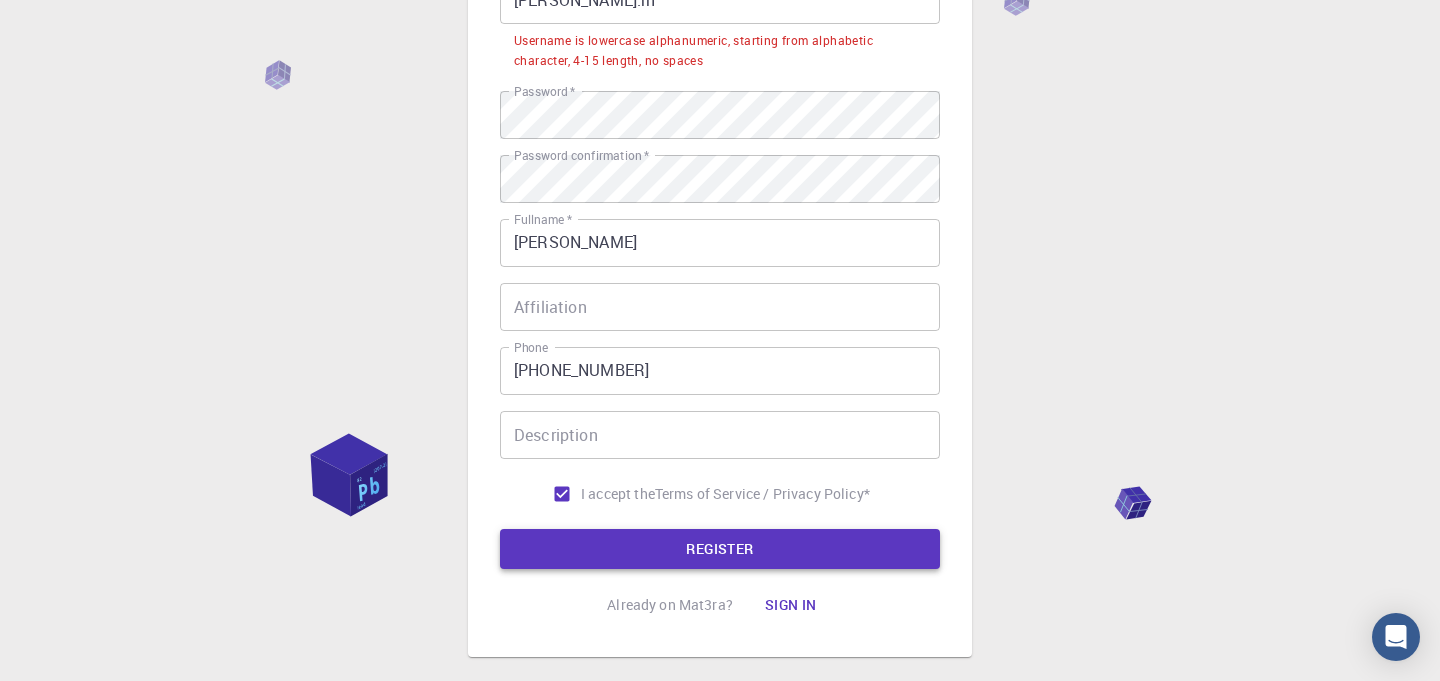 click on "REGISTER" at bounding box center [720, 549] 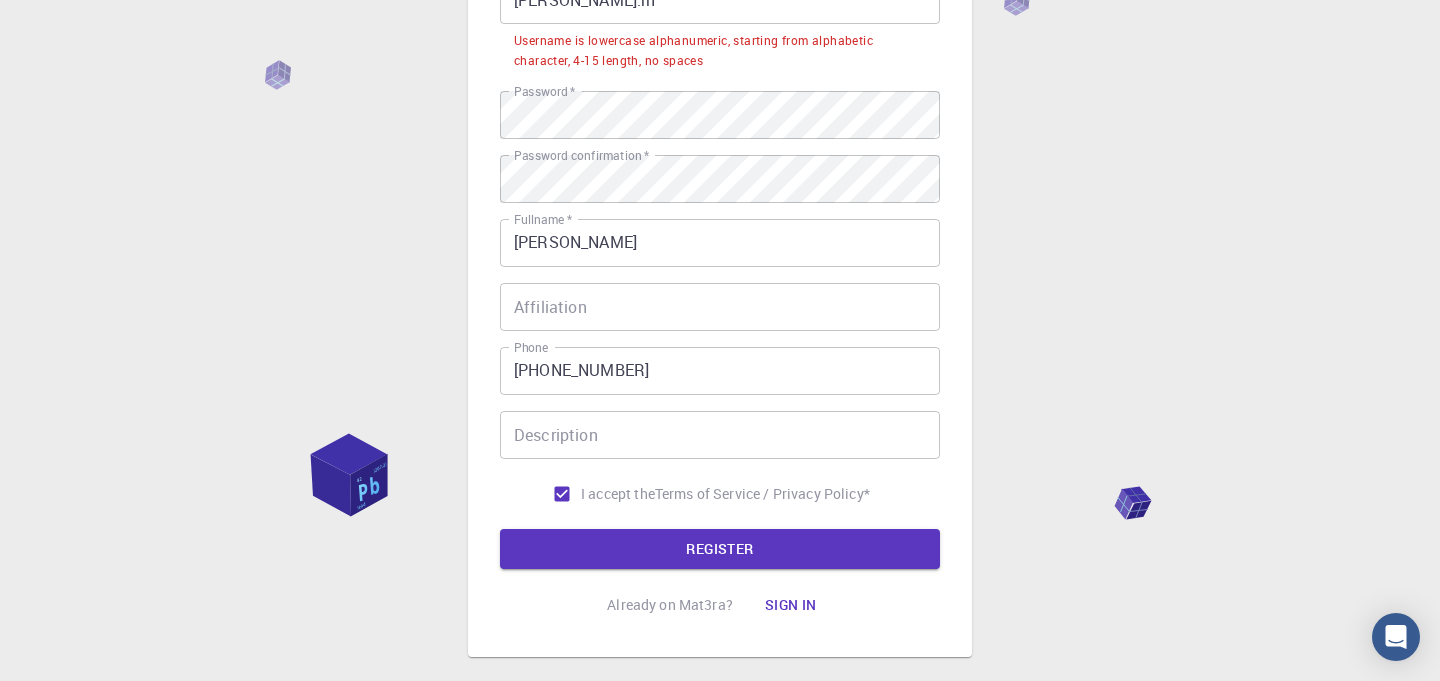 click on "3 Provide additional info Email   * [PERSON_NAME][EMAIL_ADDRESS][DOMAIN_NAME] Email   * username   * [PERSON_NAME].rn username   * Username is lowercase alphanumeric, starting from alphabetic character, 4-15 length, no spaces Password   * Password   * Password confirmation   * Password confirmation   * Fullname   * [PERSON_NAME] Fullname   * Affiliation Affiliation Phone [PHONE_NUMBER] Phone Description Description I accept the  Terms of Service / Privacy Policy  * REGISTER Already on Mat3ra? Sign in ©  2025   Exabyte Inc.   All rights reserved. Platform version  [DATE] . Documentation Video Tutorials Terms of service Privacy statement" at bounding box center (720, 254) 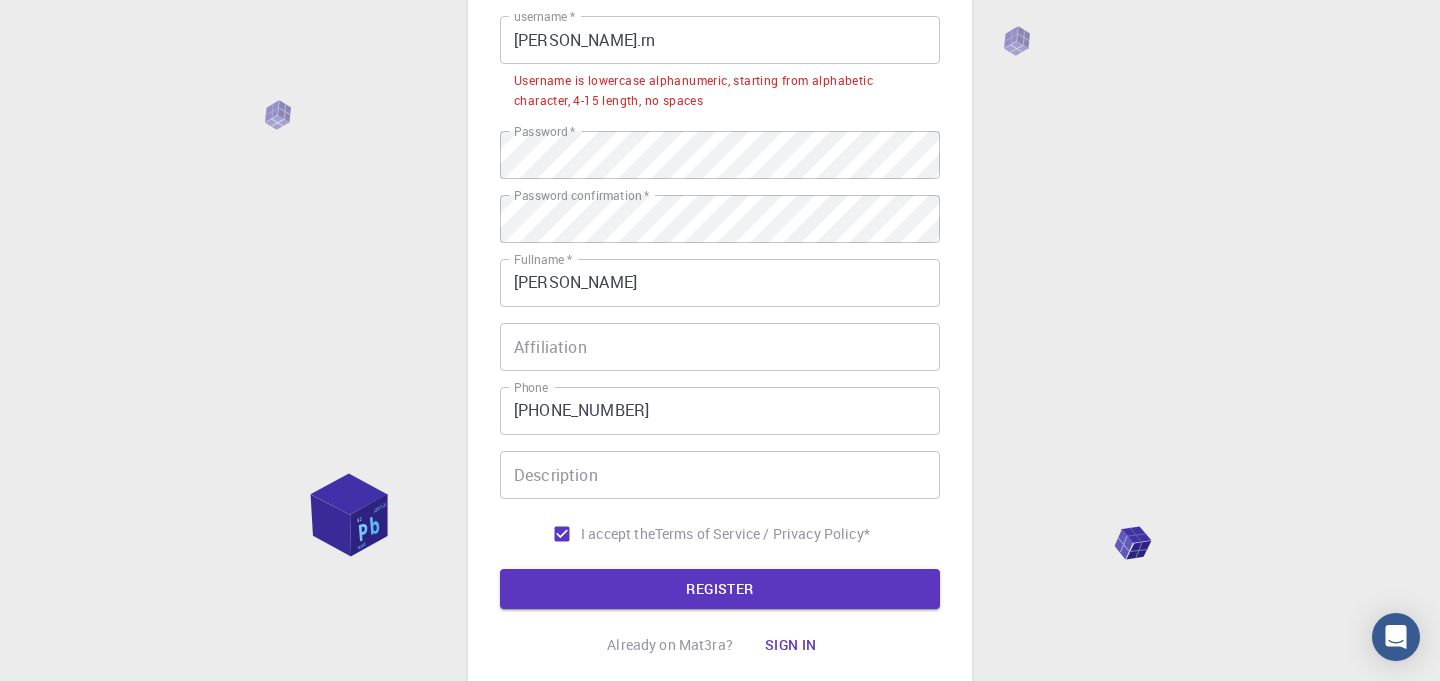 scroll, scrollTop: 200, scrollLeft: 0, axis: vertical 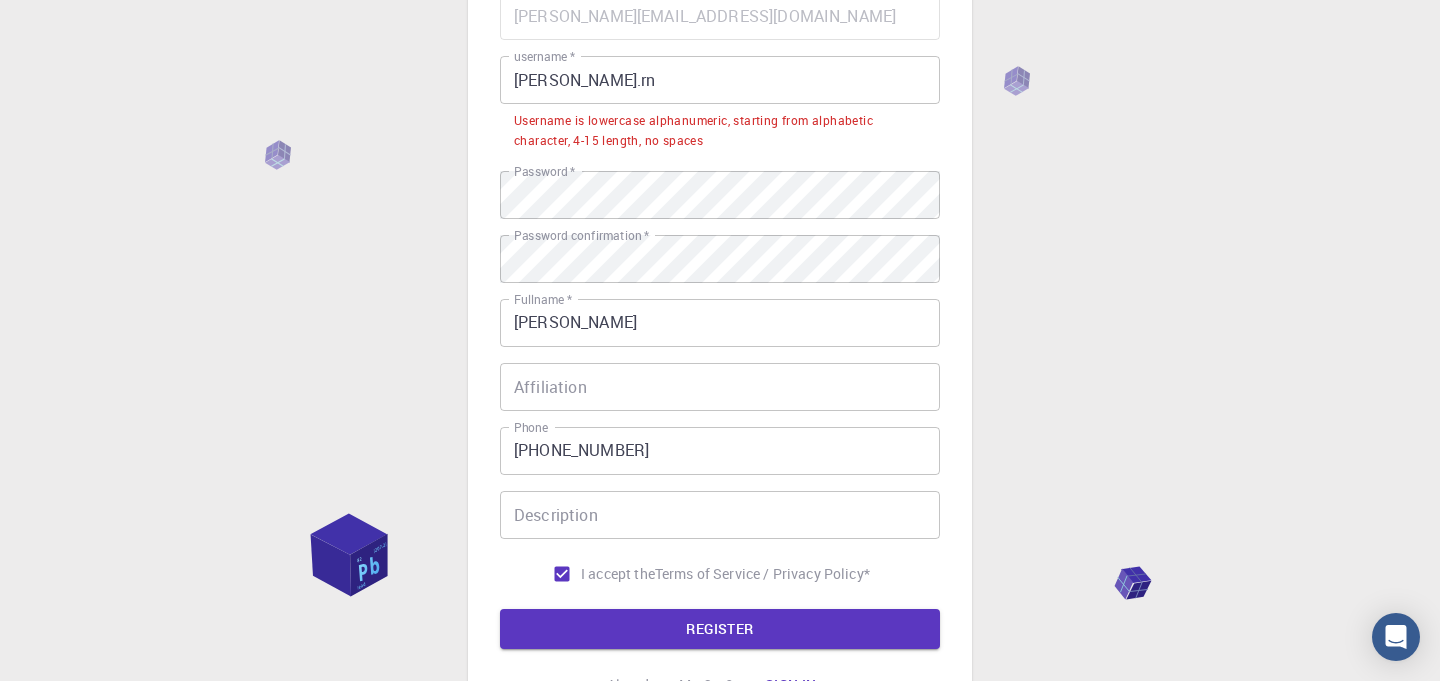 click on "[PERSON_NAME].rn" at bounding box center [720, 80] 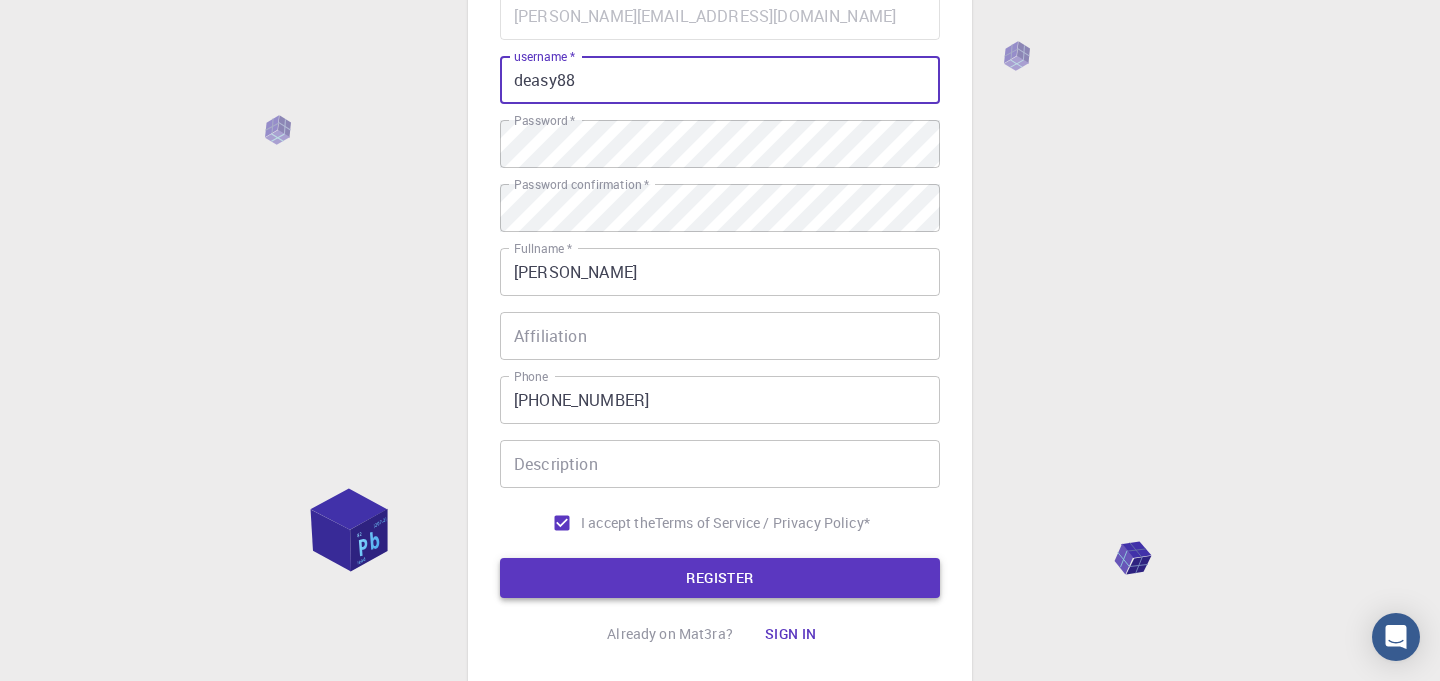 type on "deasy88" 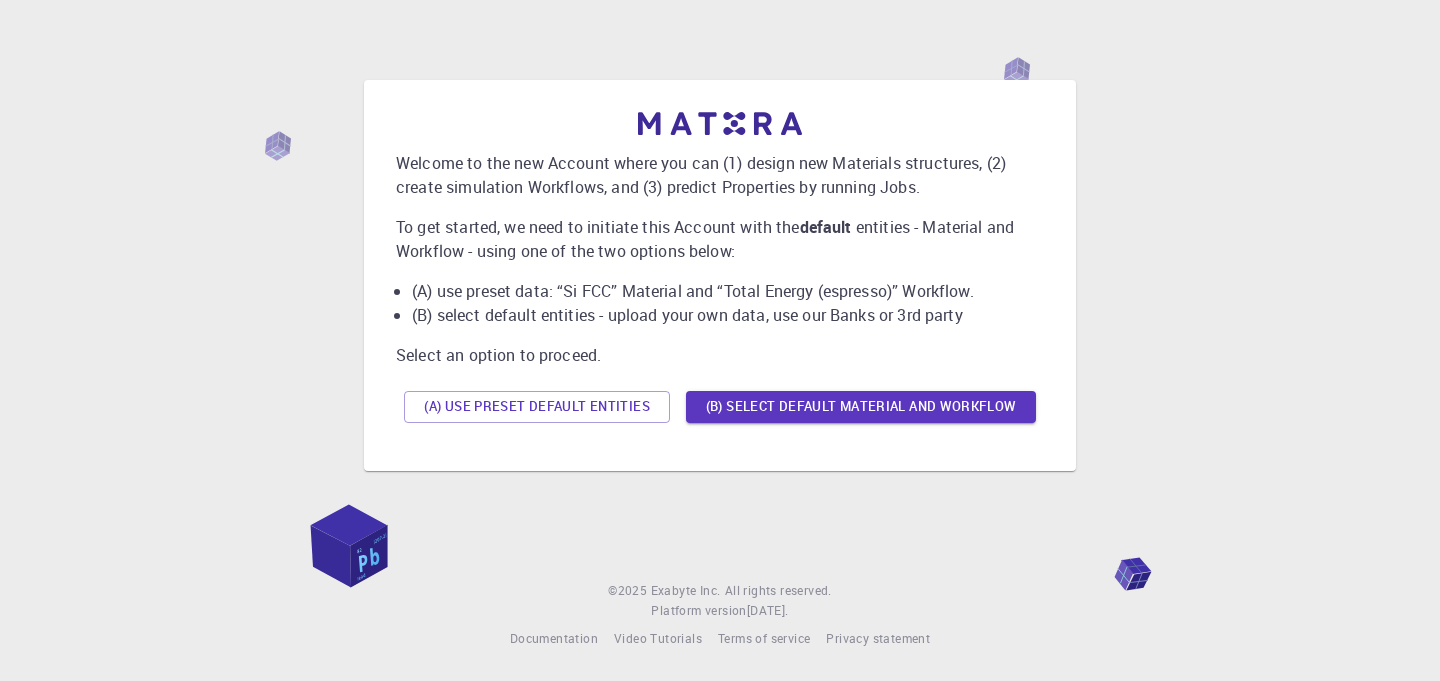scroll, scrollTop: 0, scrollLeft: 0, axis: both 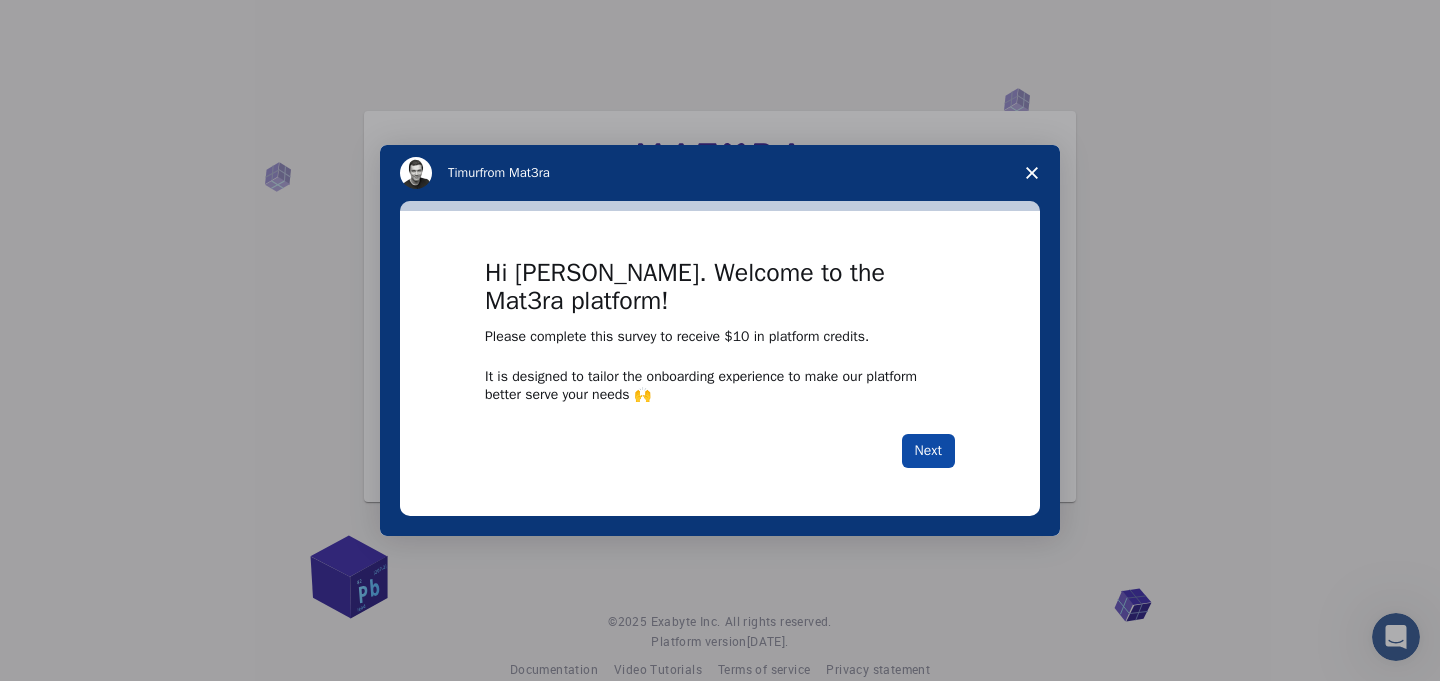 click on "Next" at bounding box center (928, 451) 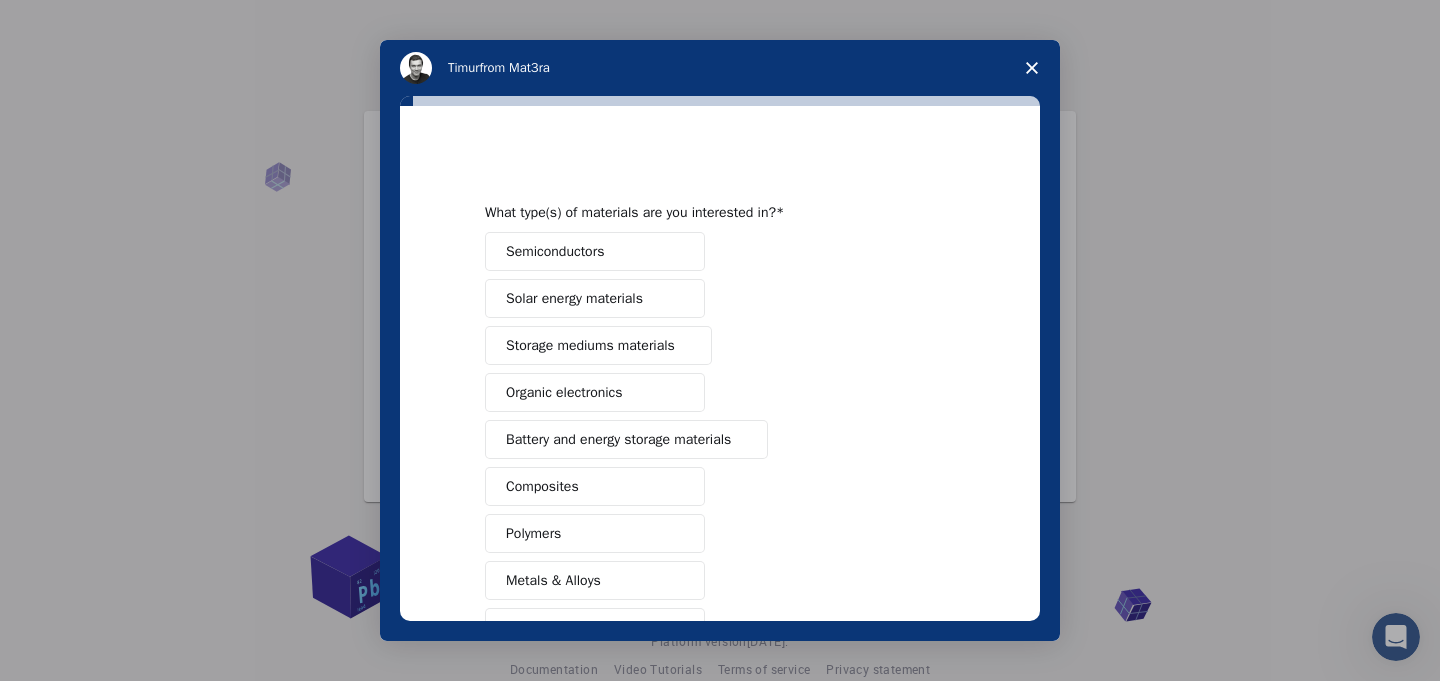 click on "Solar energy materials" at bounding box center (595, 298) 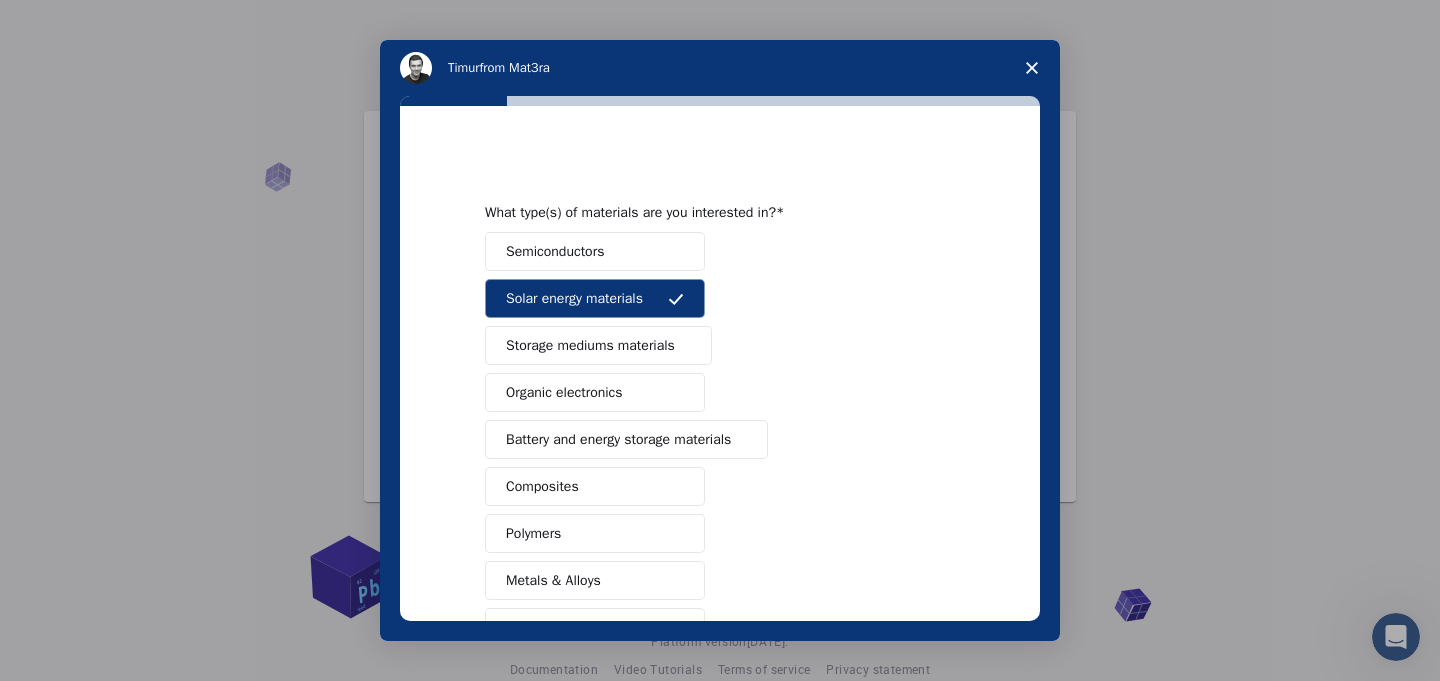 click at bounding box center (676, 252) 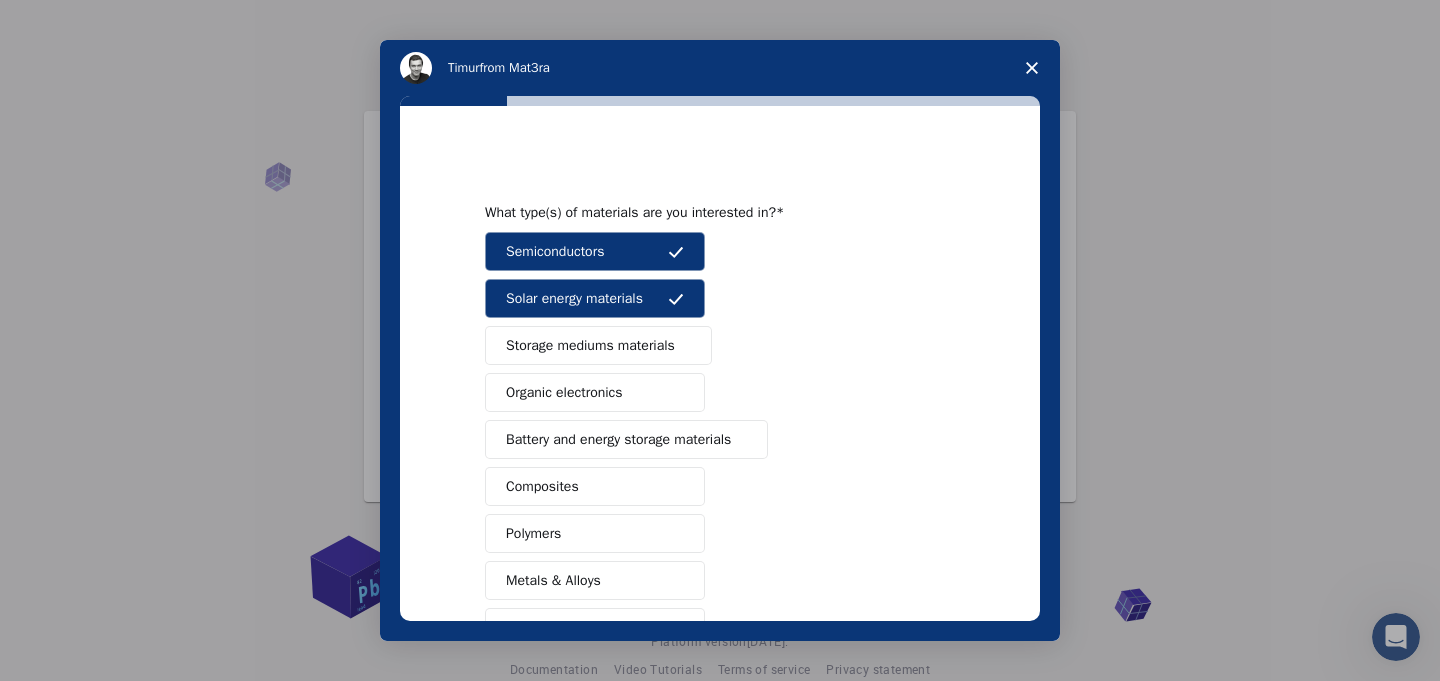 click on "Battery and energy storage materials" at bounding box center (618, 439) 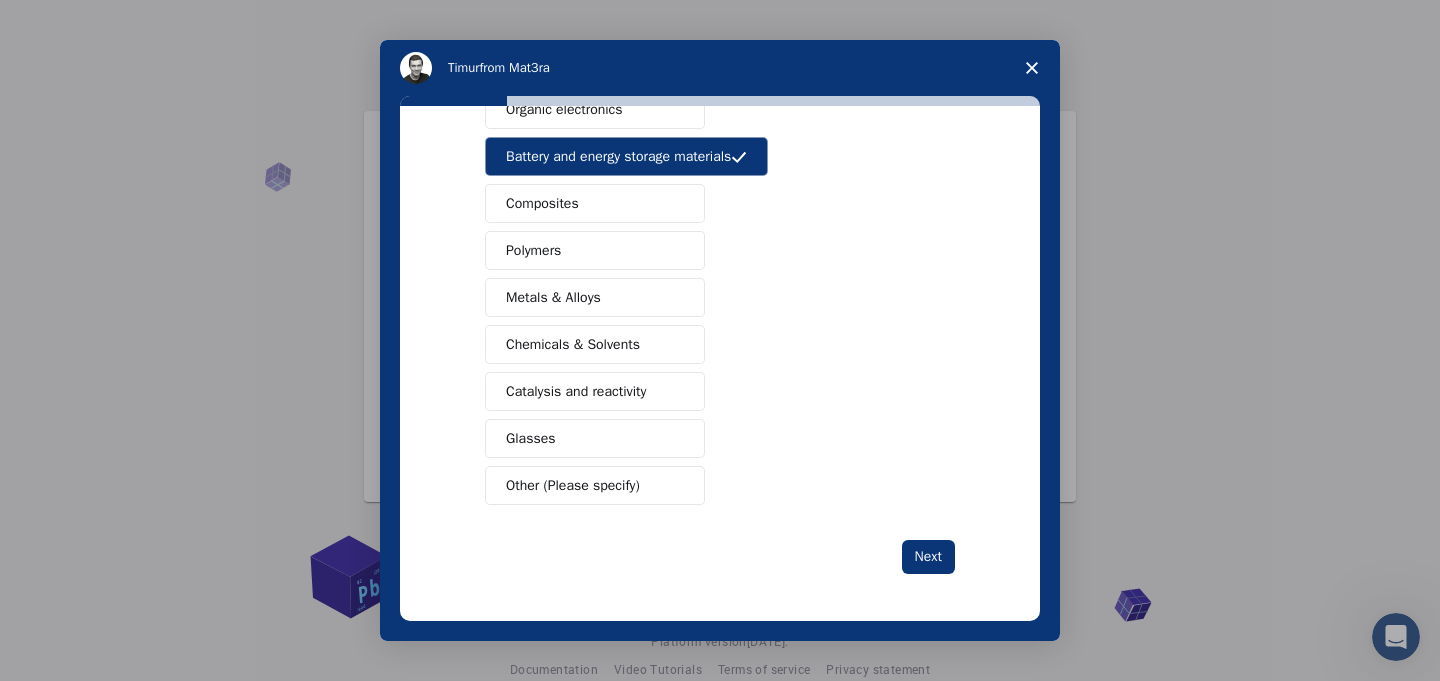 scroll, scrollTop: 284, scrollLeft: 0, axis: vertical 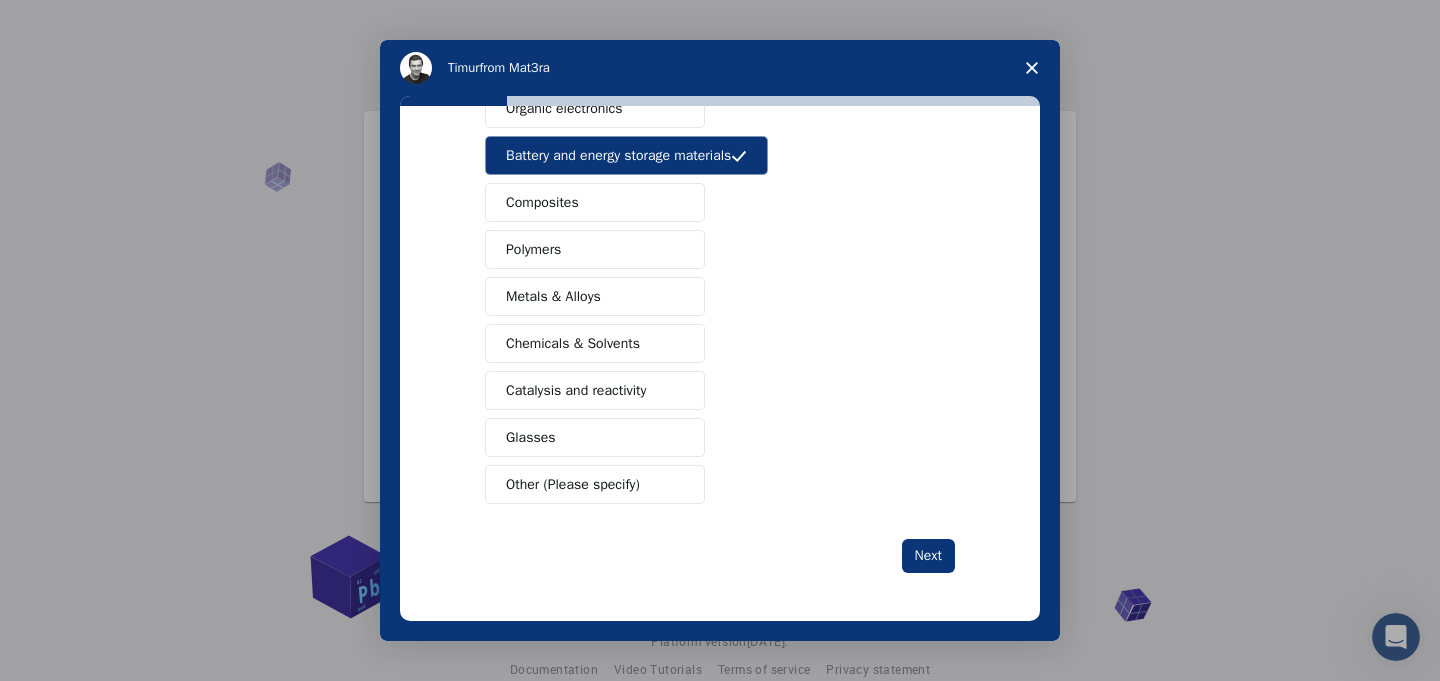 click on "Chemicals & Solvents" at bounding box center [573, 343] 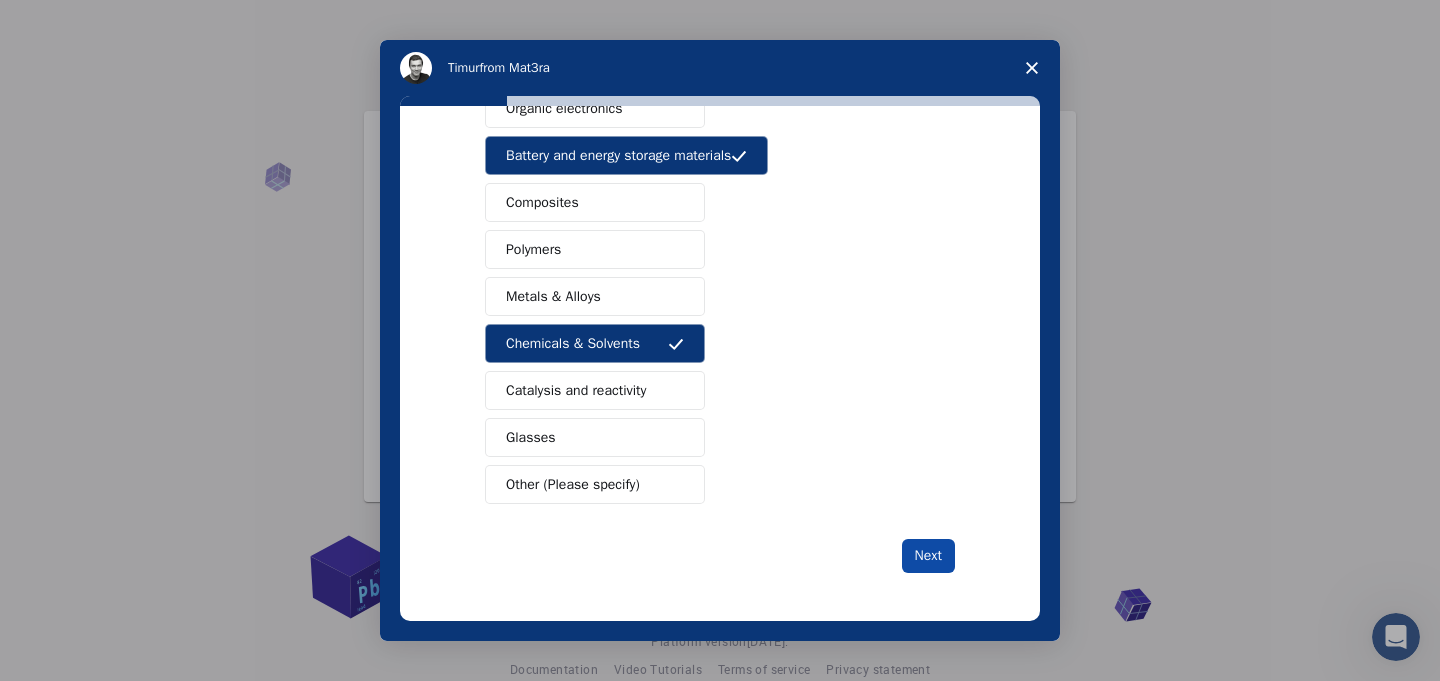 click on "Next" at bounding box center [928, 556] 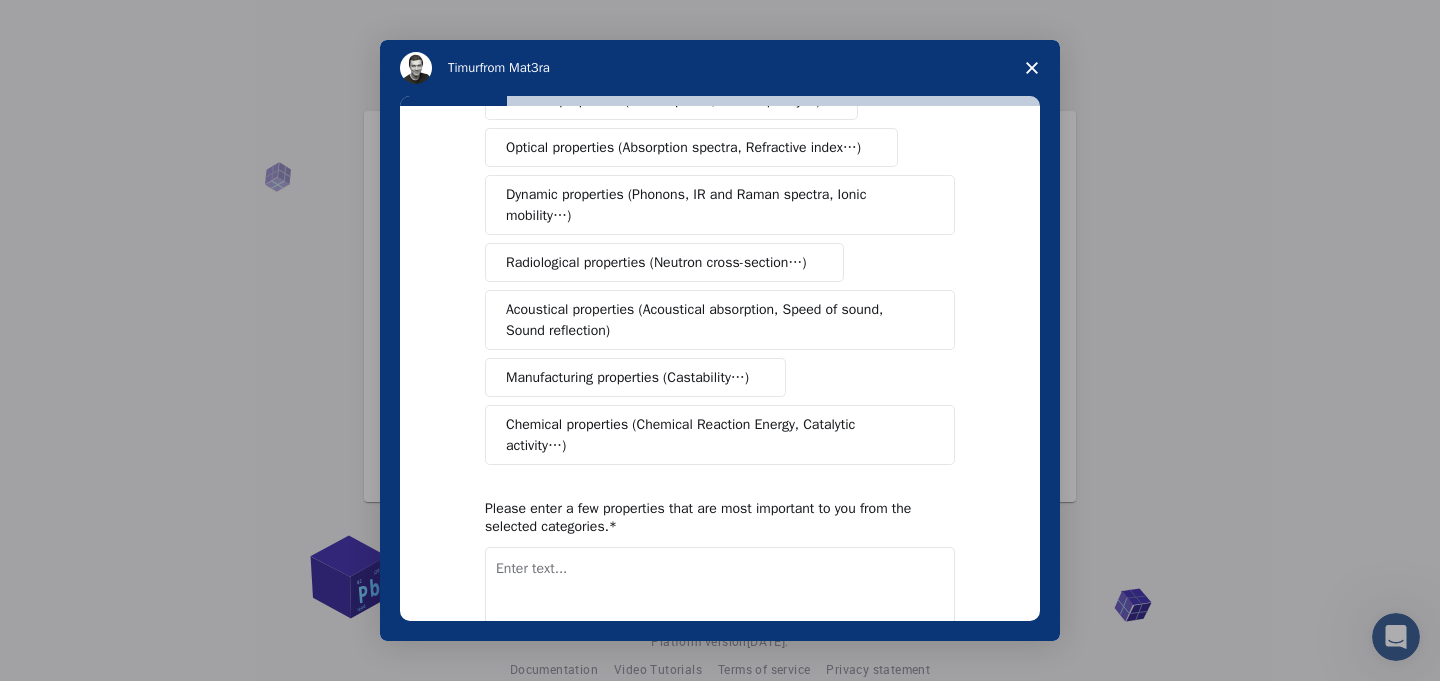 scroll, scrollTop: 0, scrollLeft: 0, axis: both 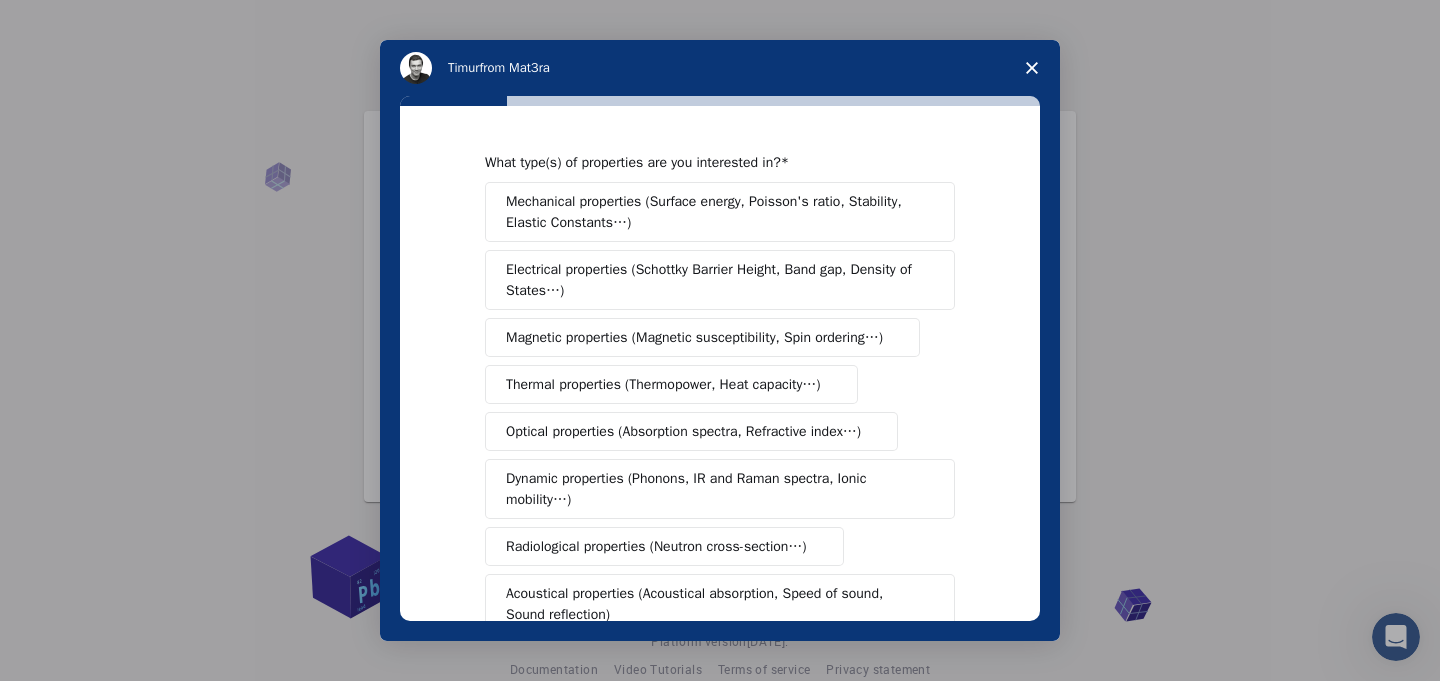 click on "Electrical properties (Schottky Barrier Height, Band gap, Density of States…)" at bounding box center (713, 280) 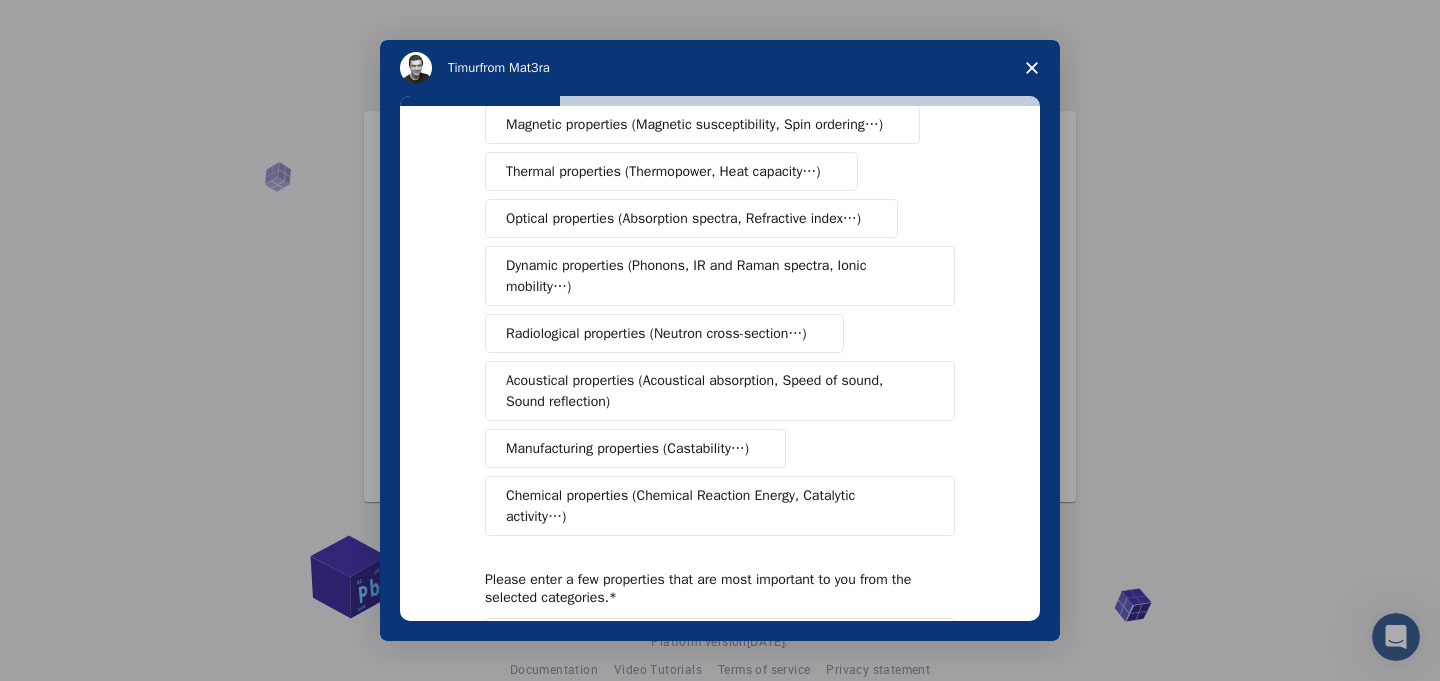 scroll, scrollTop: 213, scrollLeft: 0, axis: vertical 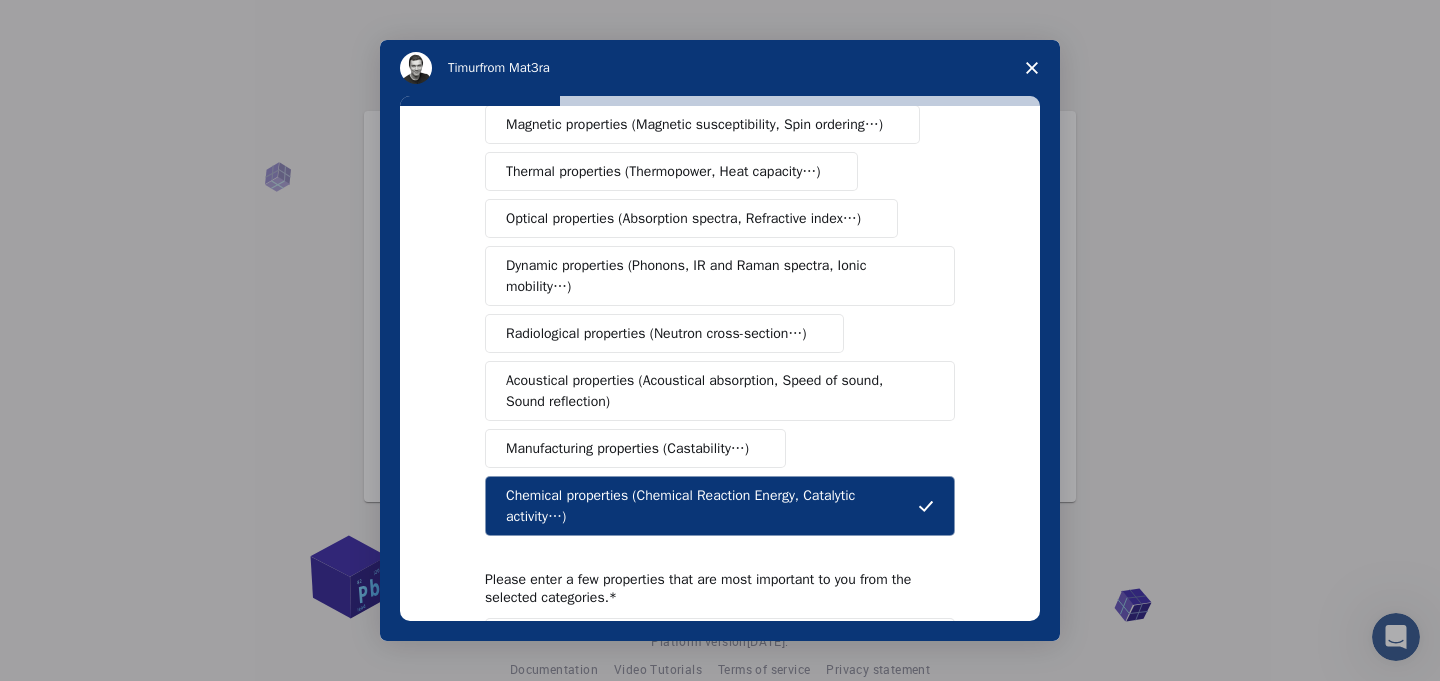 click on "Chemical properties (Chemical Reaction Energy, Catalytic activity…)" at bounding box center (712, 506) 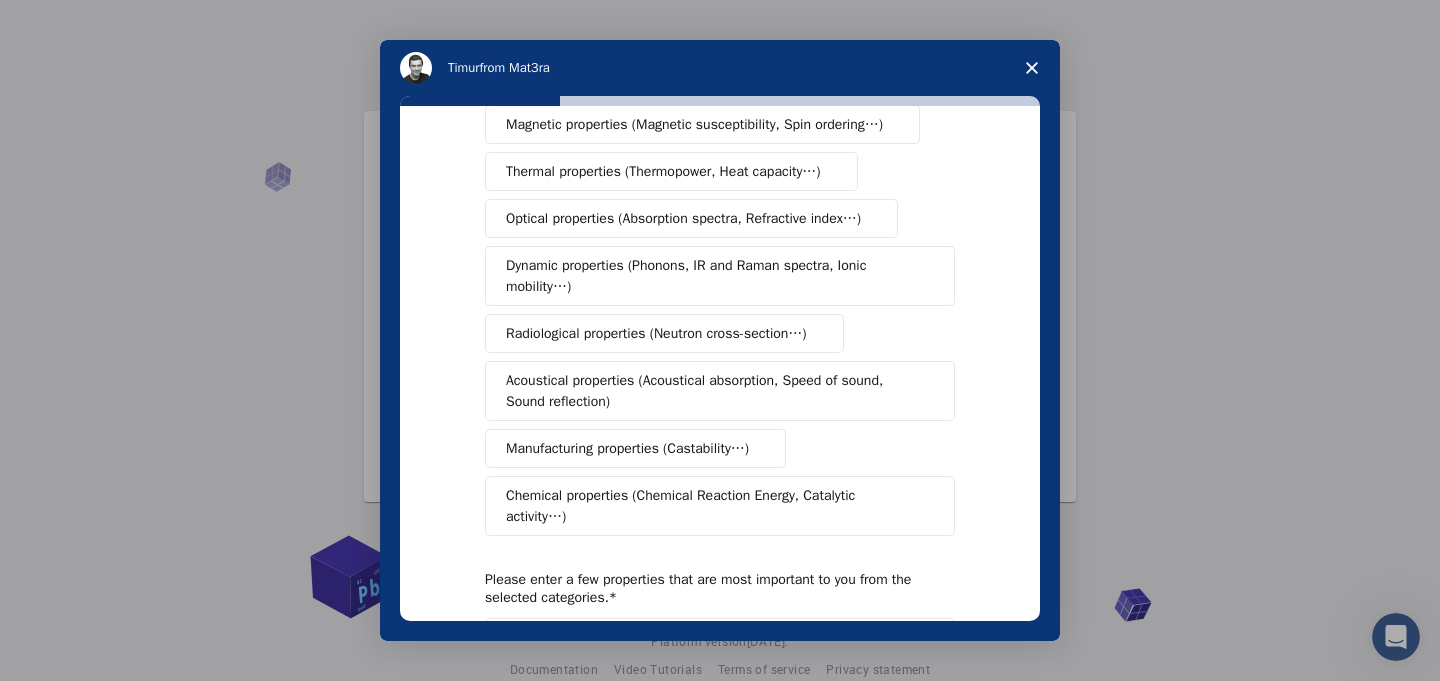 click on "Manufacturing properties (Castability…)" at bounding box center [627, 448] 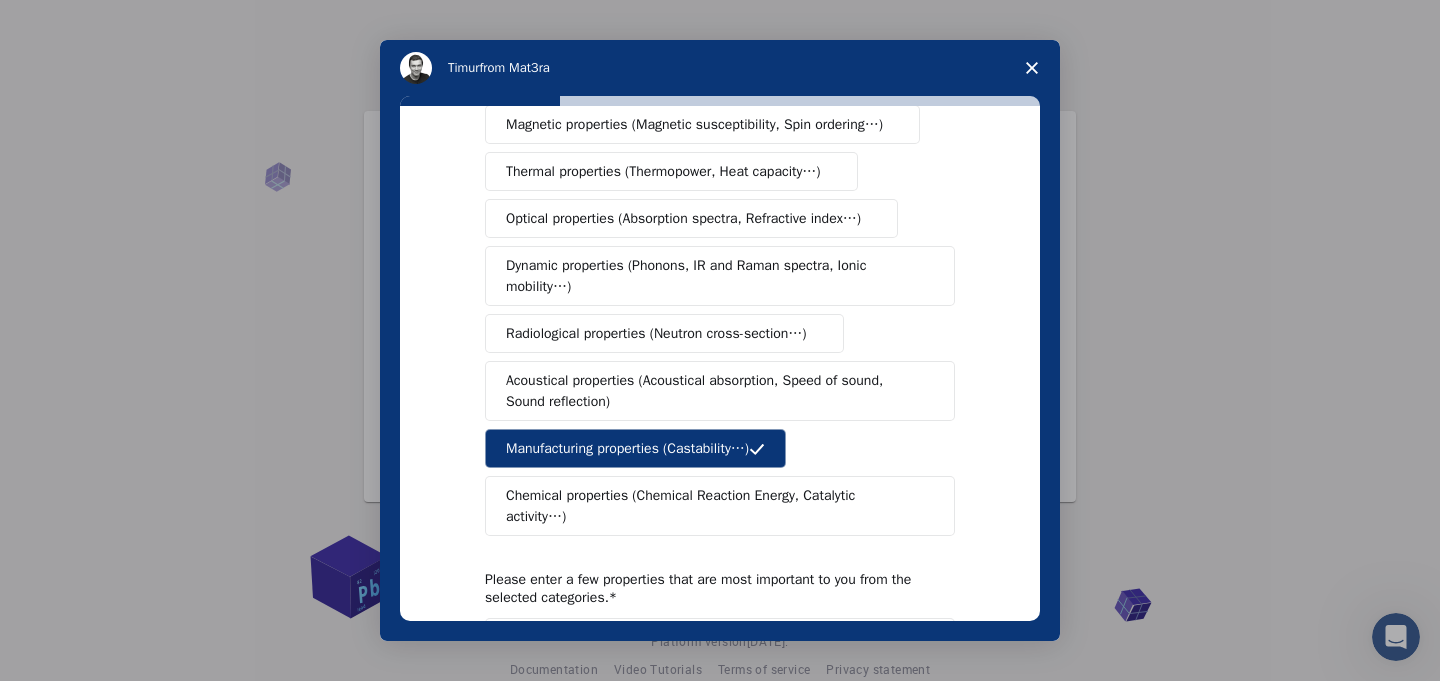 click on "Chemical properties (Chemical Reaction Energy, Catalytic activity…)" at bounding box center (712, 506) 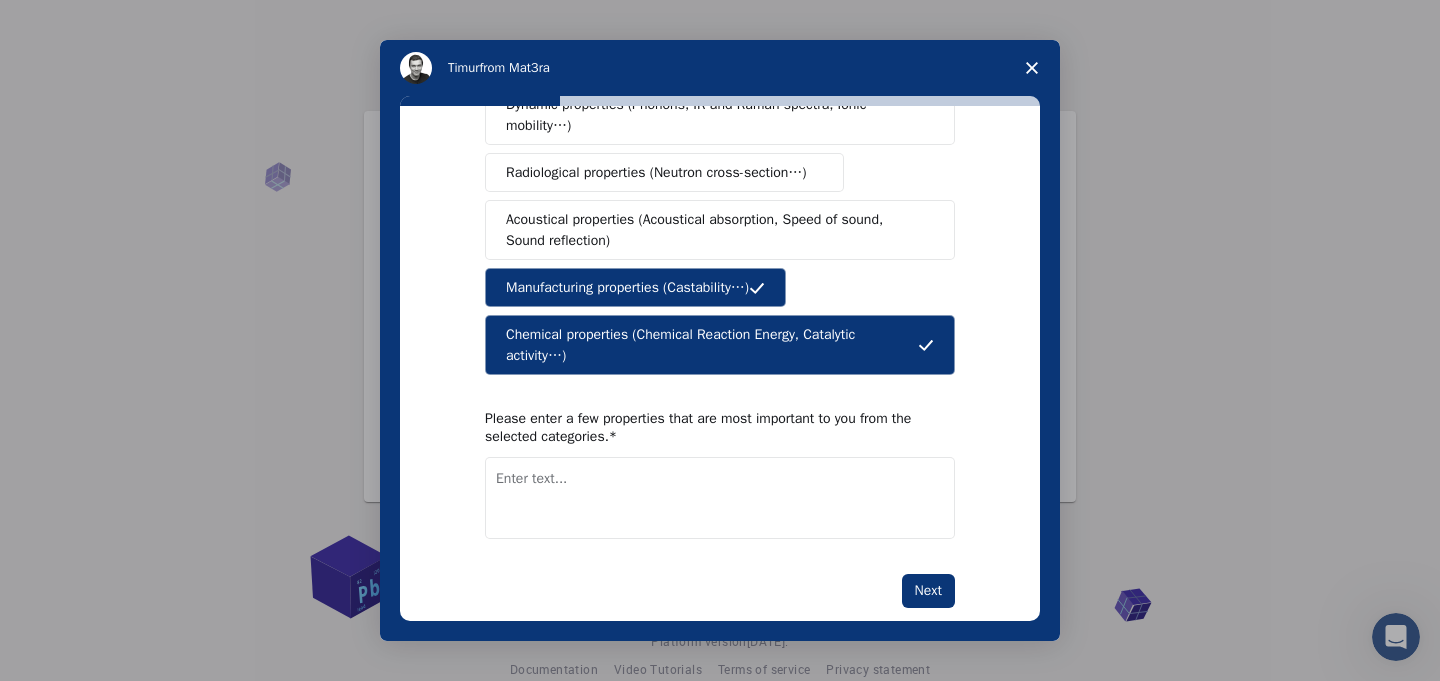 scroll, scrollTop: 408, scrollLeft: 0, axis: vertical 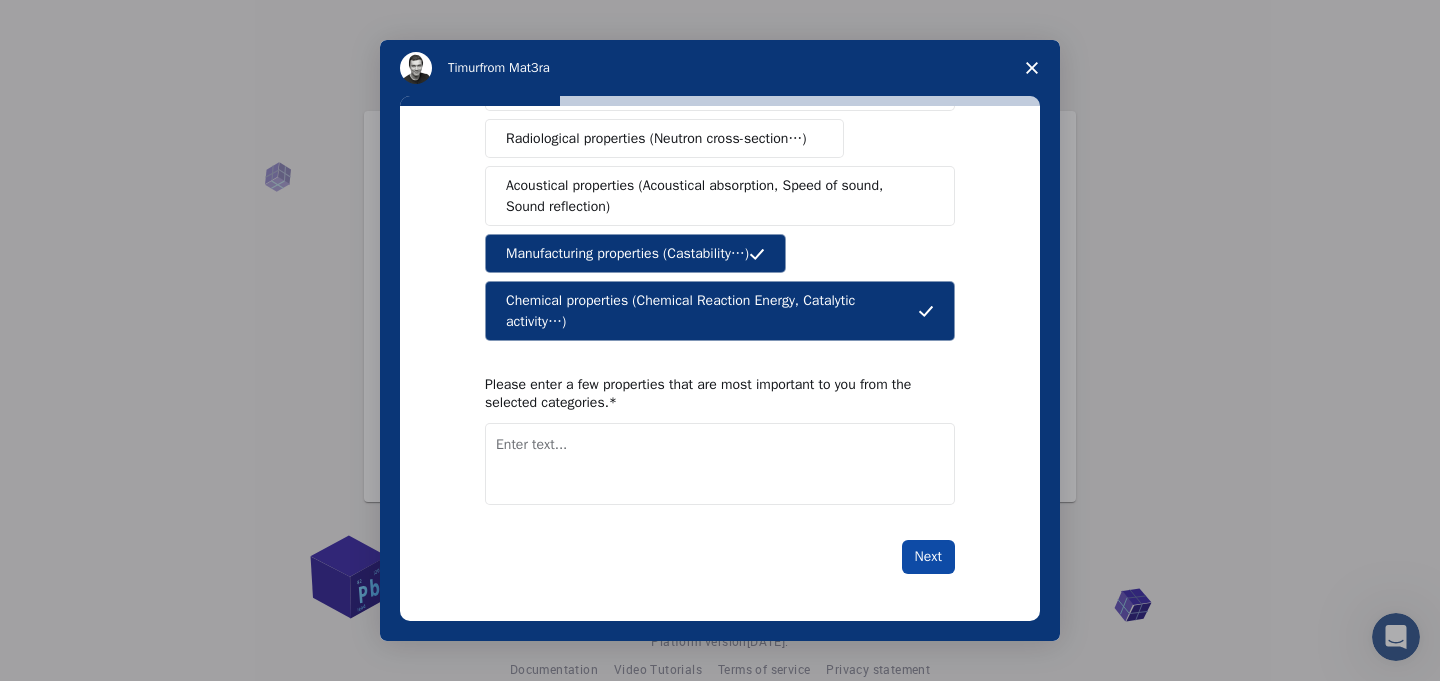 click on "Next" at bounding box center [928, 557] 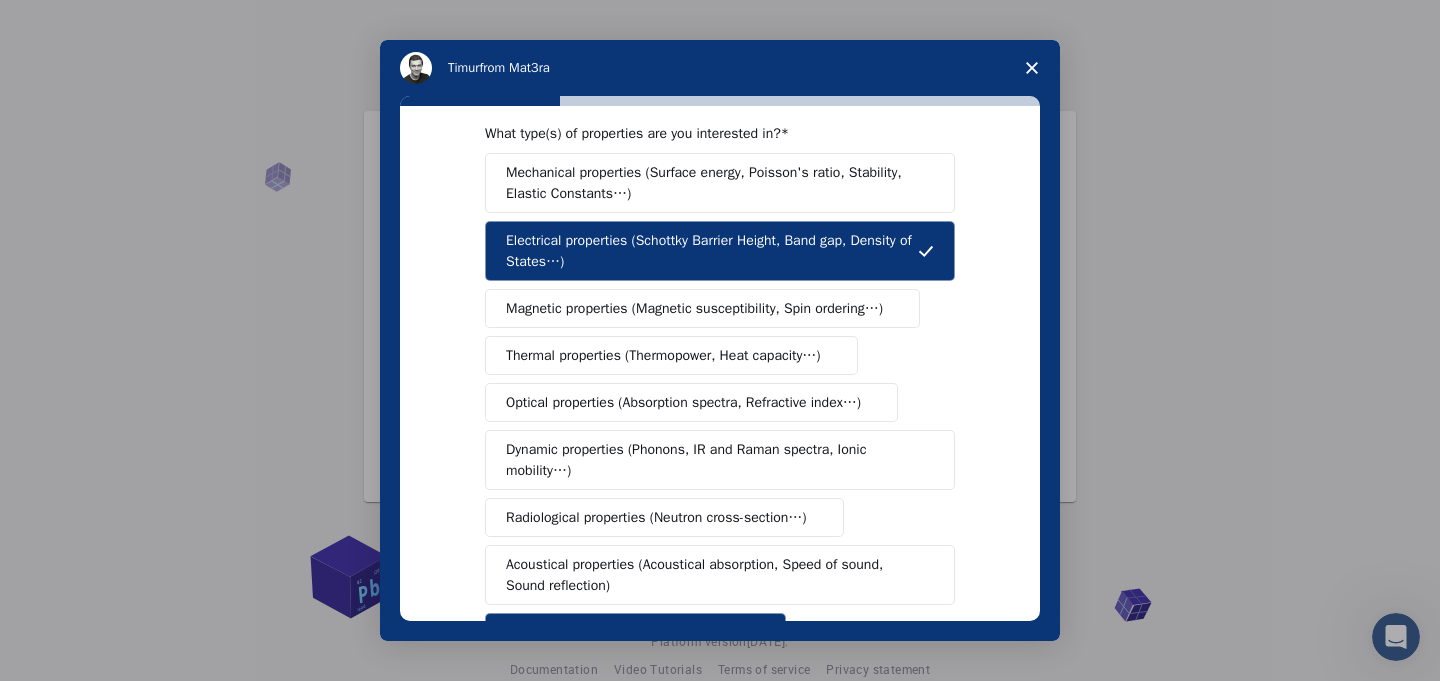 scroll, scrollTop: 29, scrollLeft: 0, axis: vertical 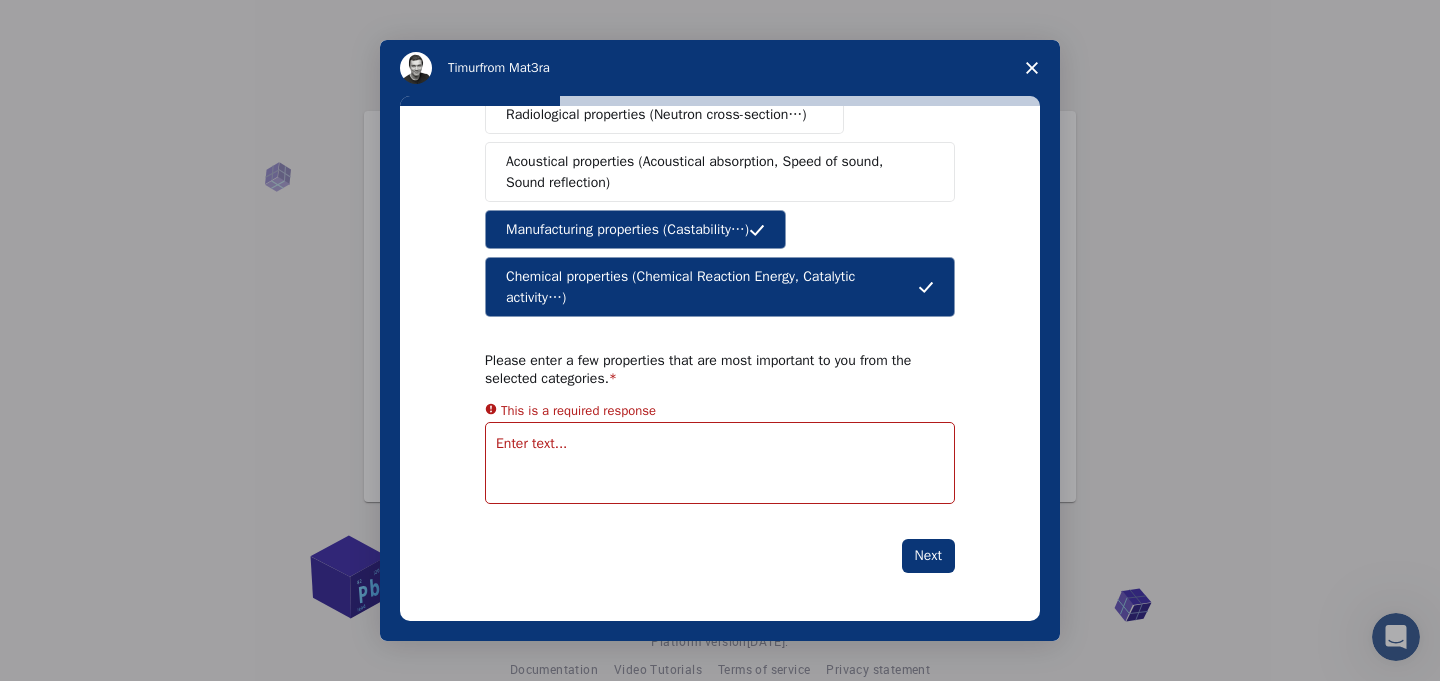 click at bounding box center [720, 463] 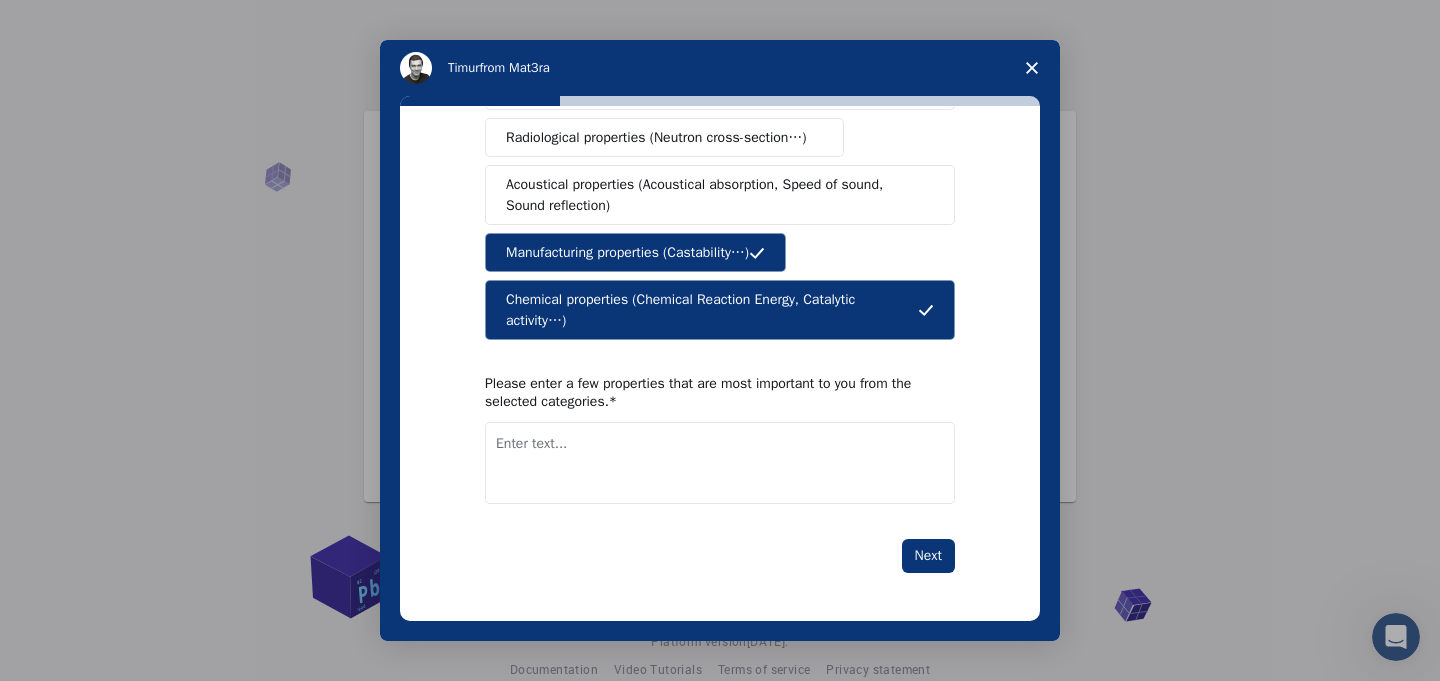 scroll, scrollTop: 408, scrollLeft: 0, axis: vertical 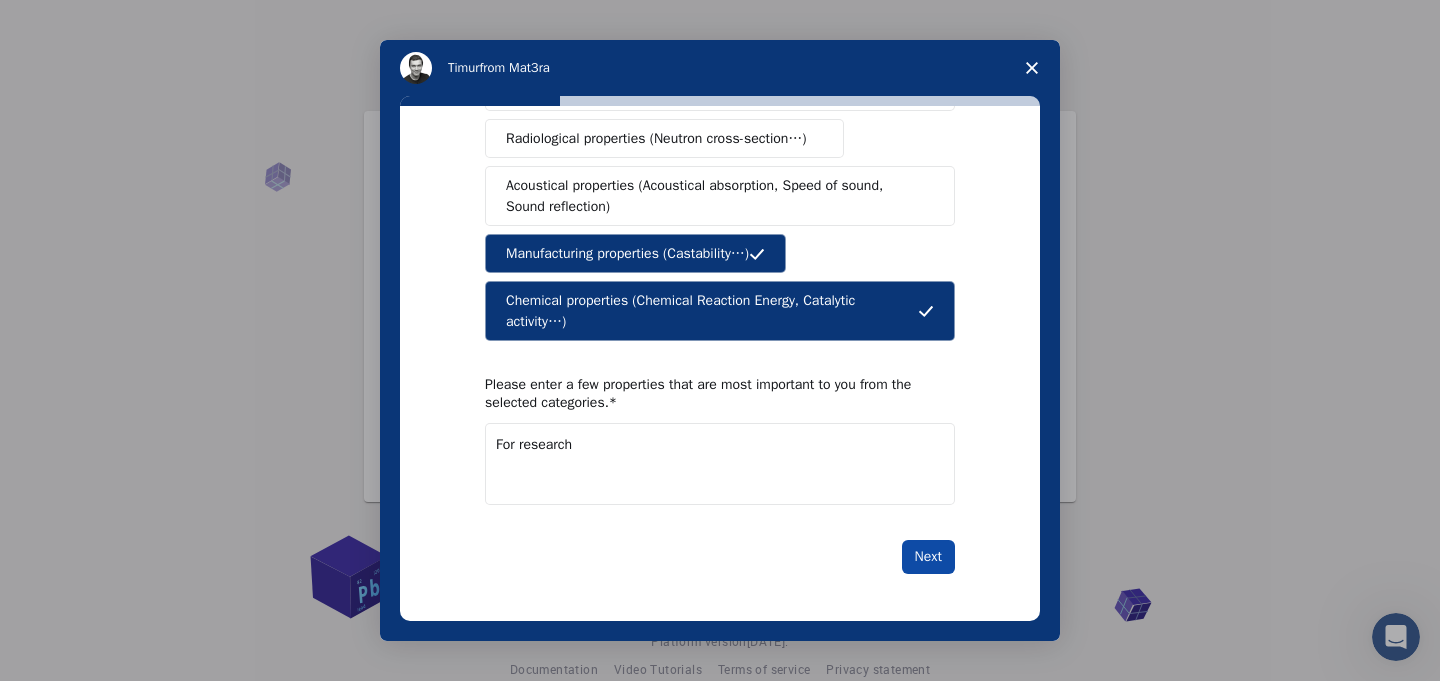 type on "For research" 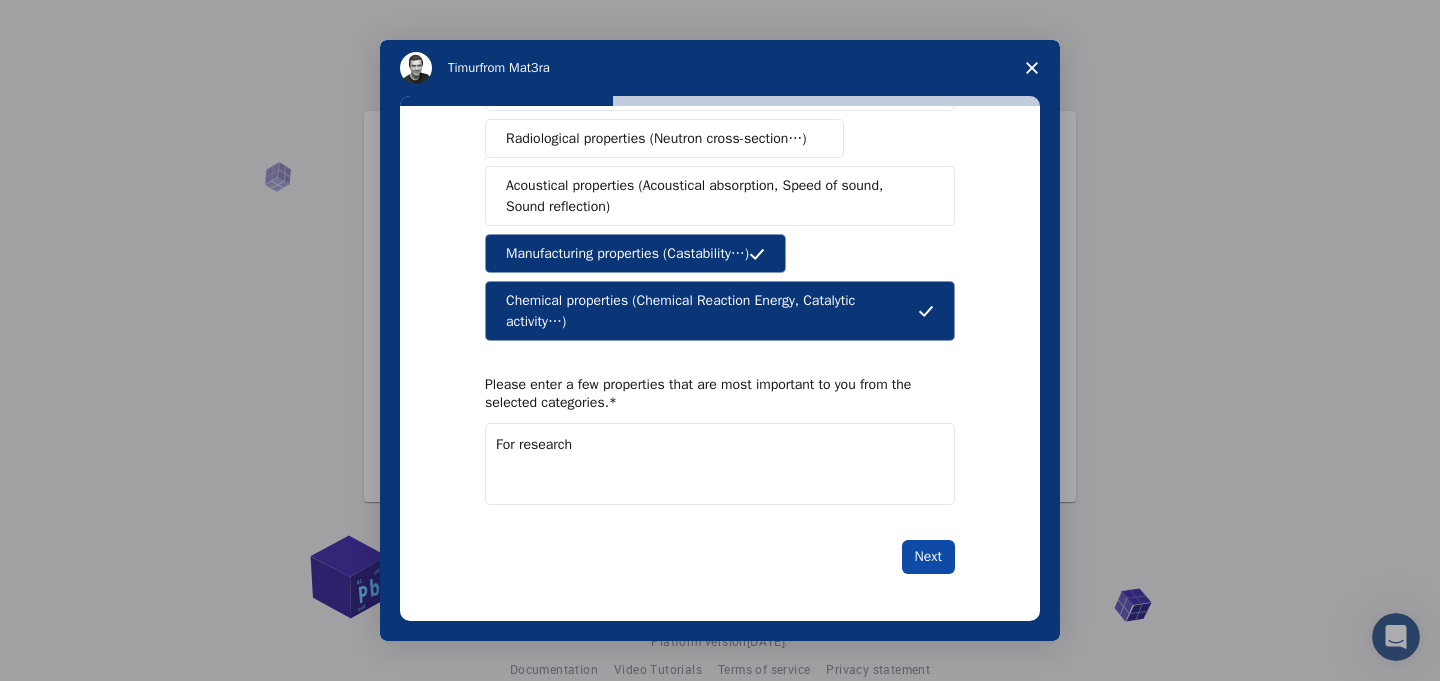 scroll, scrollTop: 0, scrollLeft: 0, axis: both 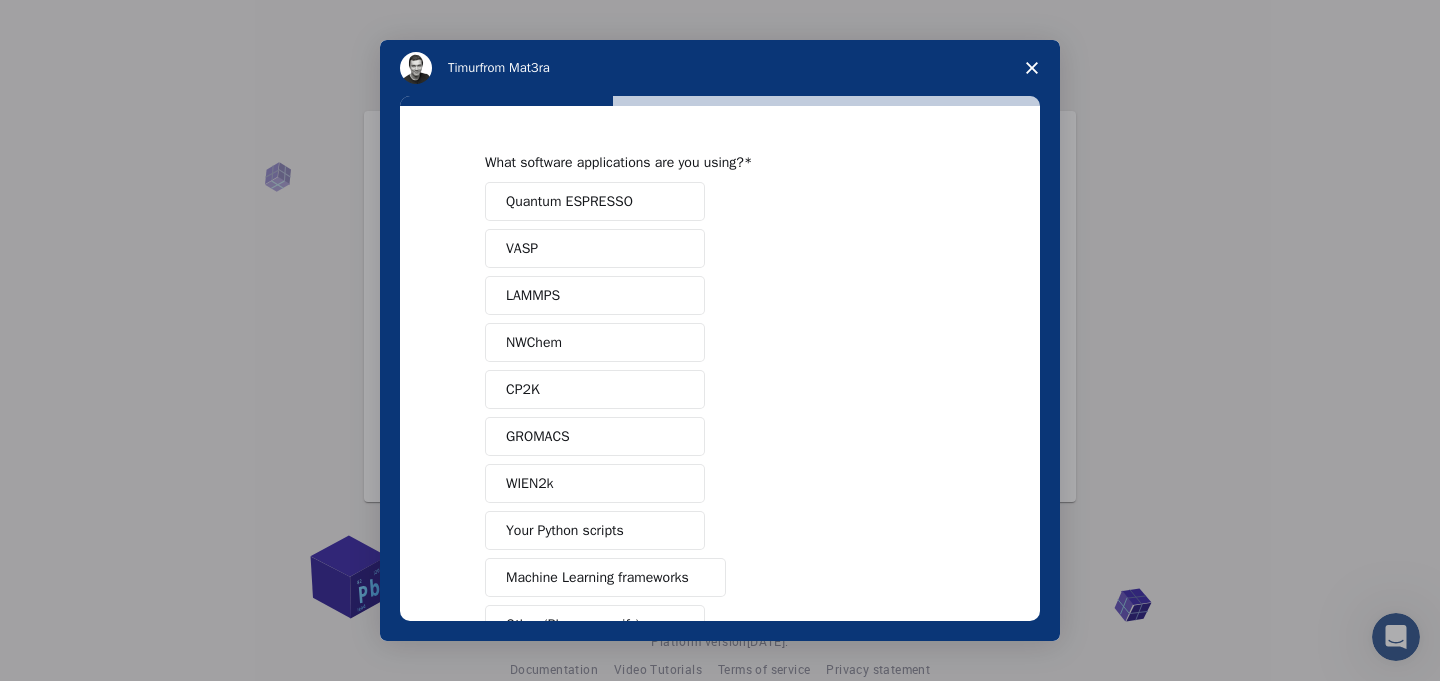 click on "Your Python scripts" at bounding box center (565, 530) 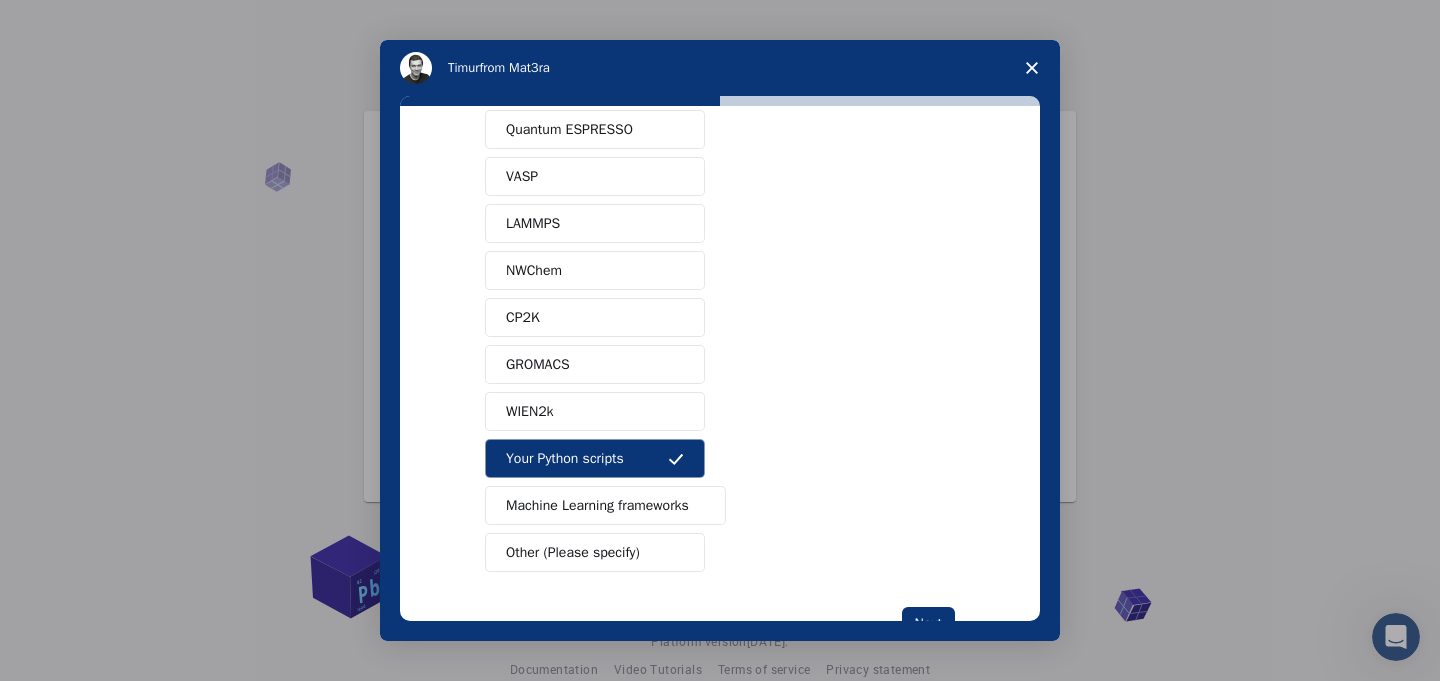 scroll, scrollTop: 133, scrollLeft: 0, axis: vertical 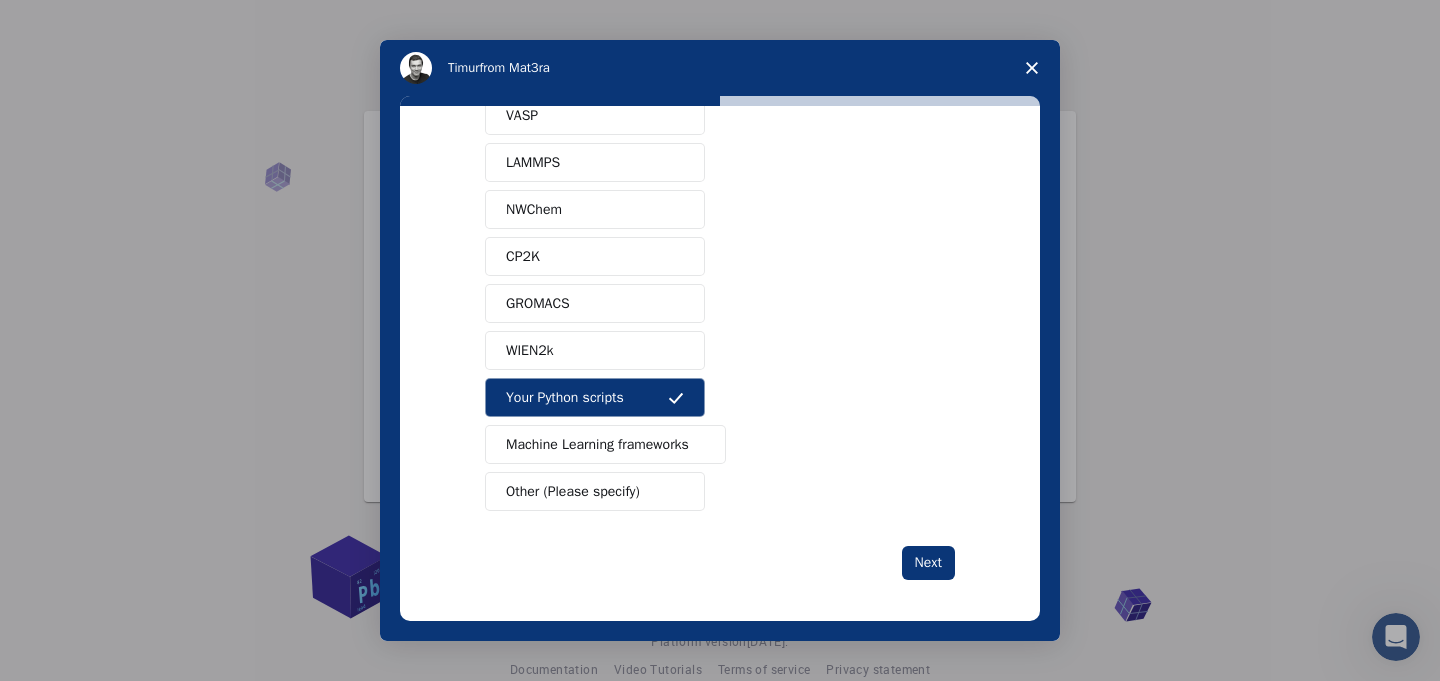 click on "Quantum ESPRESSO VASP LAMMPS NWChem CP2K GROMACS WIEN2k Your Python scripts Machine Learning frameworks Other (Please specify)" at bounding box center [720, 280] 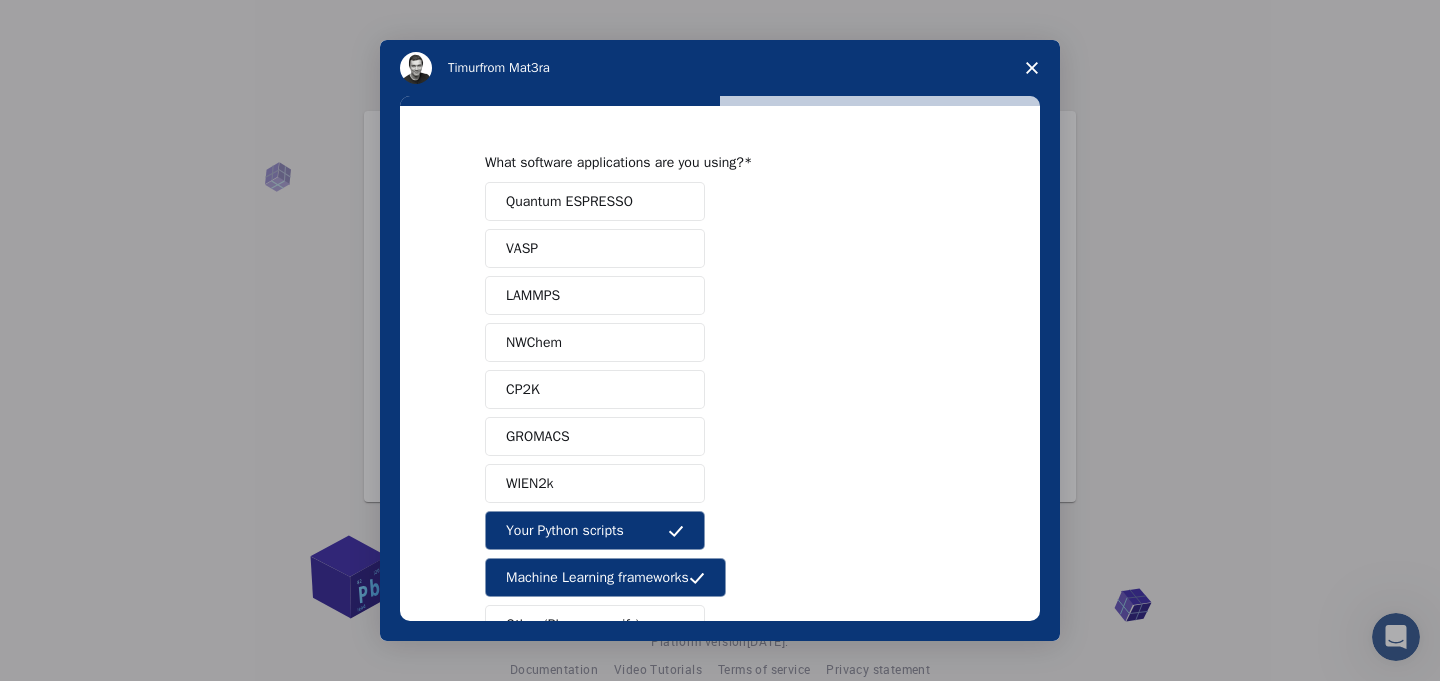 scroll, scrollTop: 140, scrollLeft: 0, axis: vertical 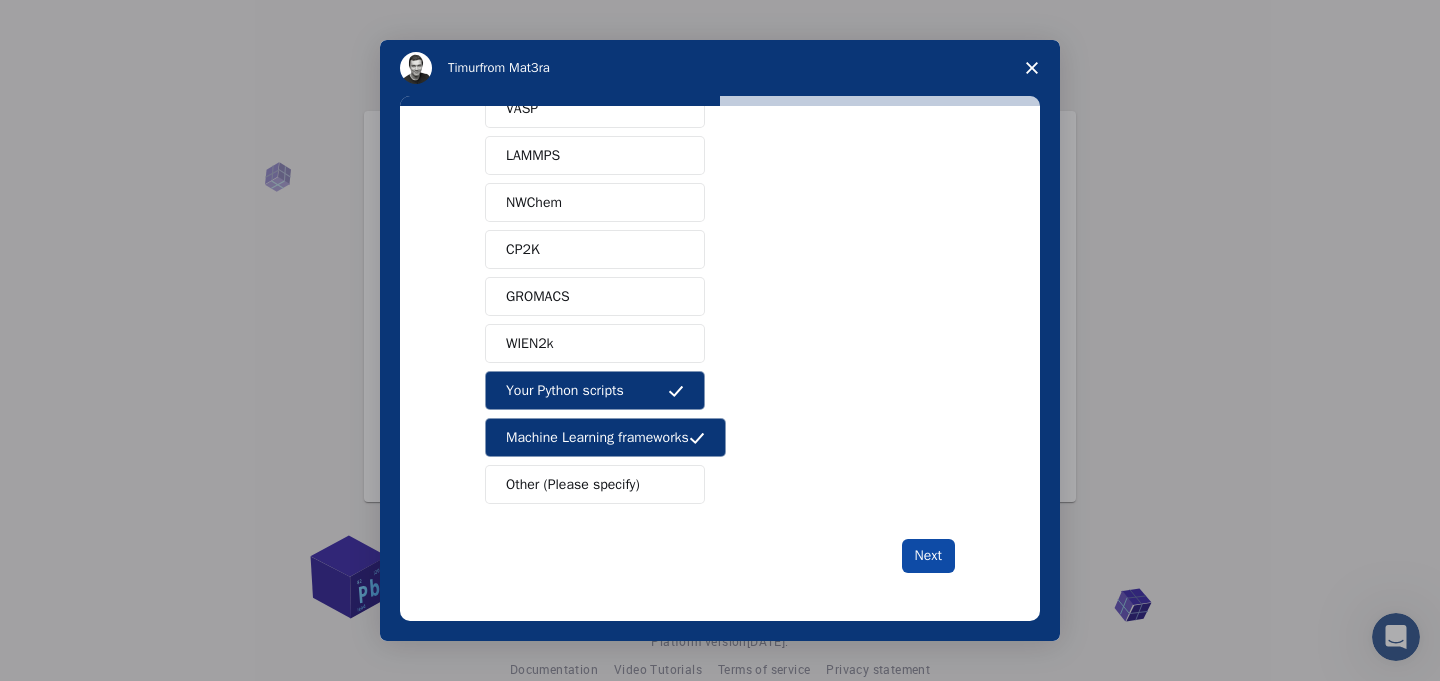 click on "Next" at bounding box center (928, 556) 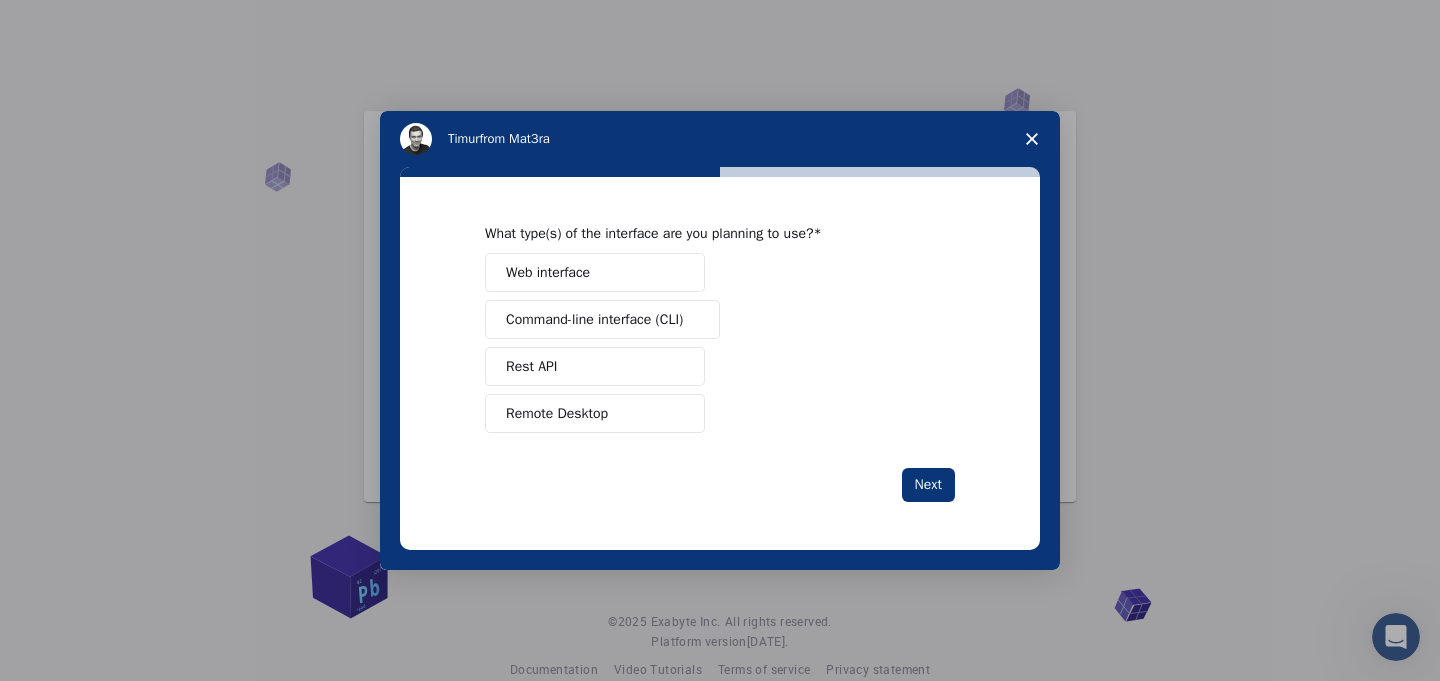 click on "Web interface" at bounding box center (595, 272) 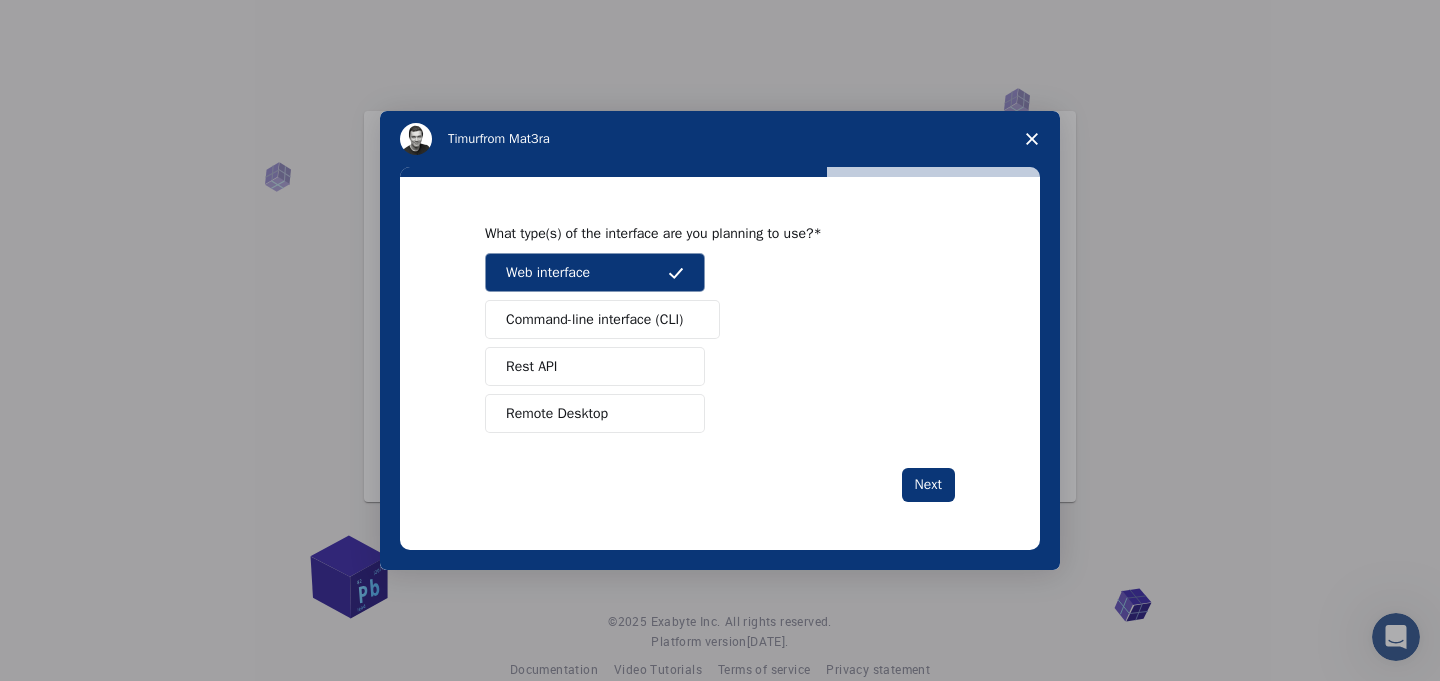 click on "Command-line interface (CLI)" at bounding box center [594, 319] 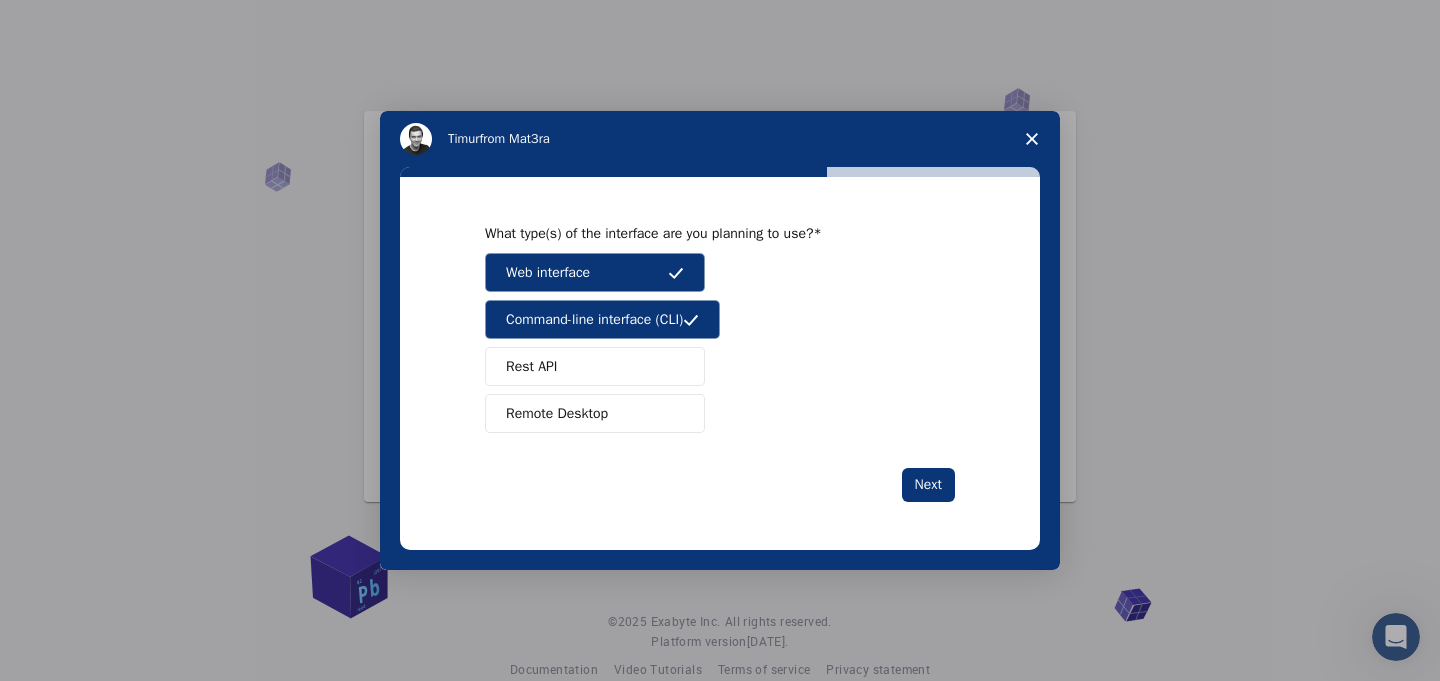 click on "Remote Desktop" at bounding box center (557, 413) 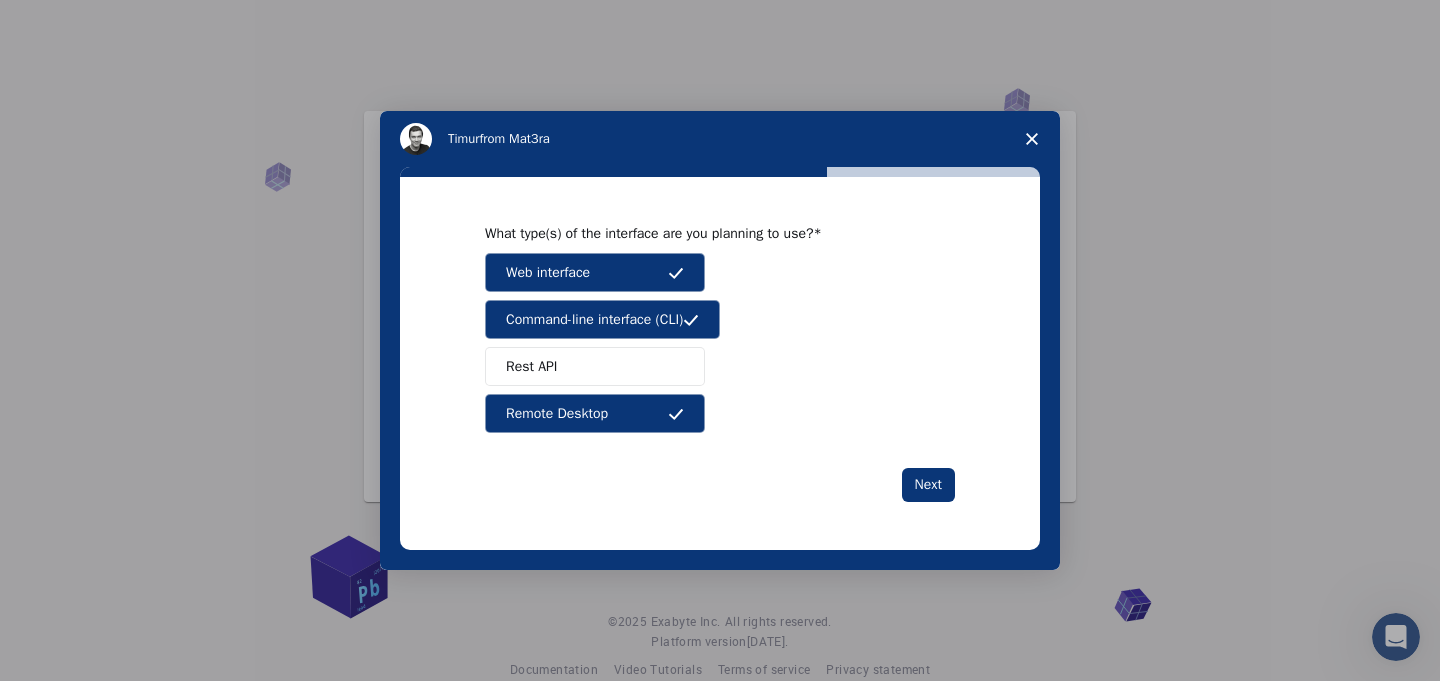 click on "Rest API" at bounding box center (595, 366) 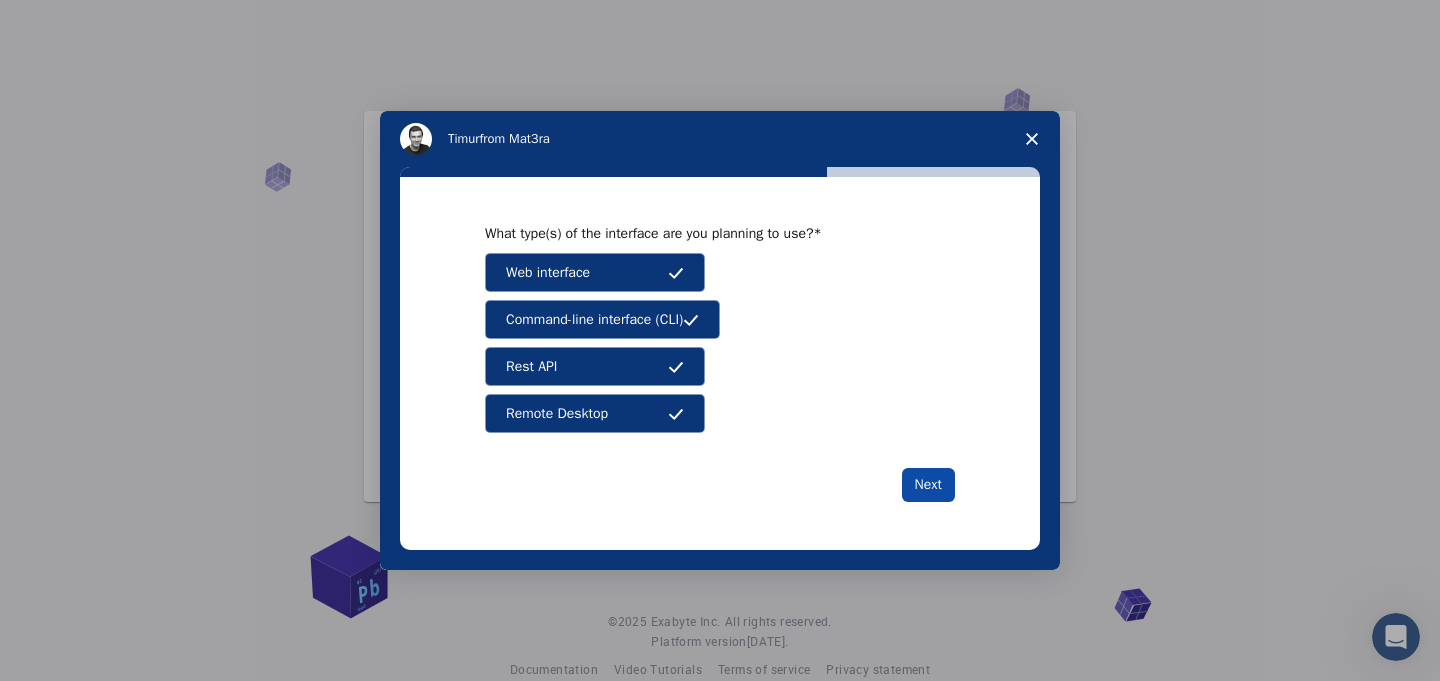 click on "Next" at bounding box center [928, 485] 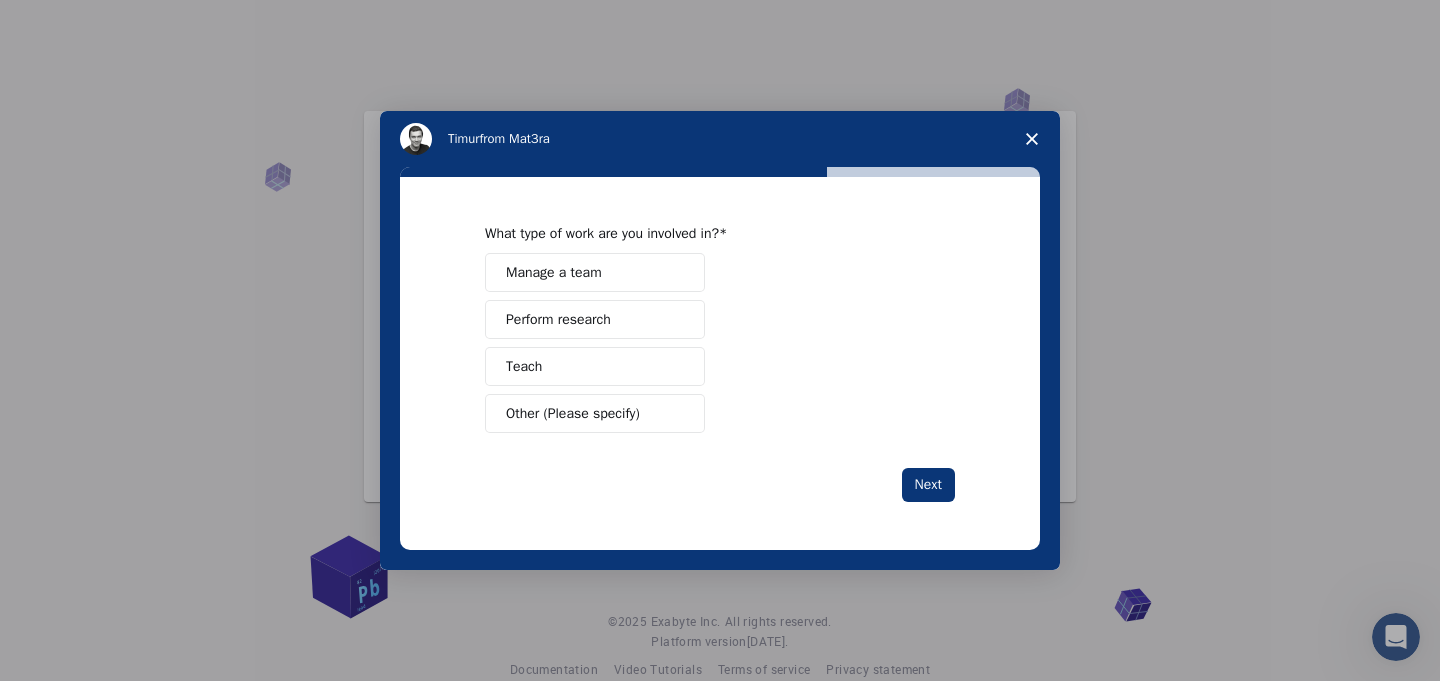 click on "Perform research" at bounding box center (595, 319) 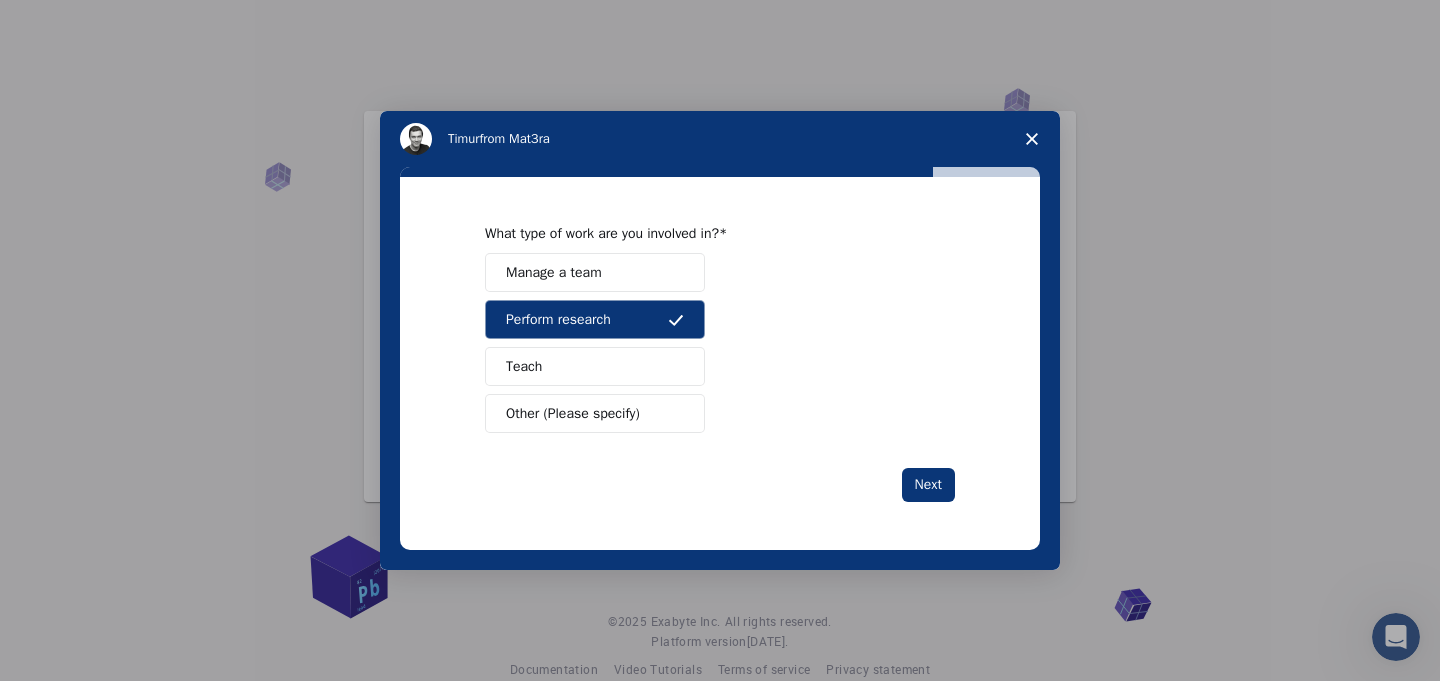 click on "Manage a team Perform research Teach Other (Please specify)" at bounding box center [720, 343] 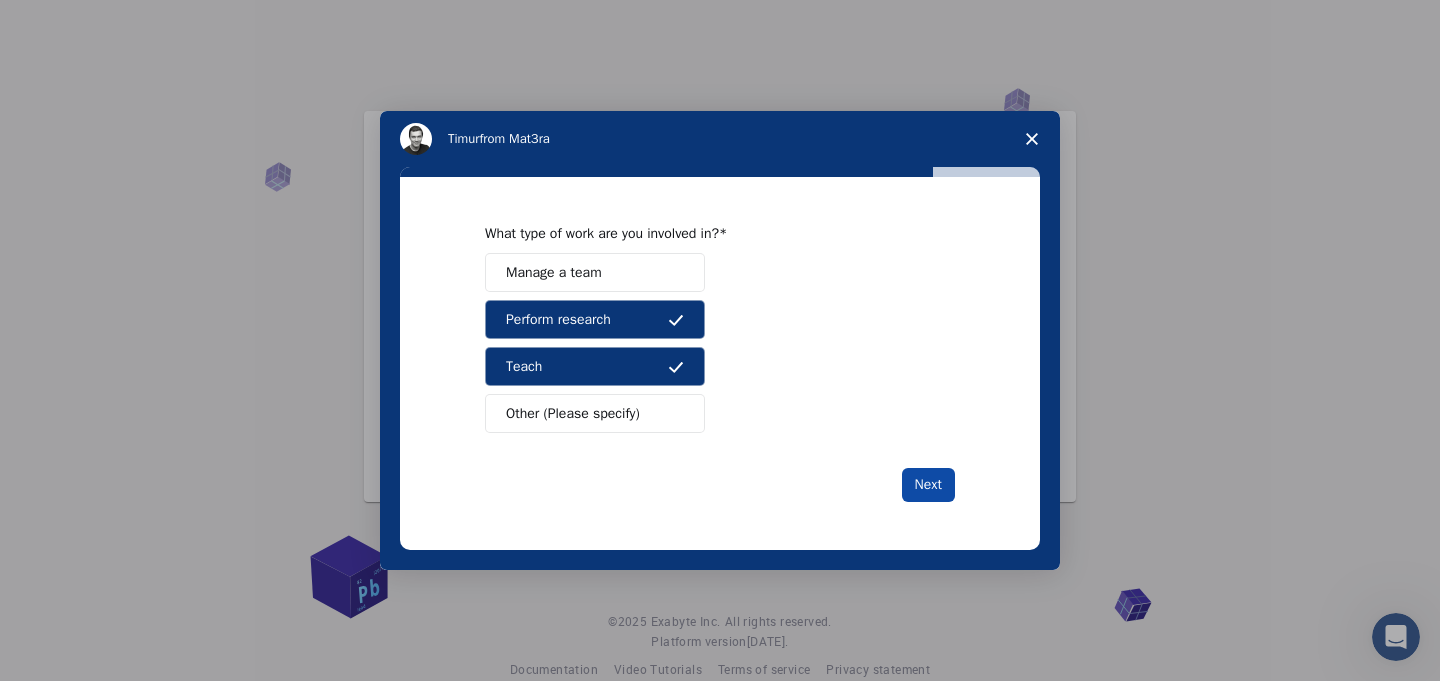 click on "Next" at bounding box center (928, 485) 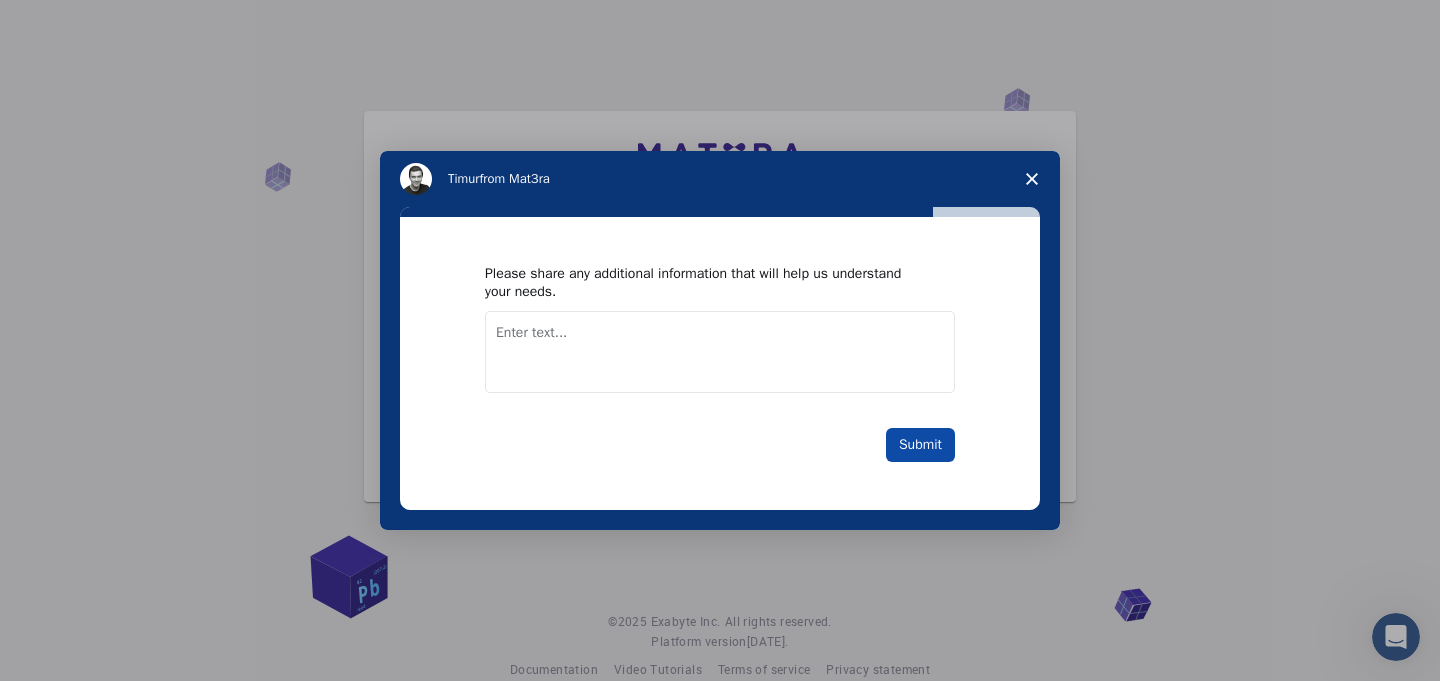 click on "Submit" at bounding box center (920, 445) 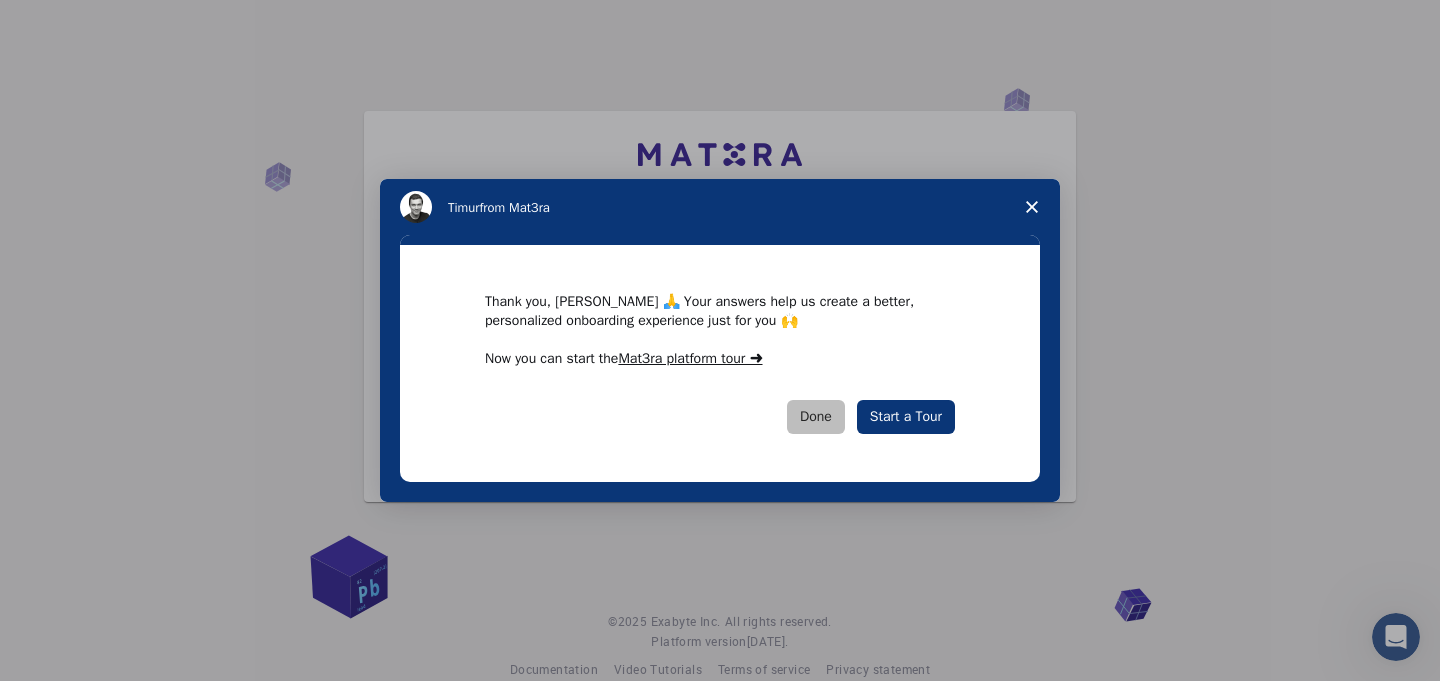 click on "Done" at bounding box center [816, 417] 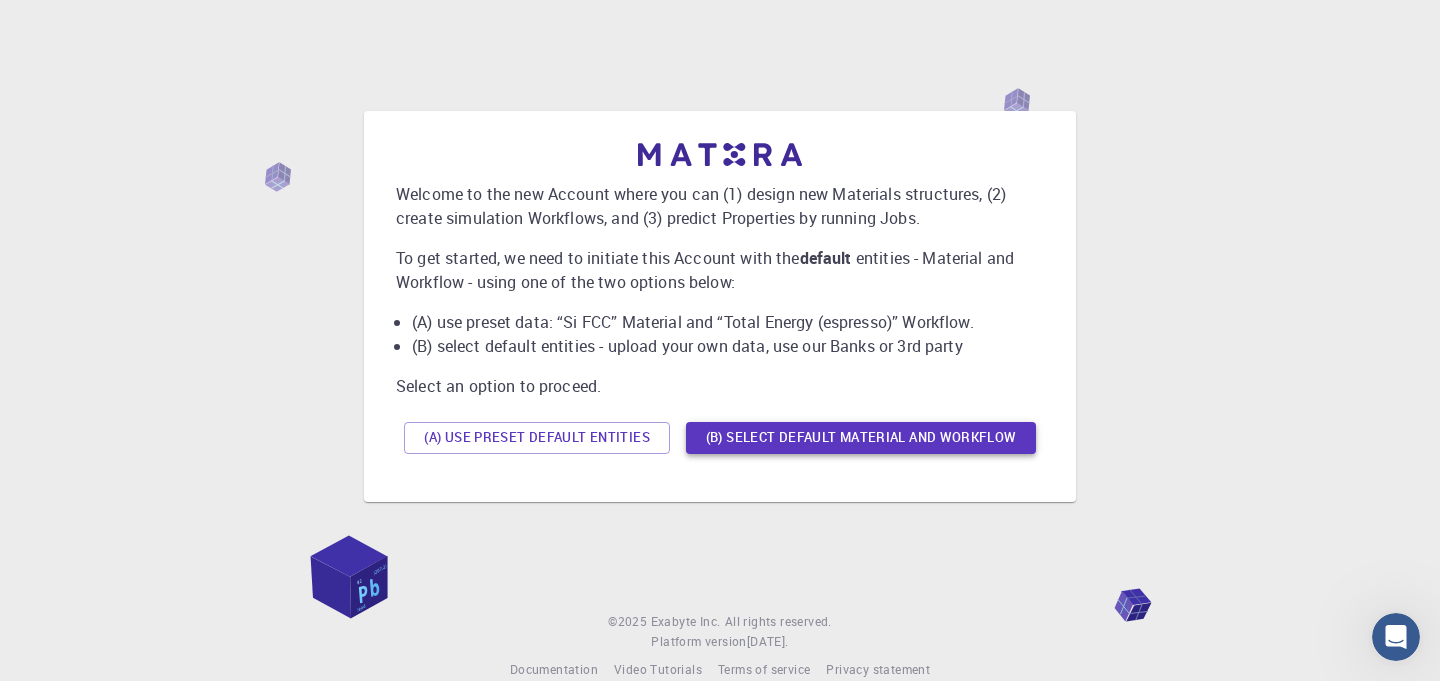 click on "(B) Select default material and workflow" at bounding box center [861, 438] 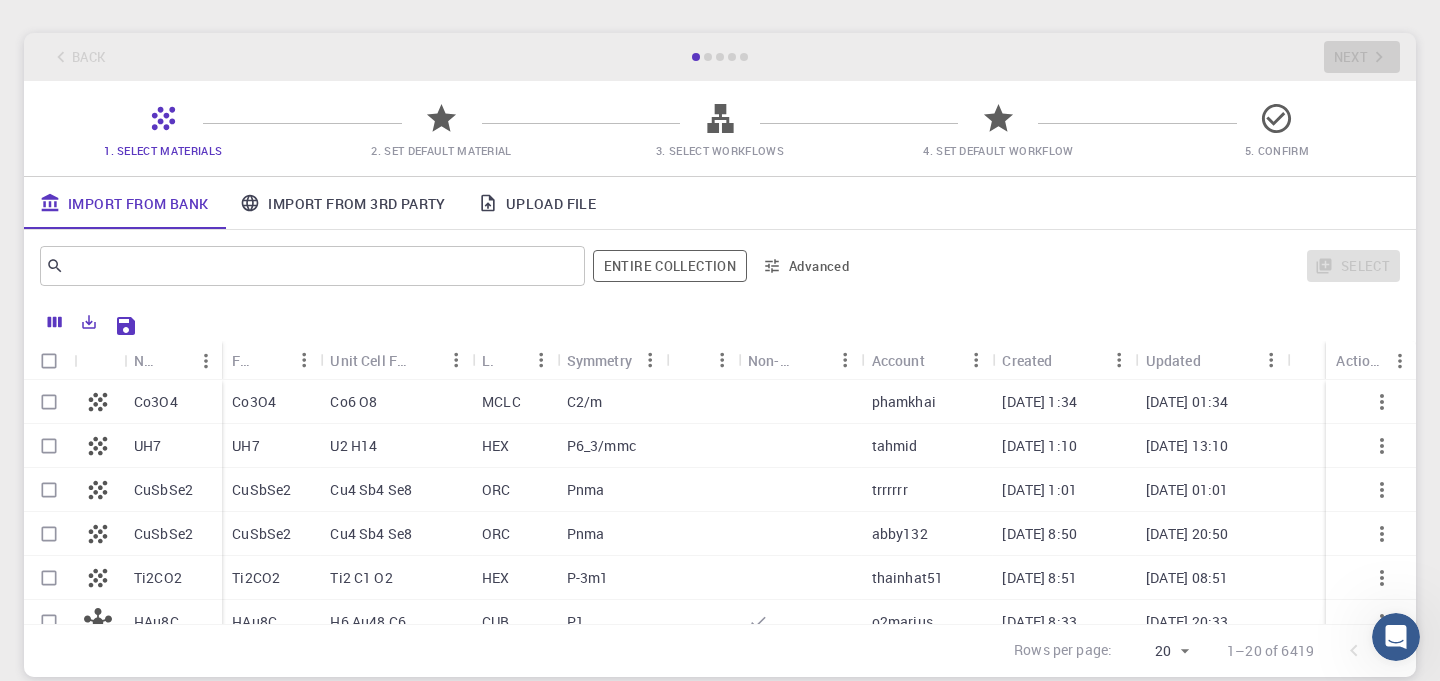 scroll, scrollTop: 70, scrollLeft: 0, axis: vertical 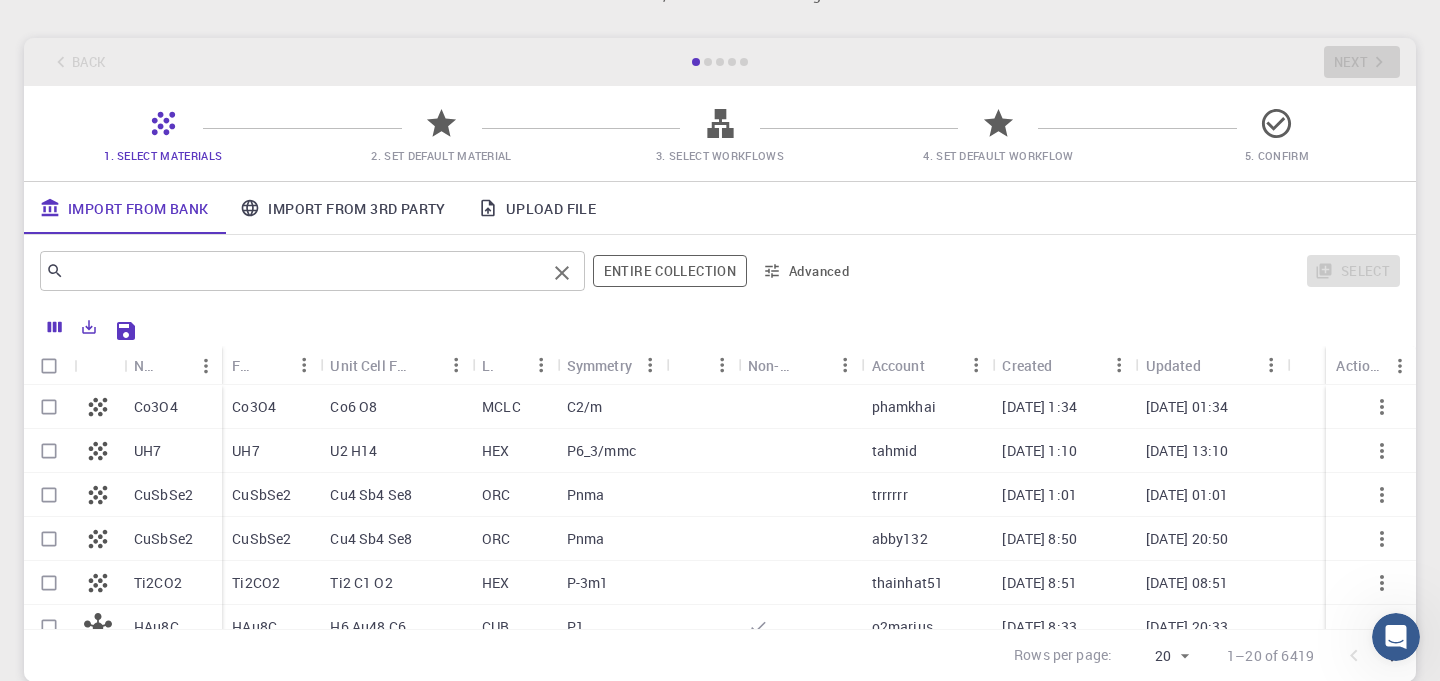 click at bounding box center (305, 271) 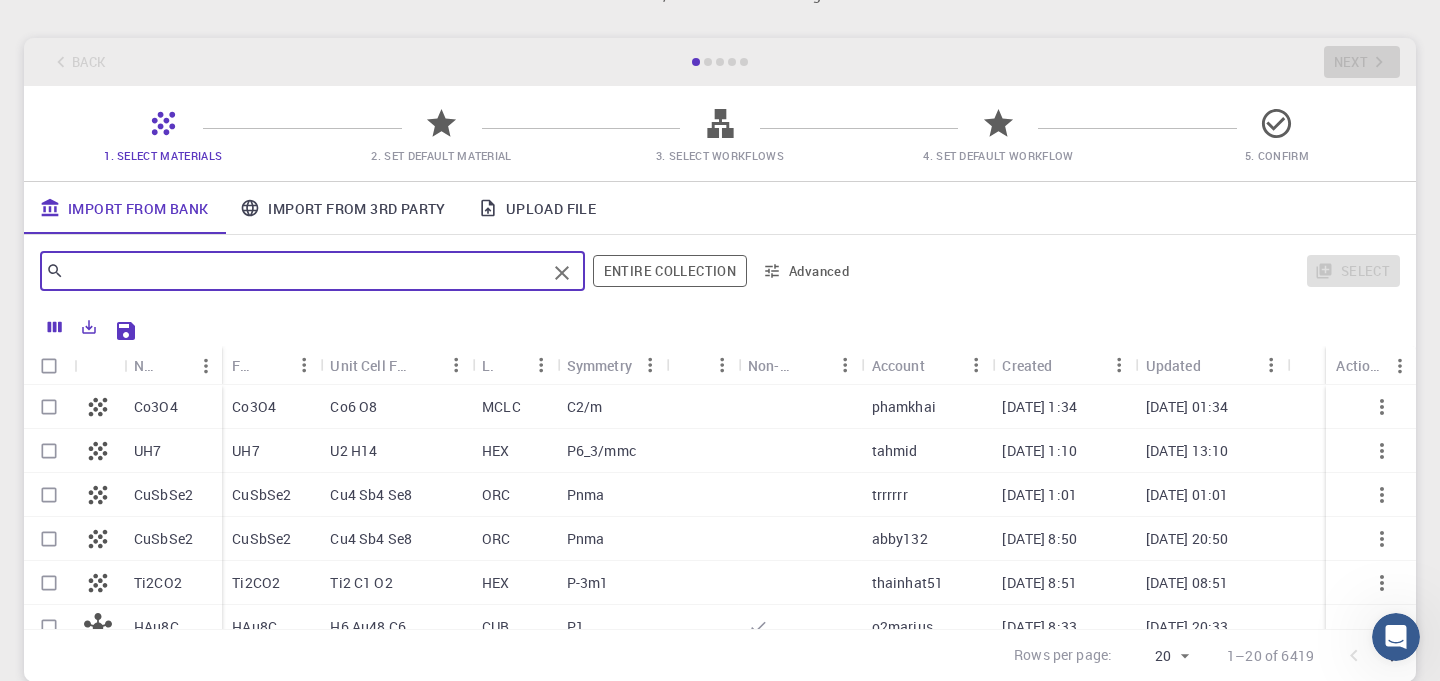 paste on "poly(ethylene terephthalate)" 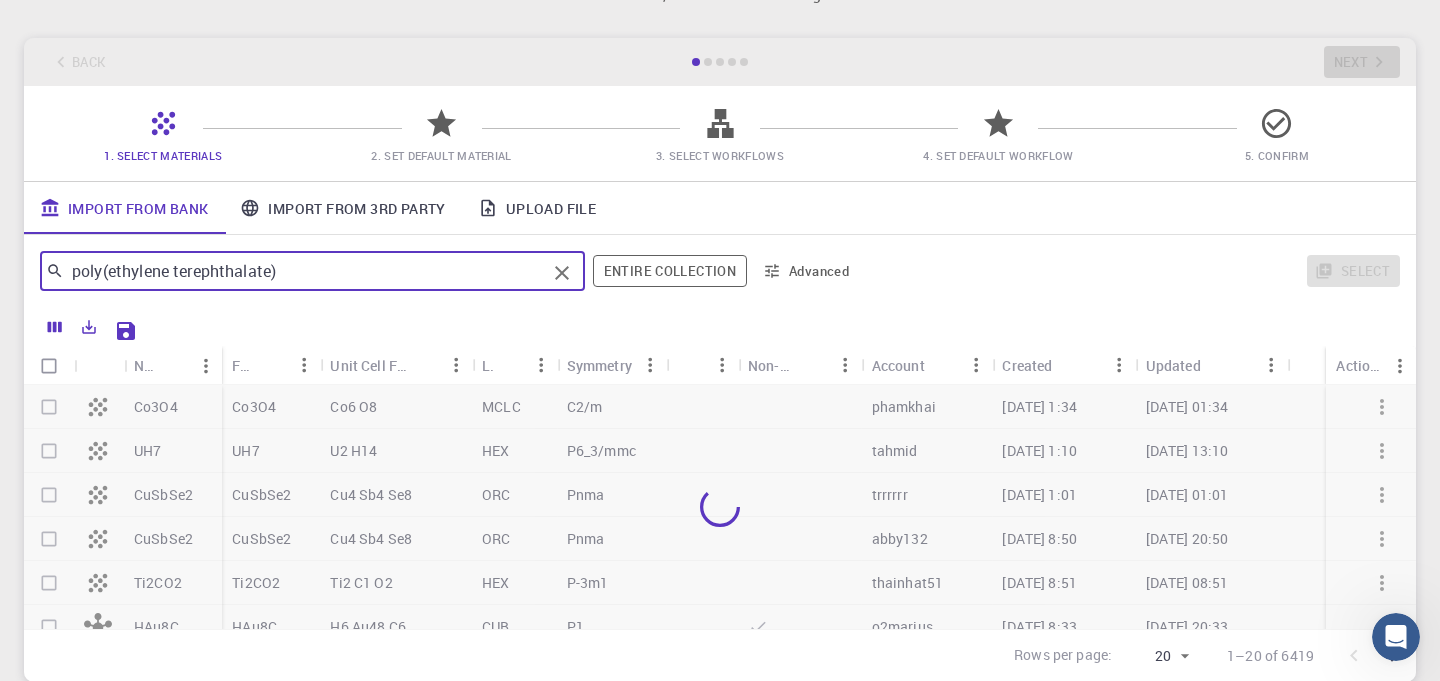 click on "poly(ethylene terephthalate)" at bounding box center [305, 271] 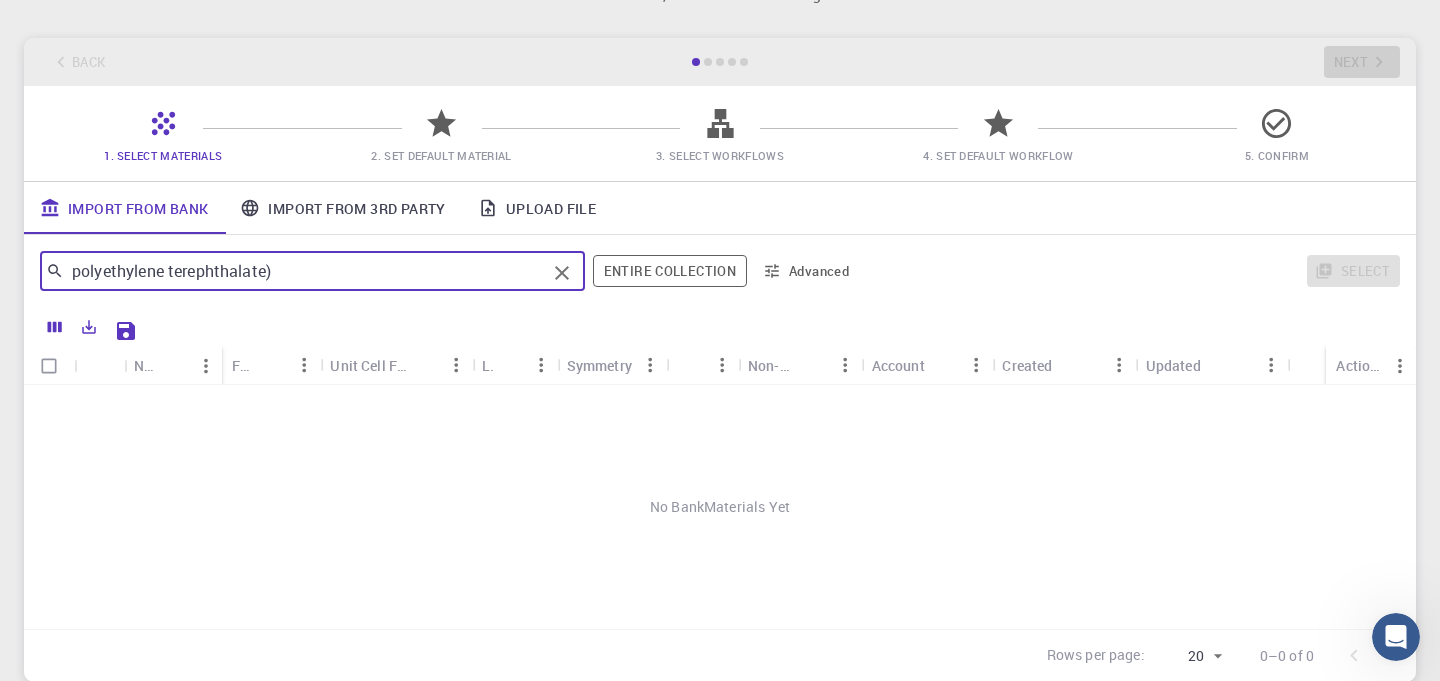 click on "polyethylene terephthalate)" at bounding box center (305, 271) 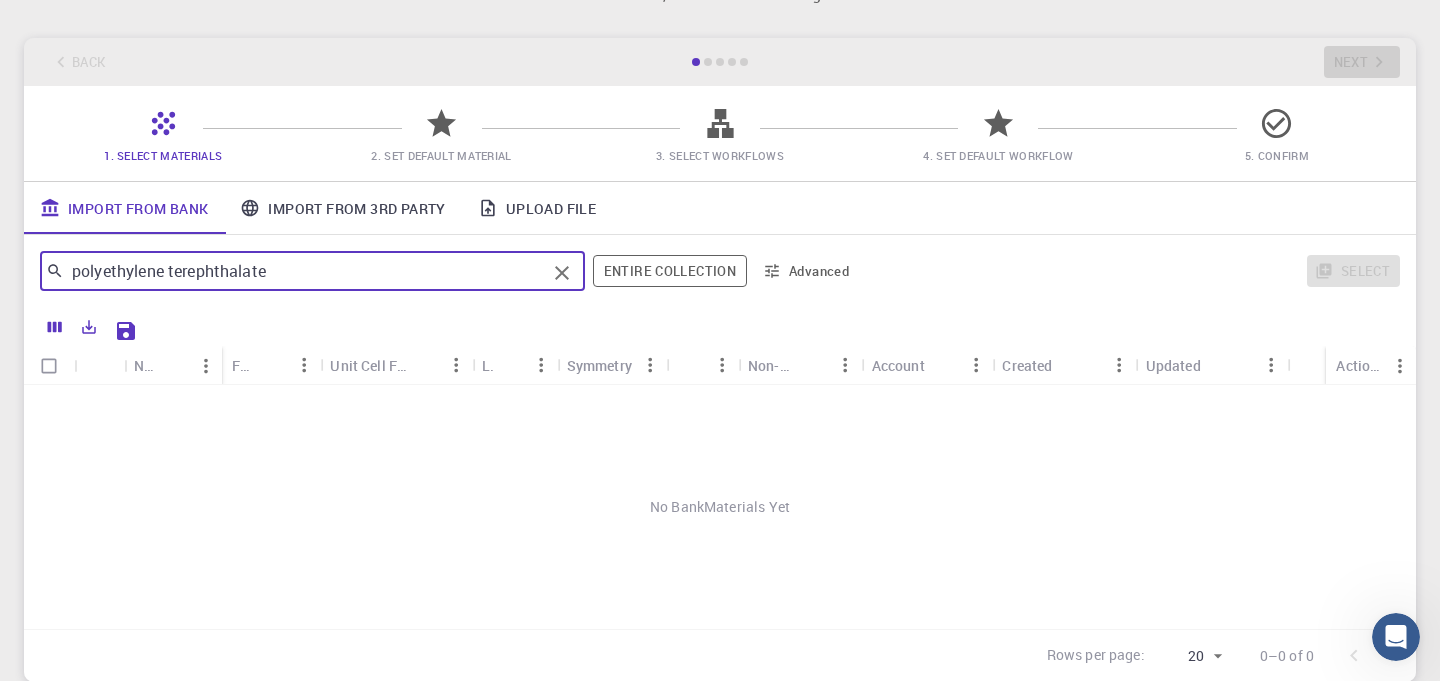 type on "polyethylene terephthalate" 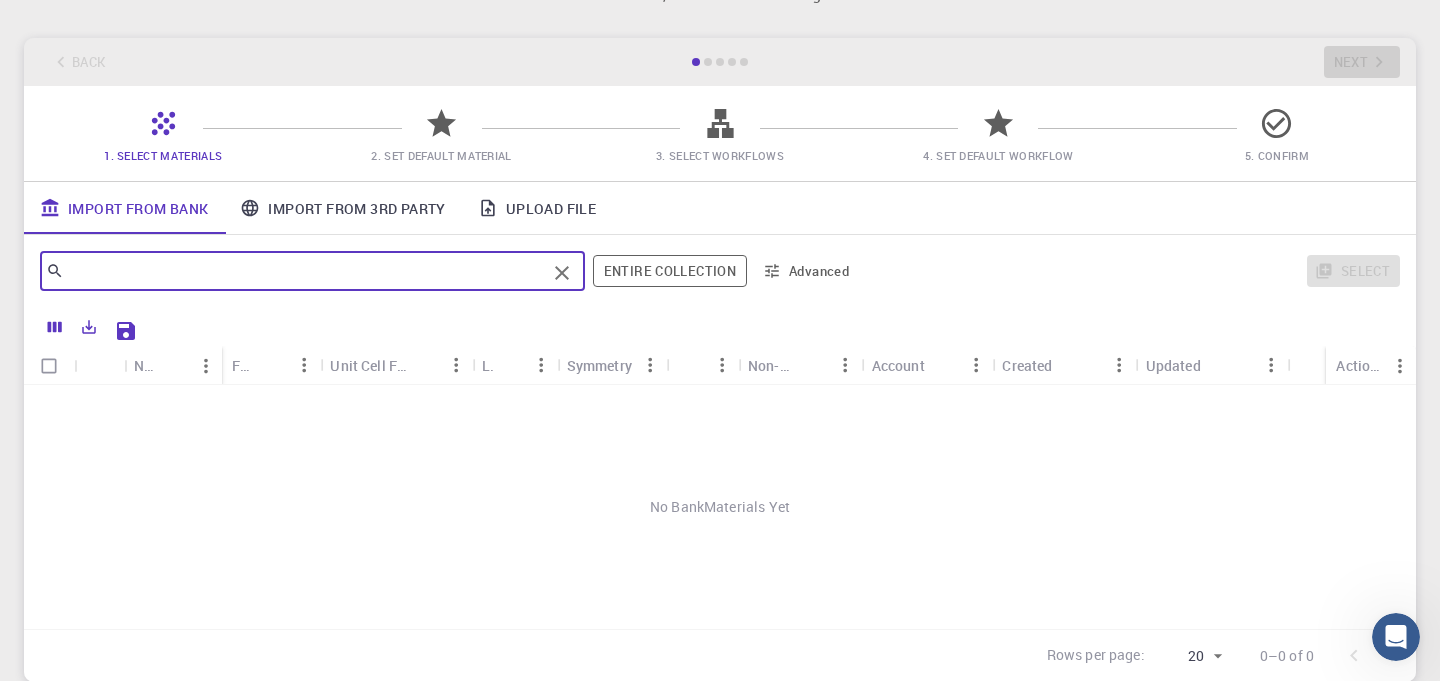 paste on "PET-Ni-POMOF" 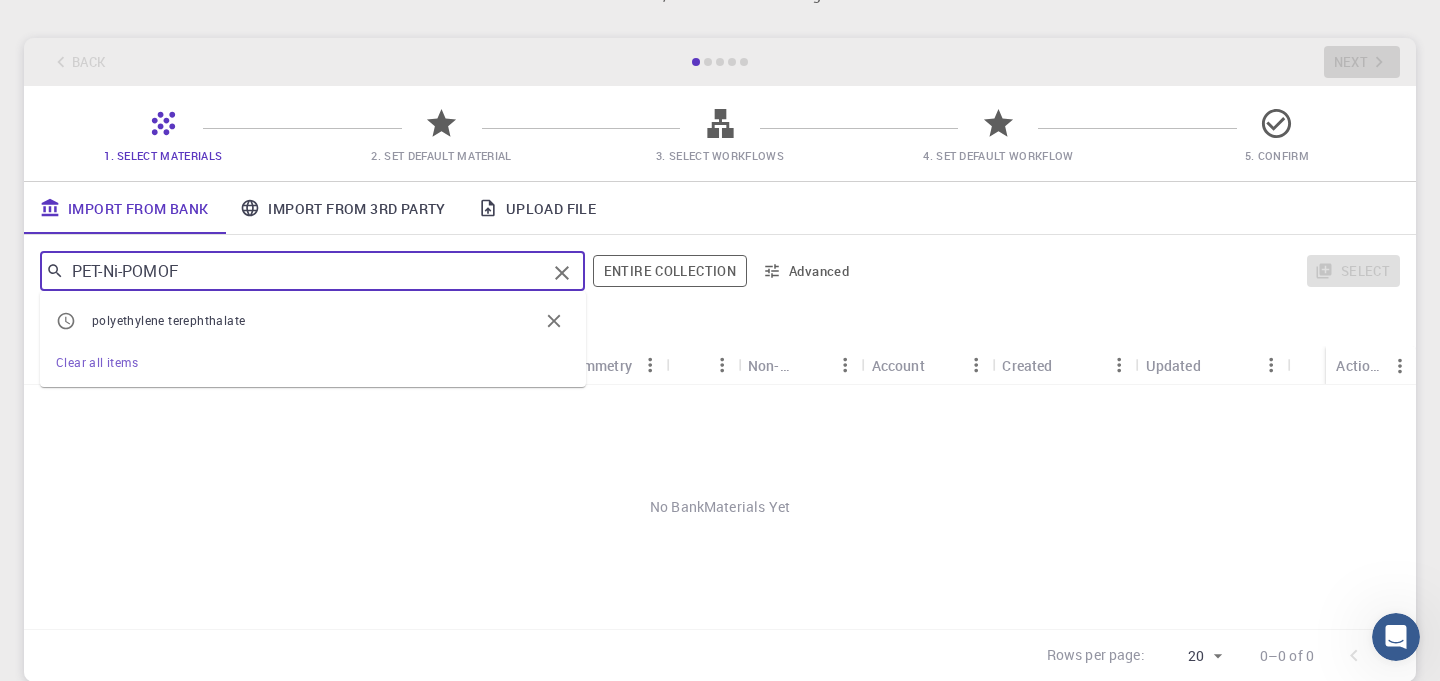 type on "PET-Ni-POMOF" 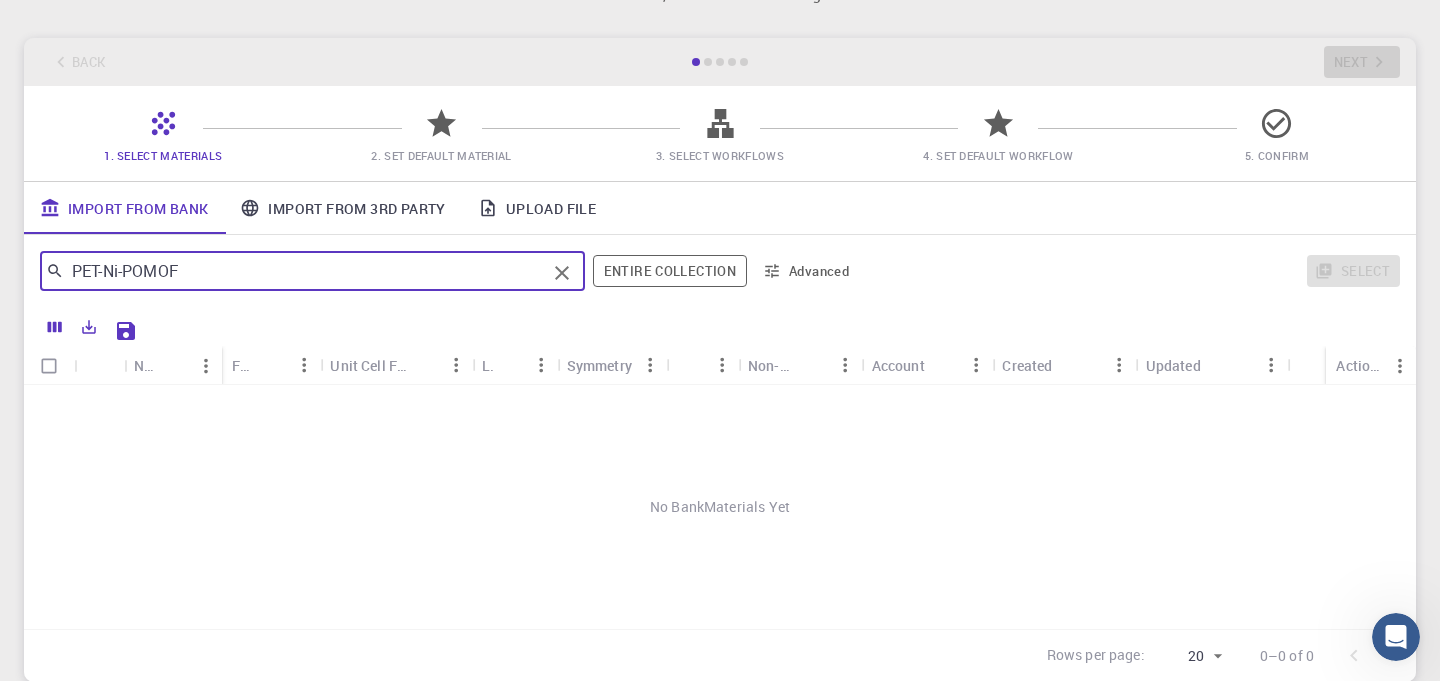 click 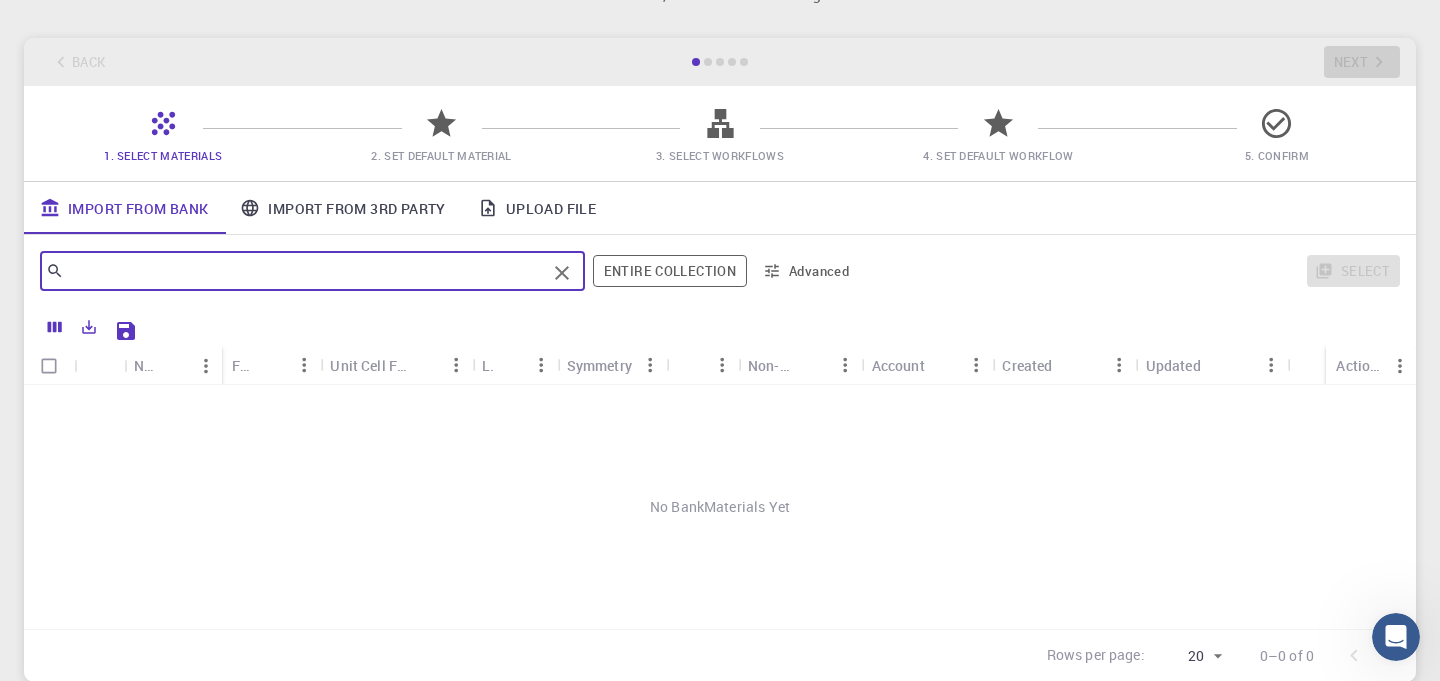paste on "CO2" 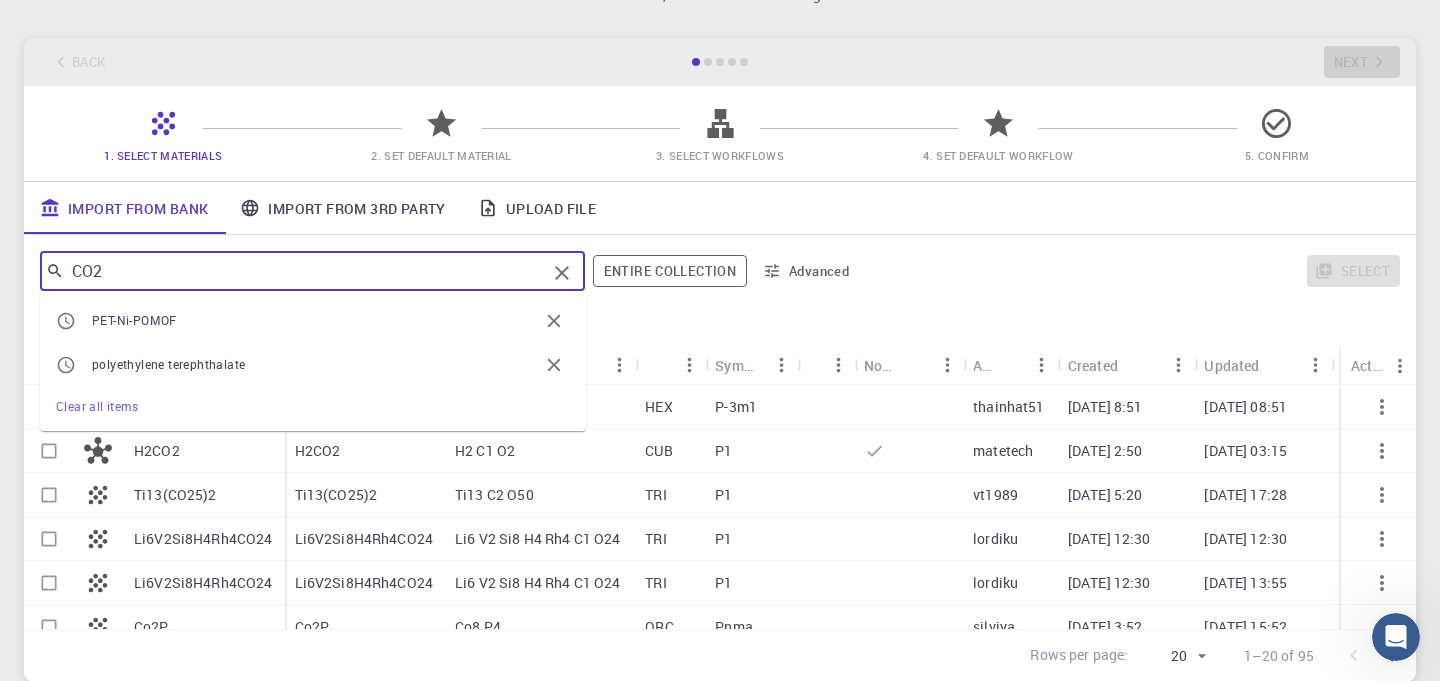 type on "CO2" 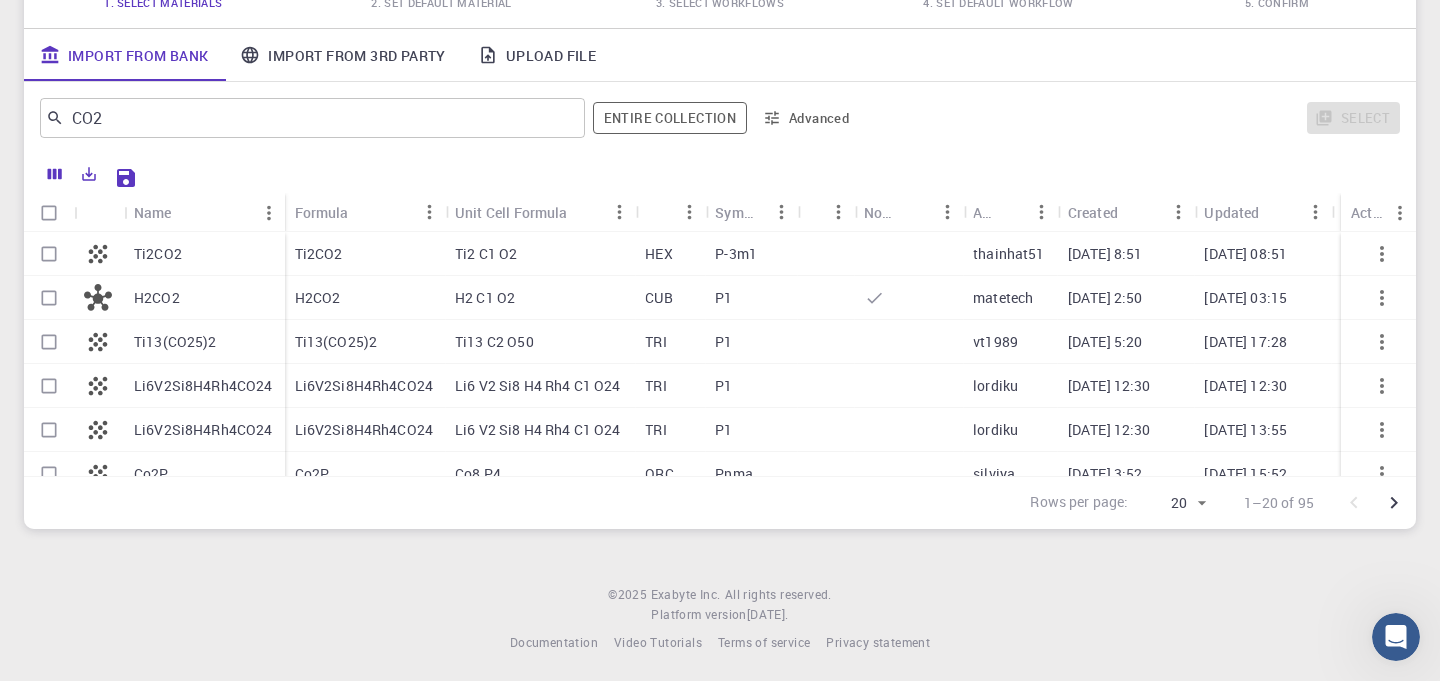 scroll, scrollTop: 230, scrollLeft: 0, axis: vertical 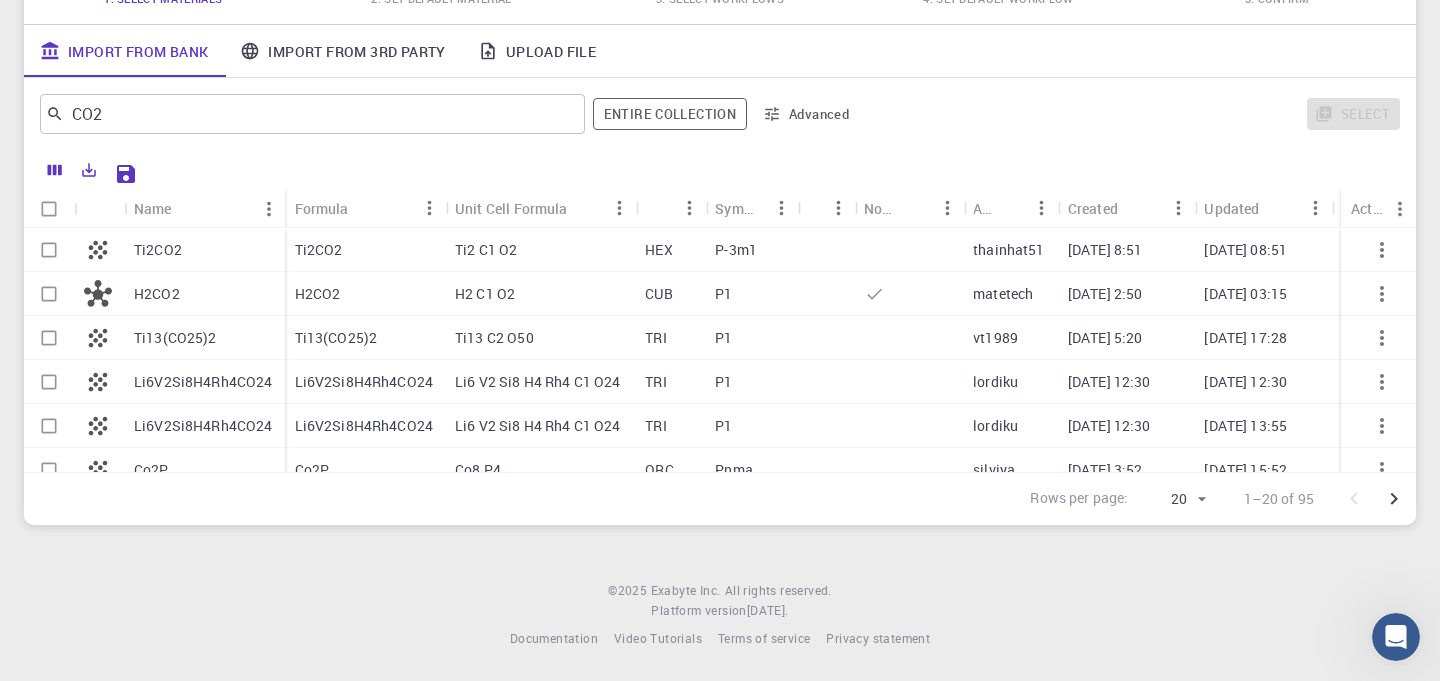click on "Select" at bounding box center (1133, 114) 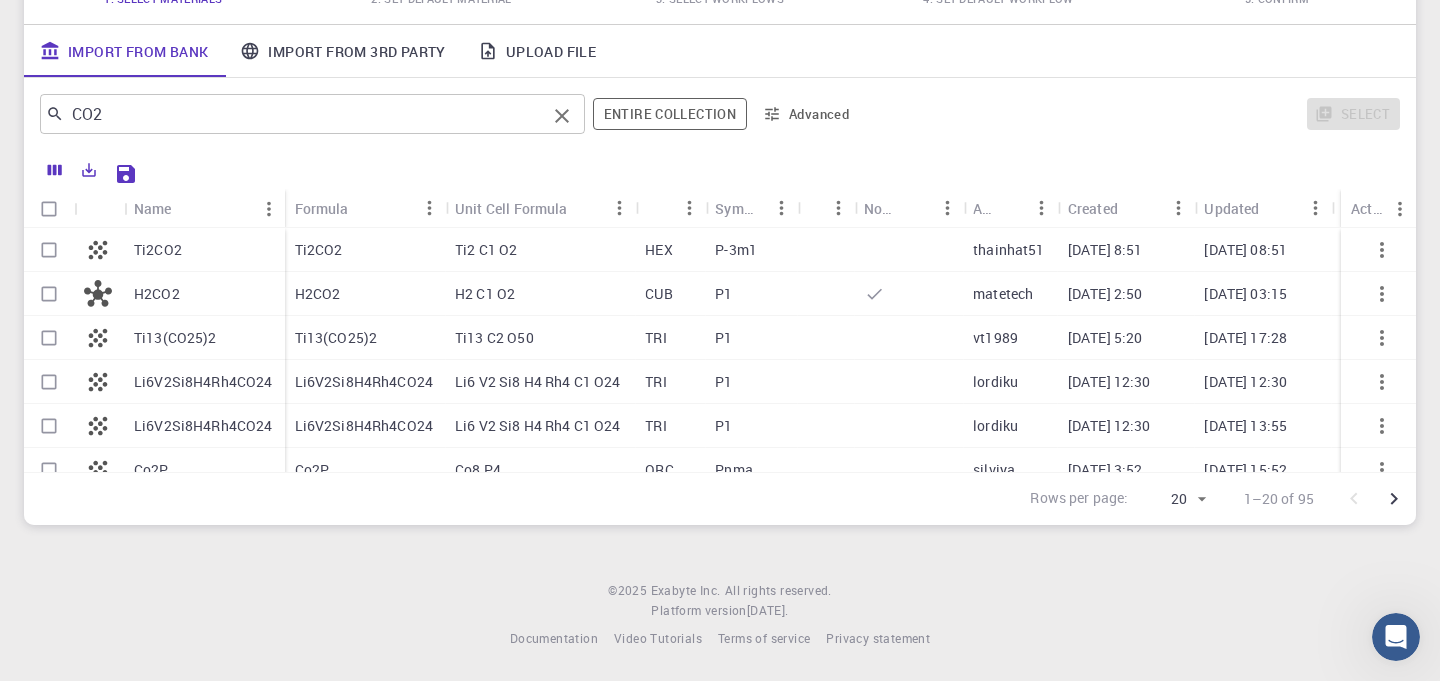 click 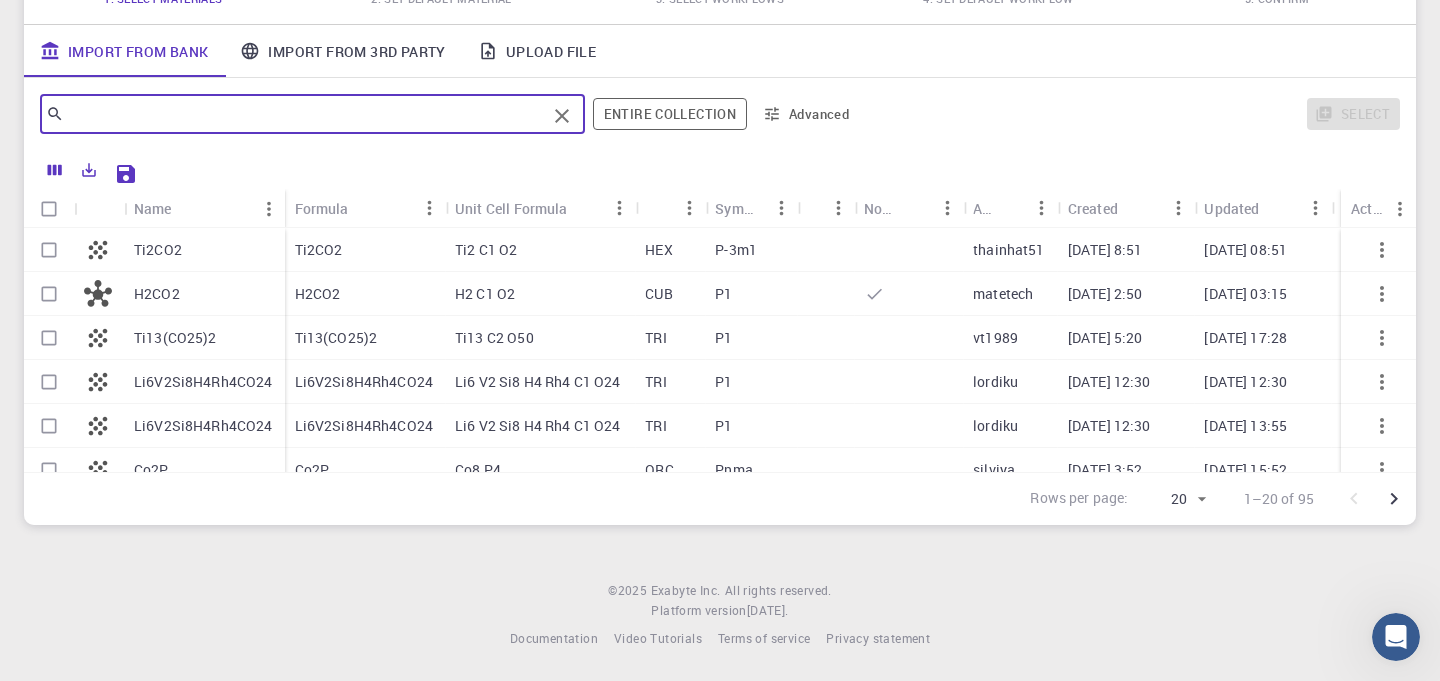 paste on "carbon nanotubes (CNTs)" 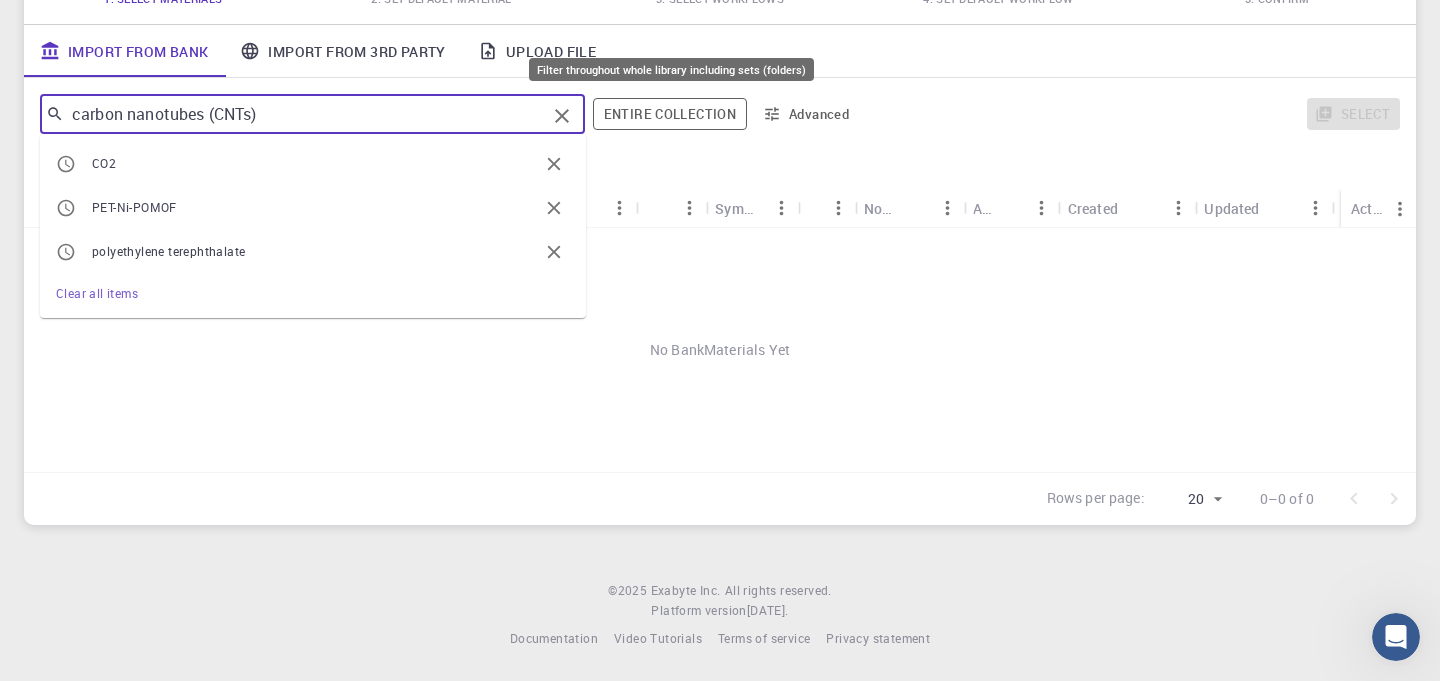 type on "carbon nanotubes (CNTs)" 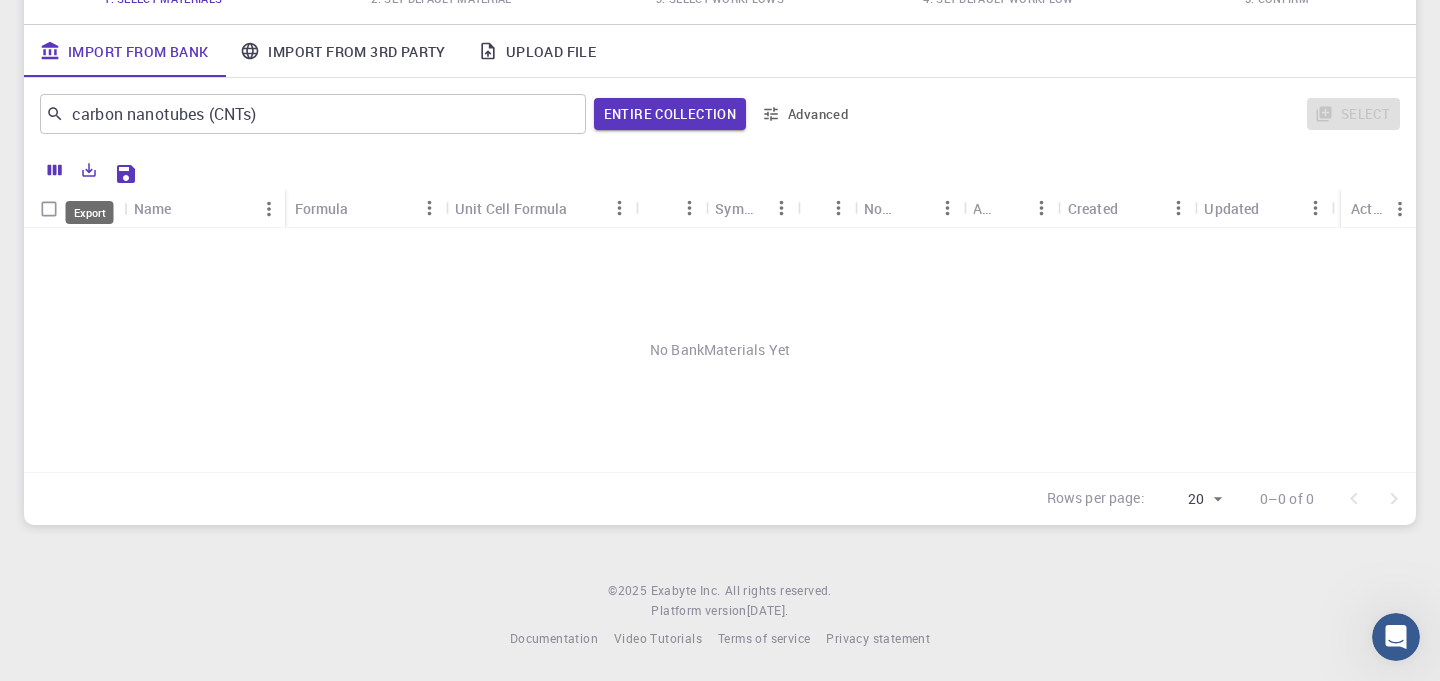 click 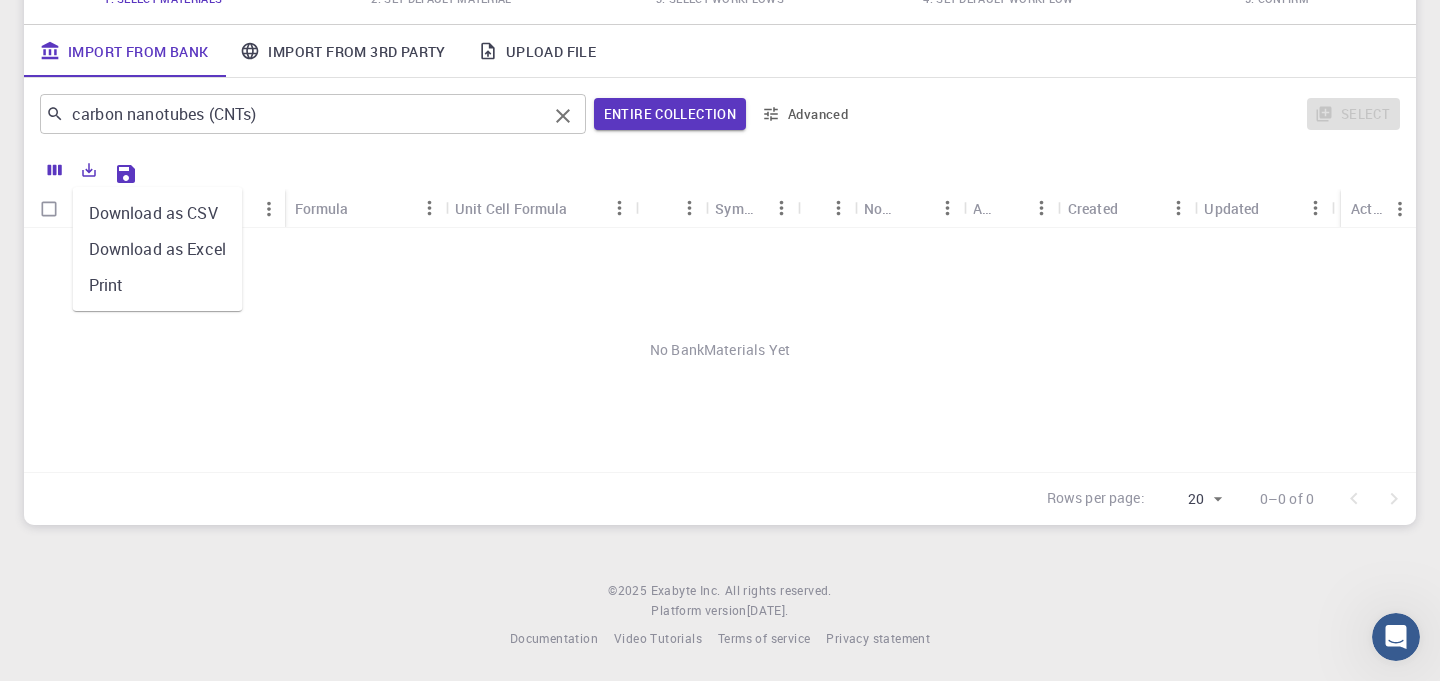 click at bounding box center (563, 116) 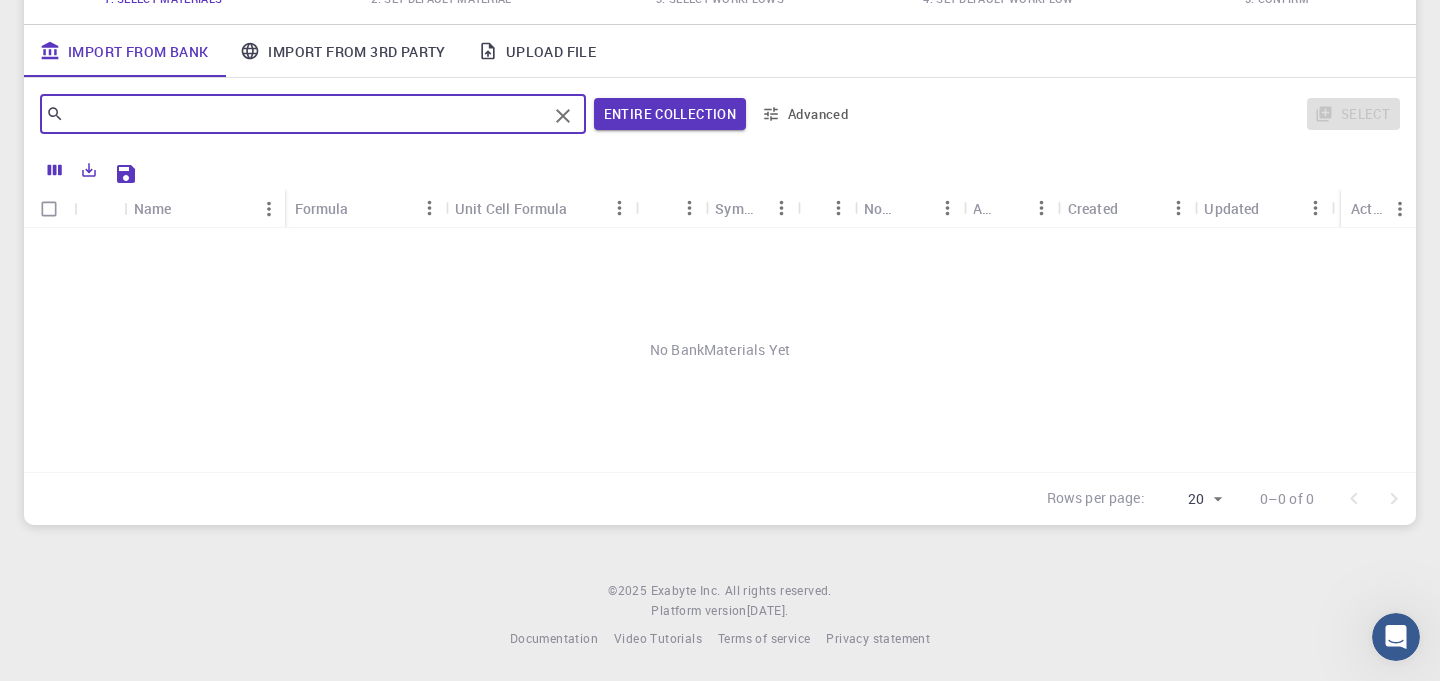 paste on "carbon nanoring" 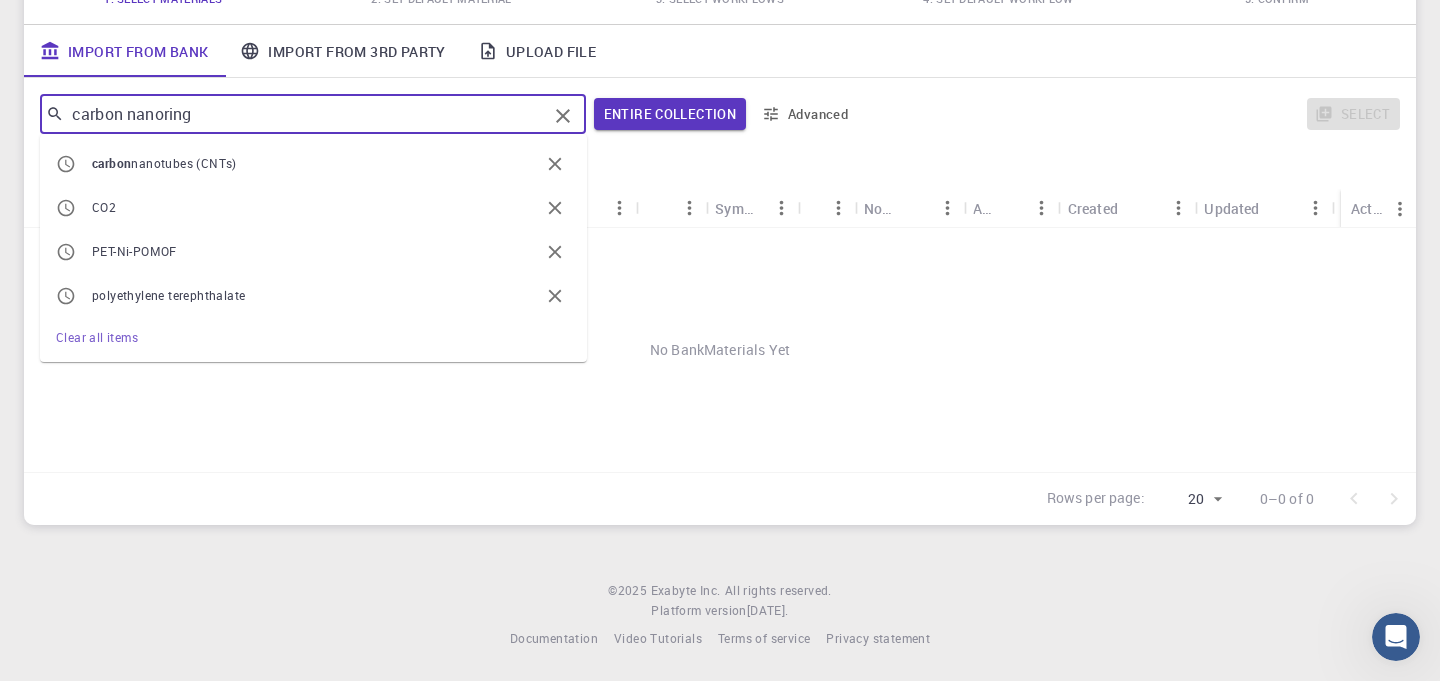 type on "carbon nanoring" 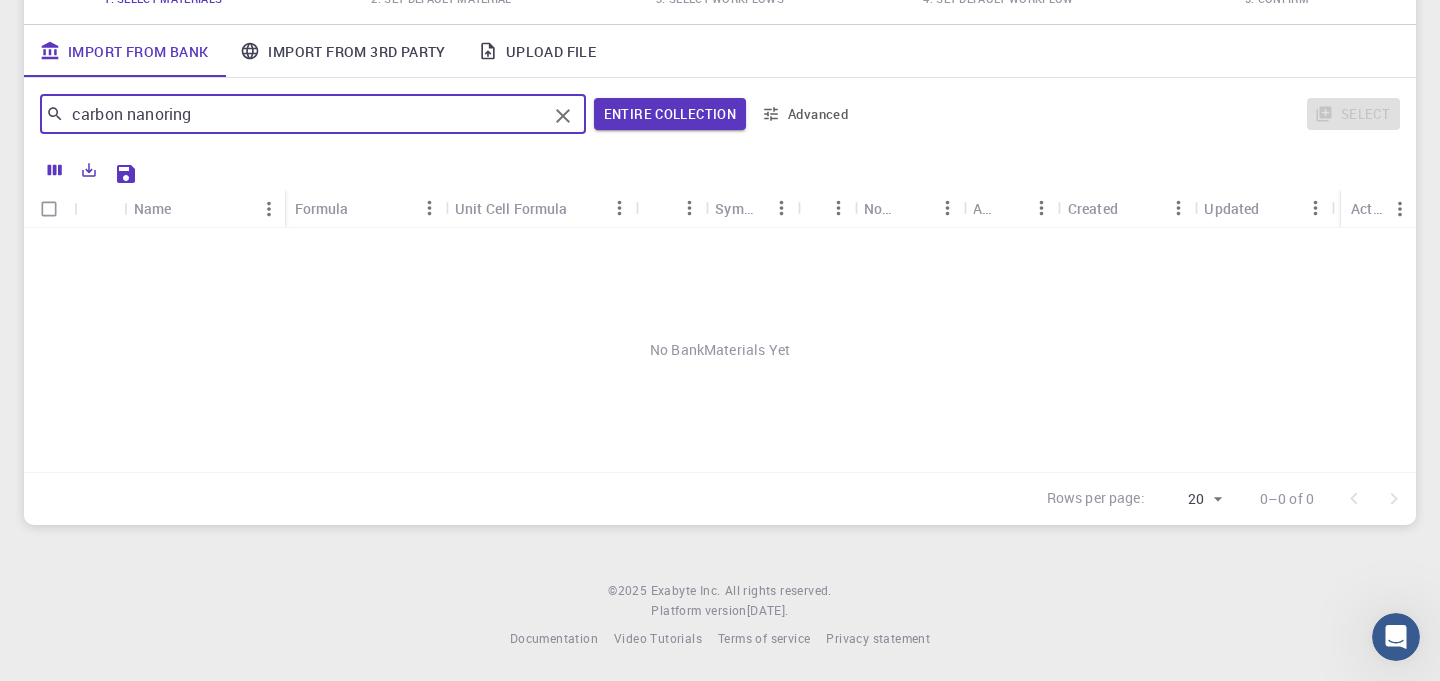 click 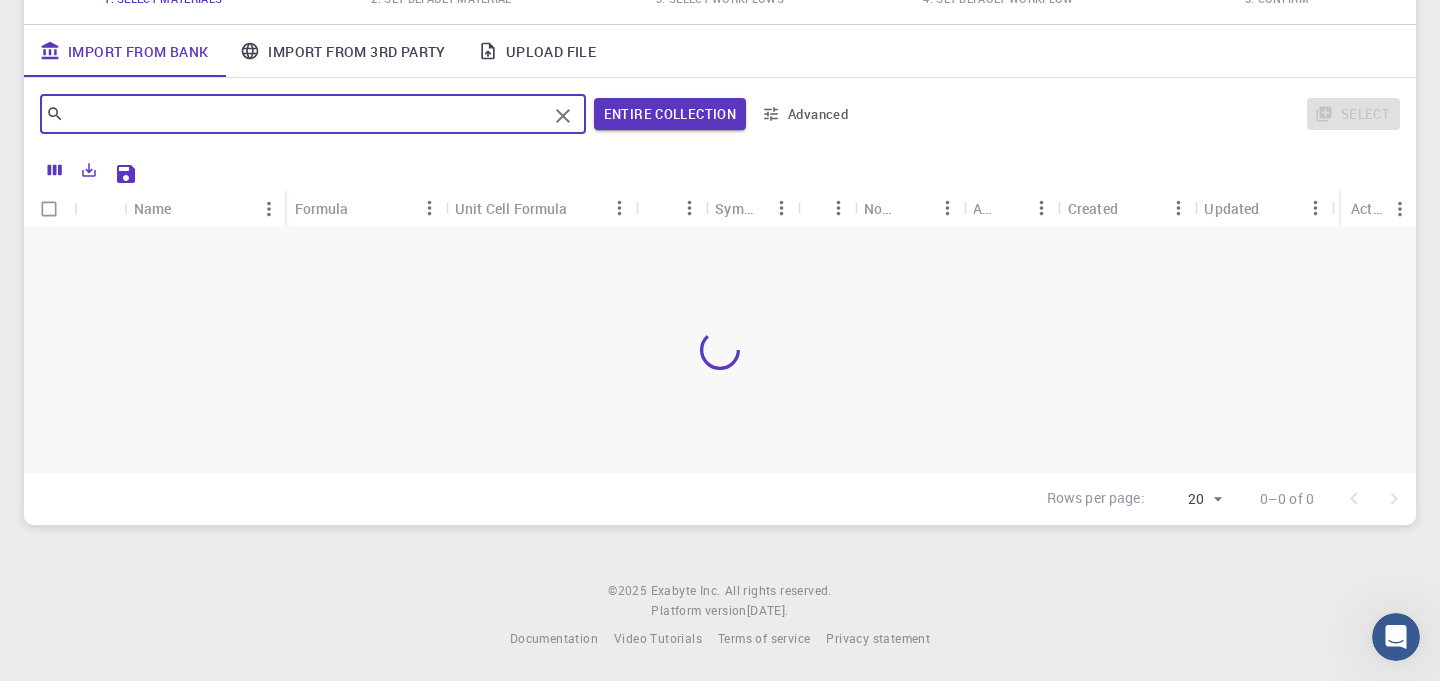 click on "Upload File" at bounding box center (537, 51) 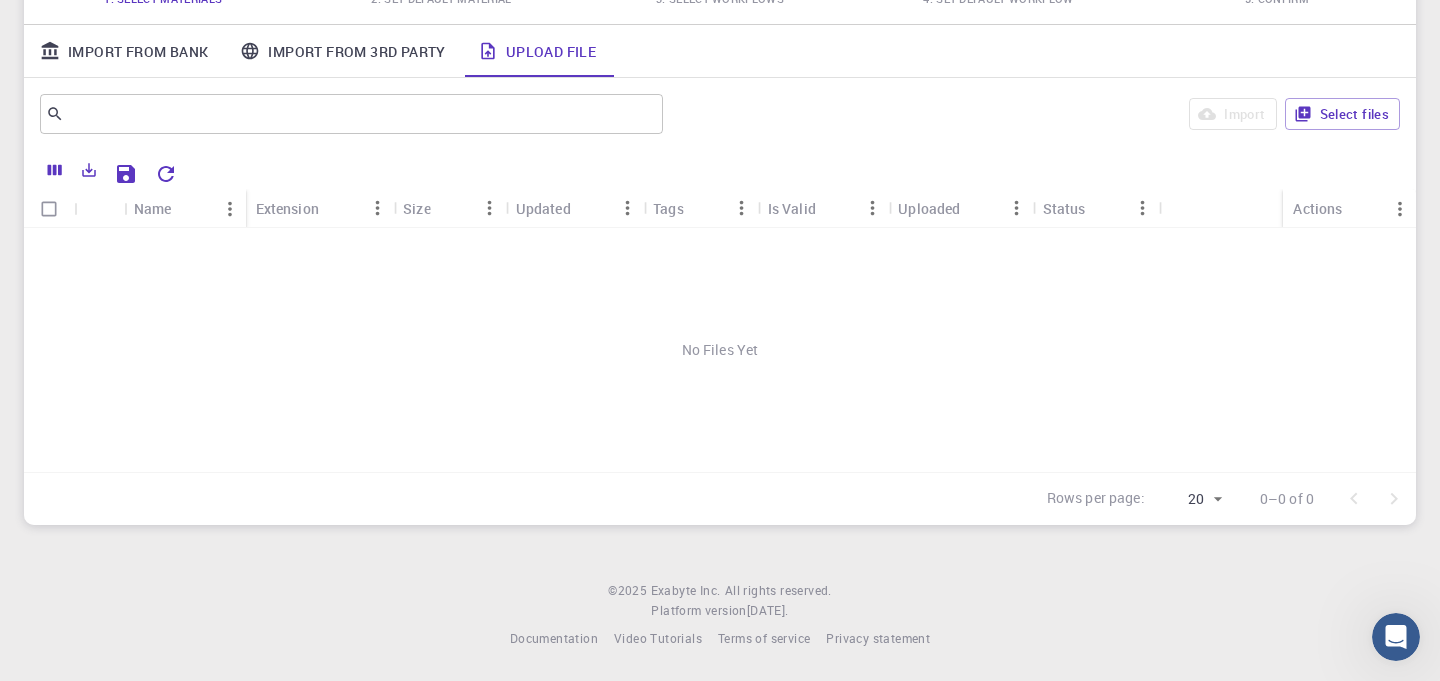 click on "Upload File" at bounding box center (537, 51) 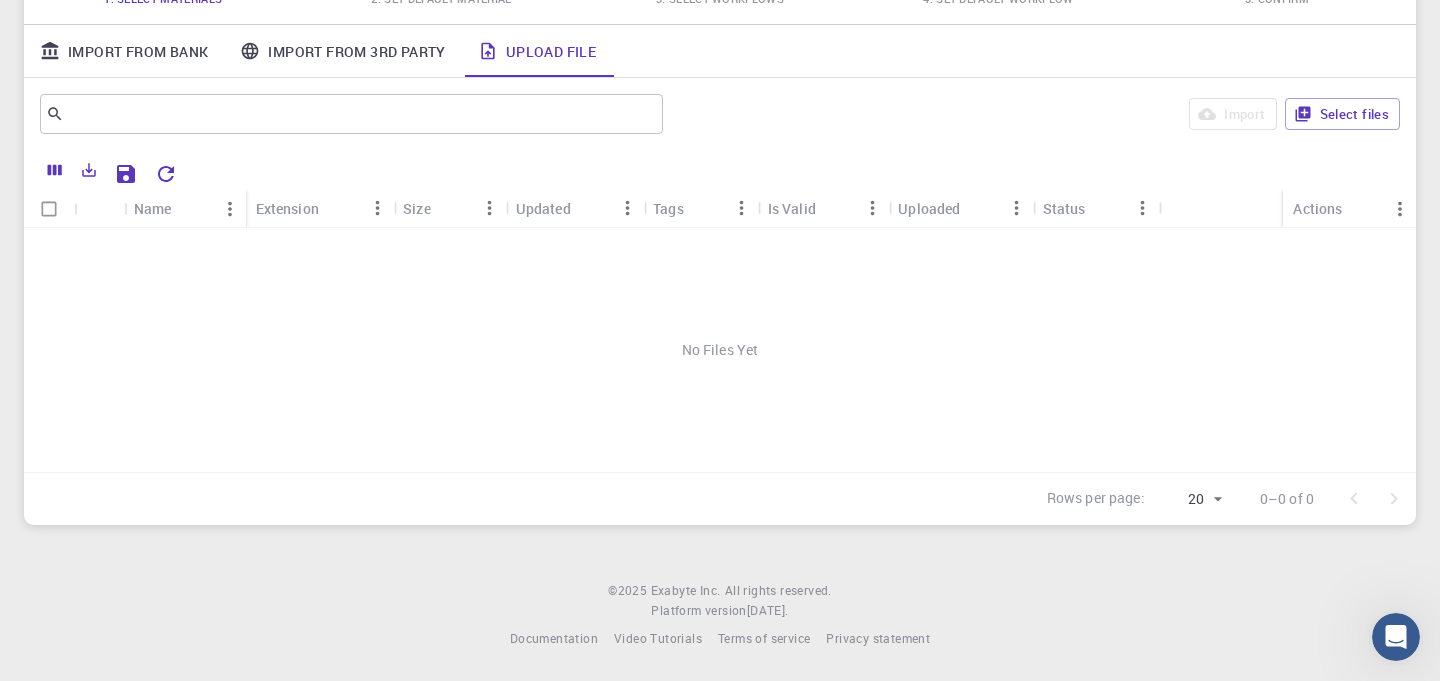 click on "Import From Bank" at bounding box center [124, 51] 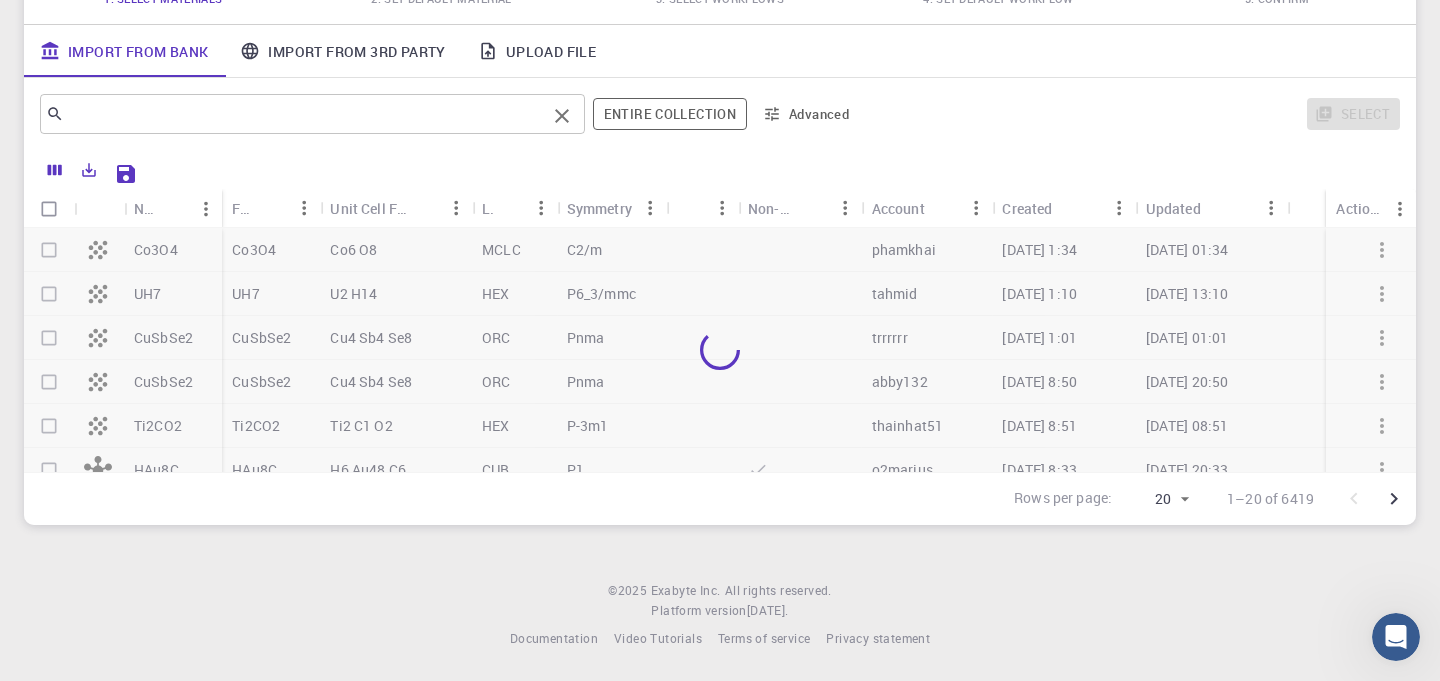click at bounding box center [305, 114] 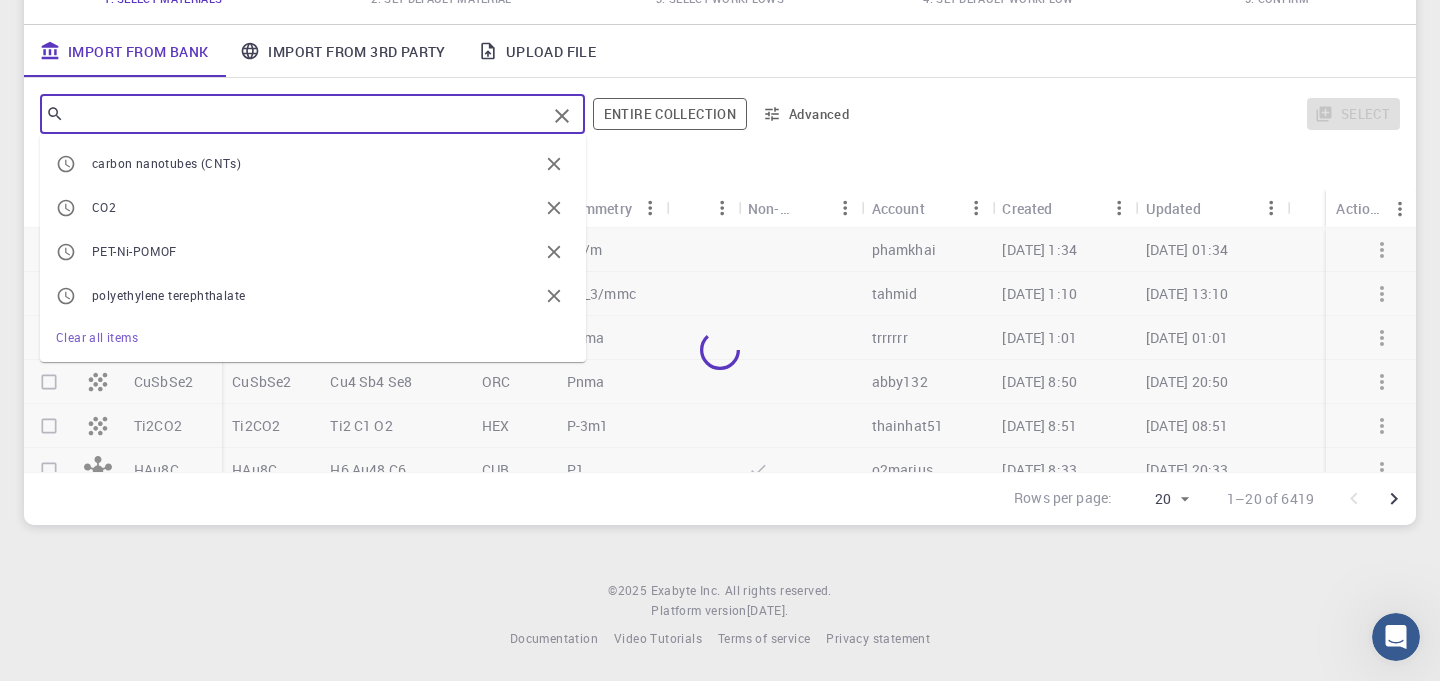 paste on "Mesoporous carbon" 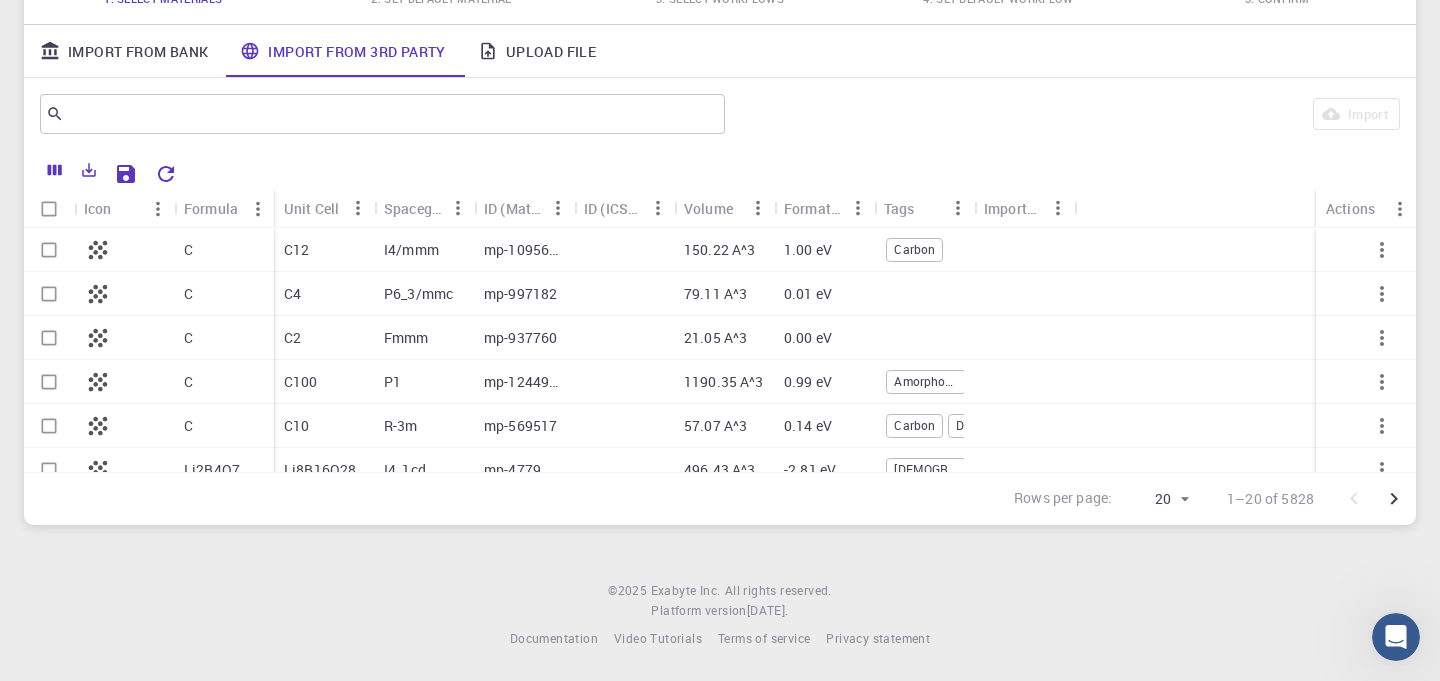 click on "​ Import" at bounding box center [720, 114] 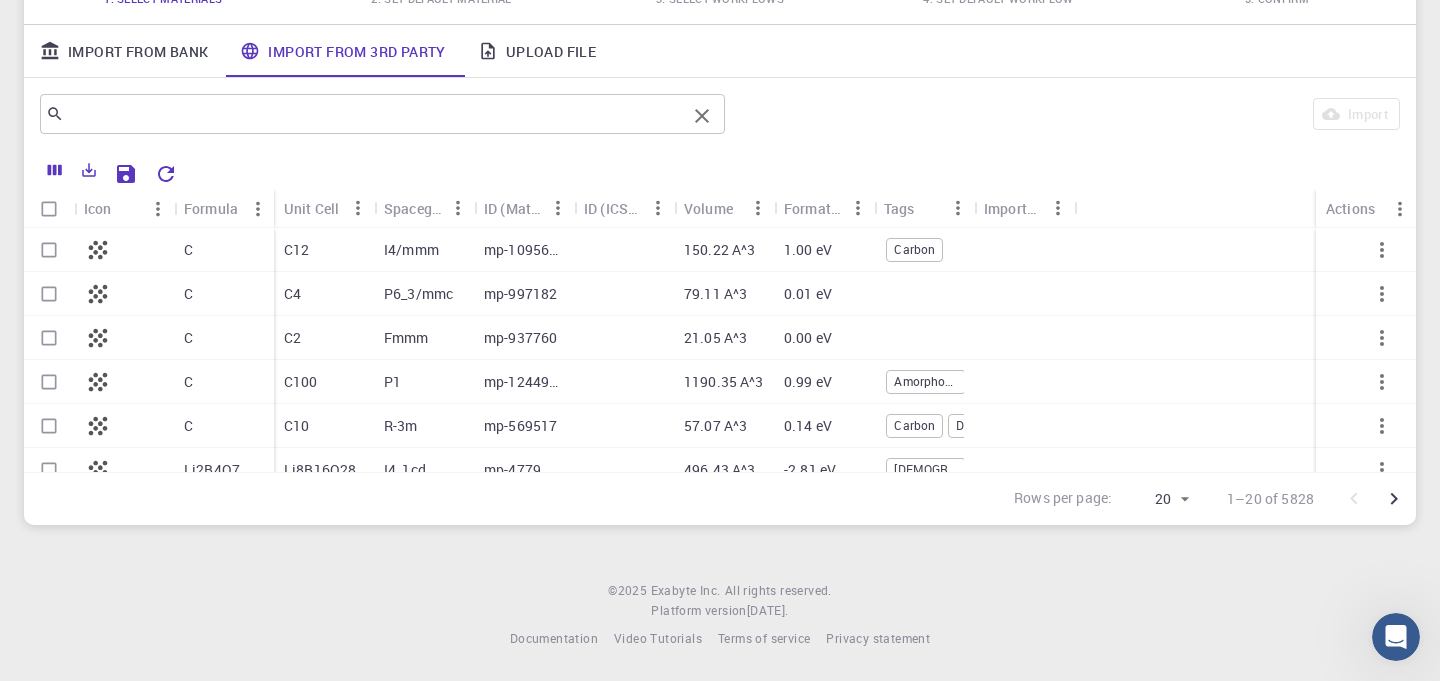 click at bounding box center [375, 114] 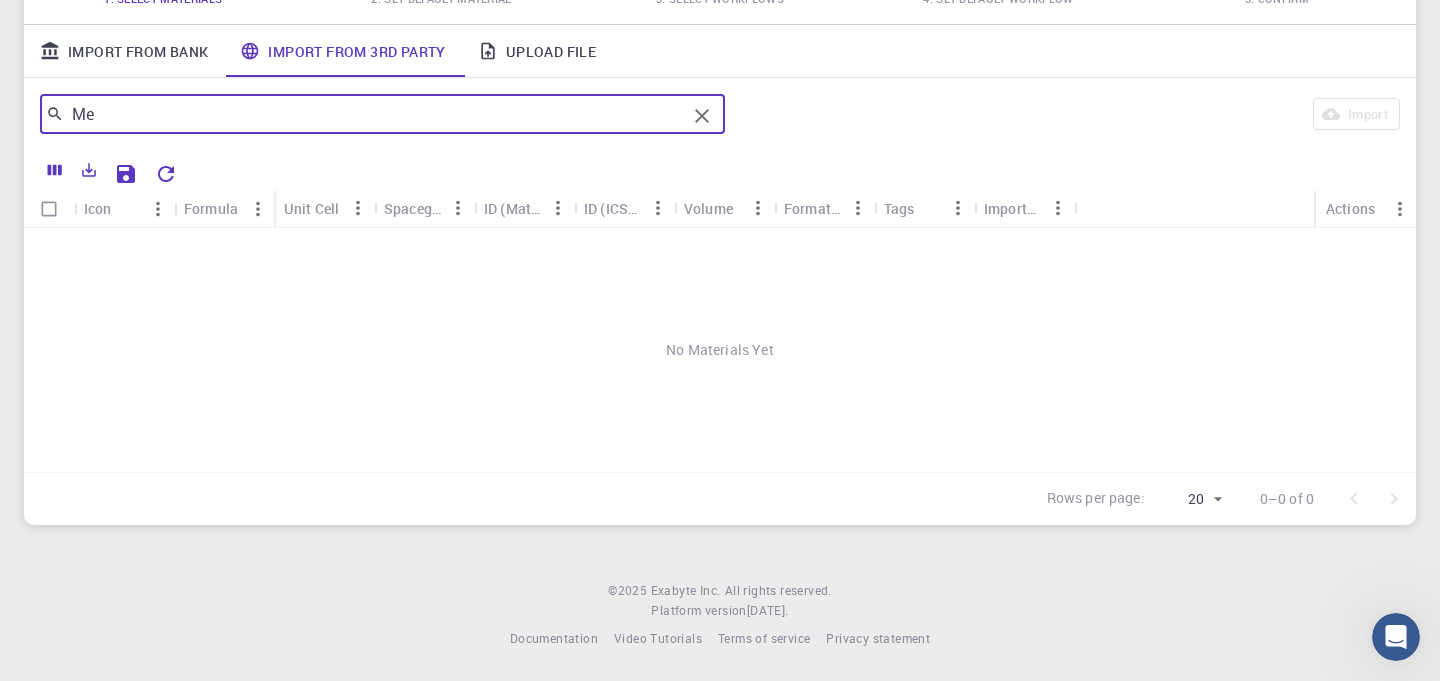 type on "M" 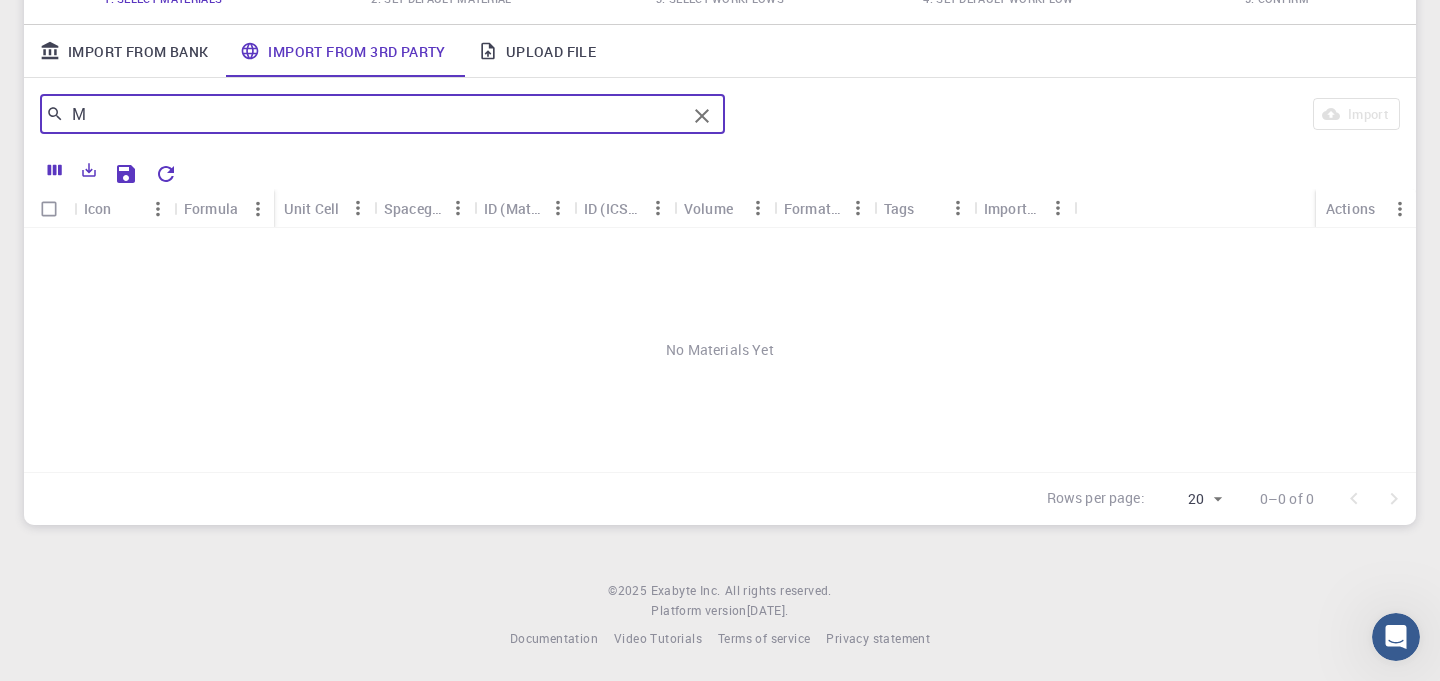 type 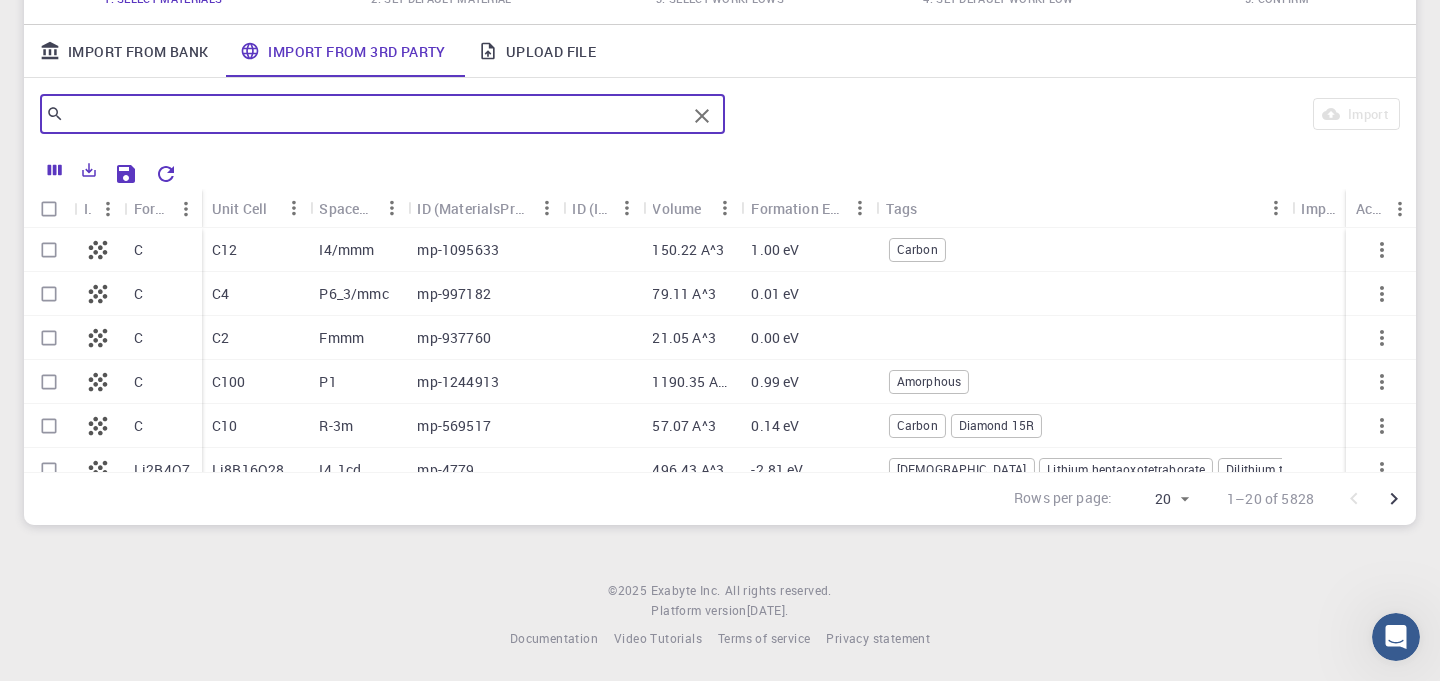 click at bounding box center (602, 250) 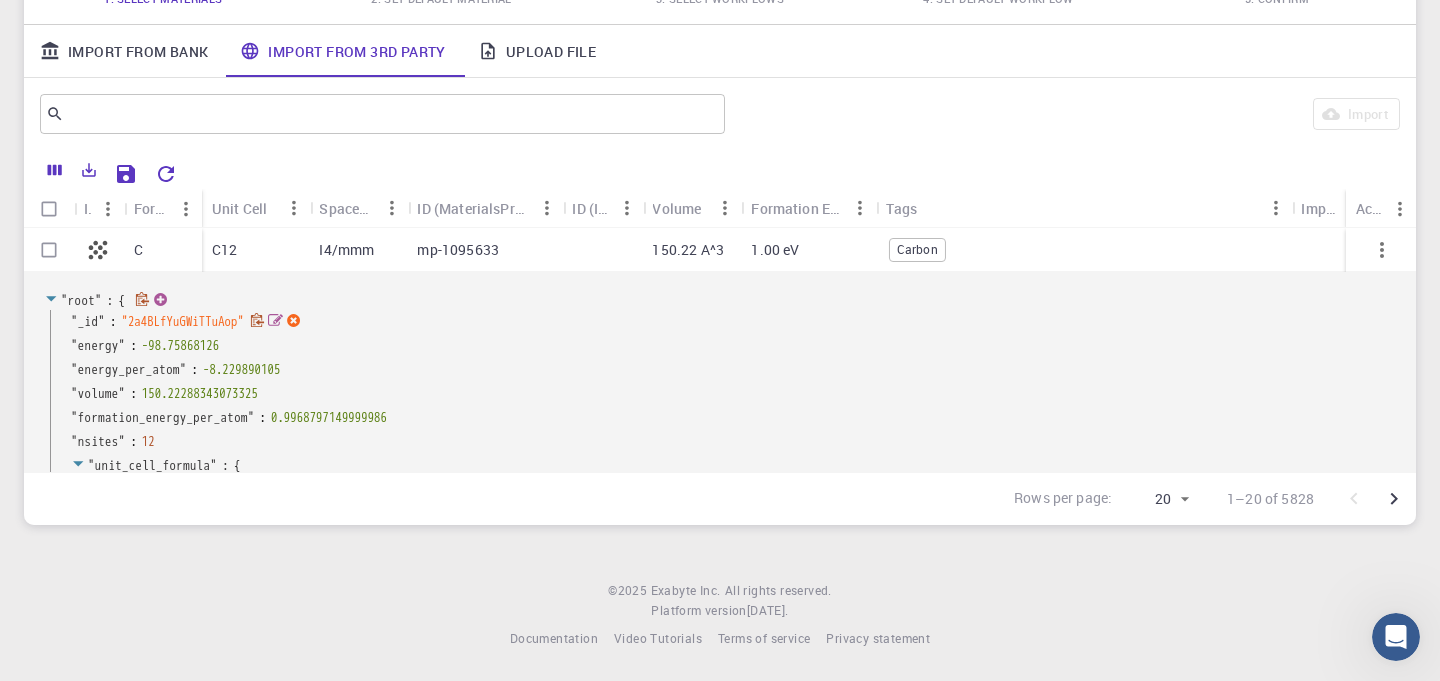 click on "" _id " : " 2a4BLfYuGWiTTuAop "" at bounding box center [735, 322] 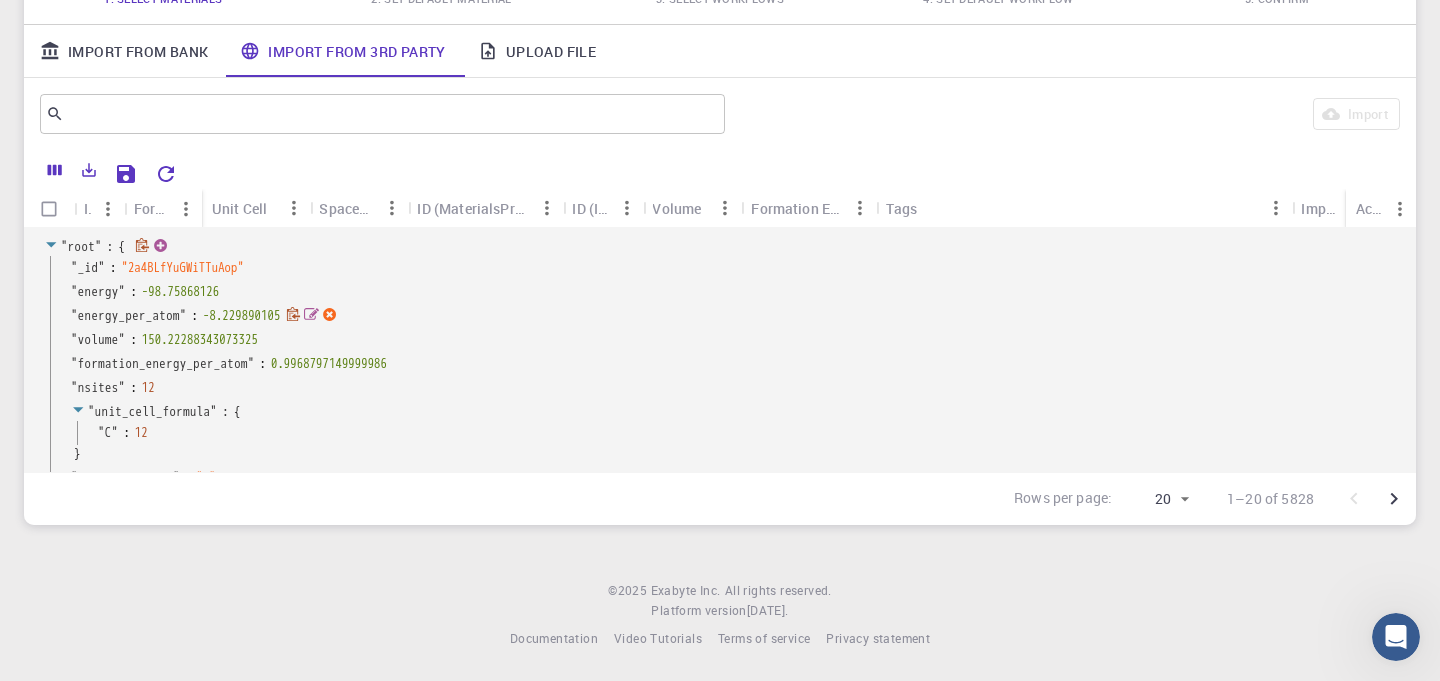 scroll, scrollTop: 0, scrollLeft: 0, axis: both 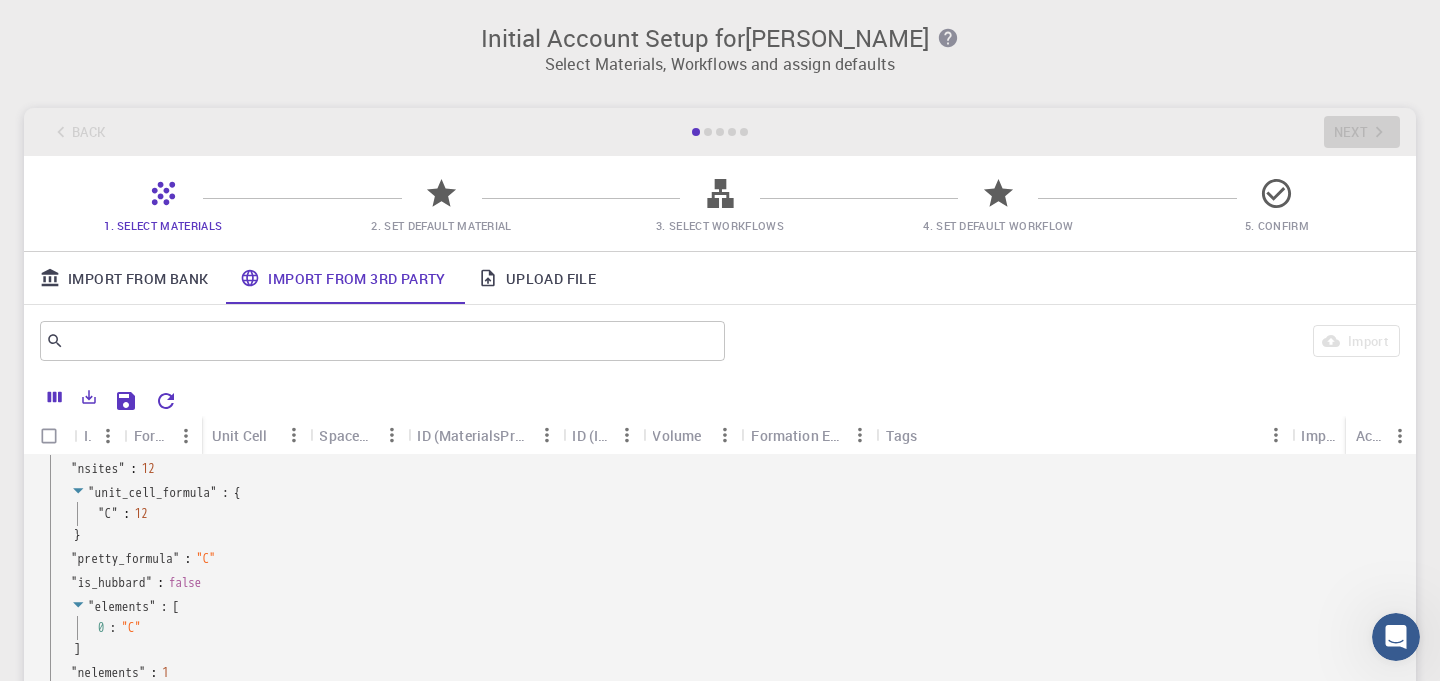 click at bounding box center (793, 398) 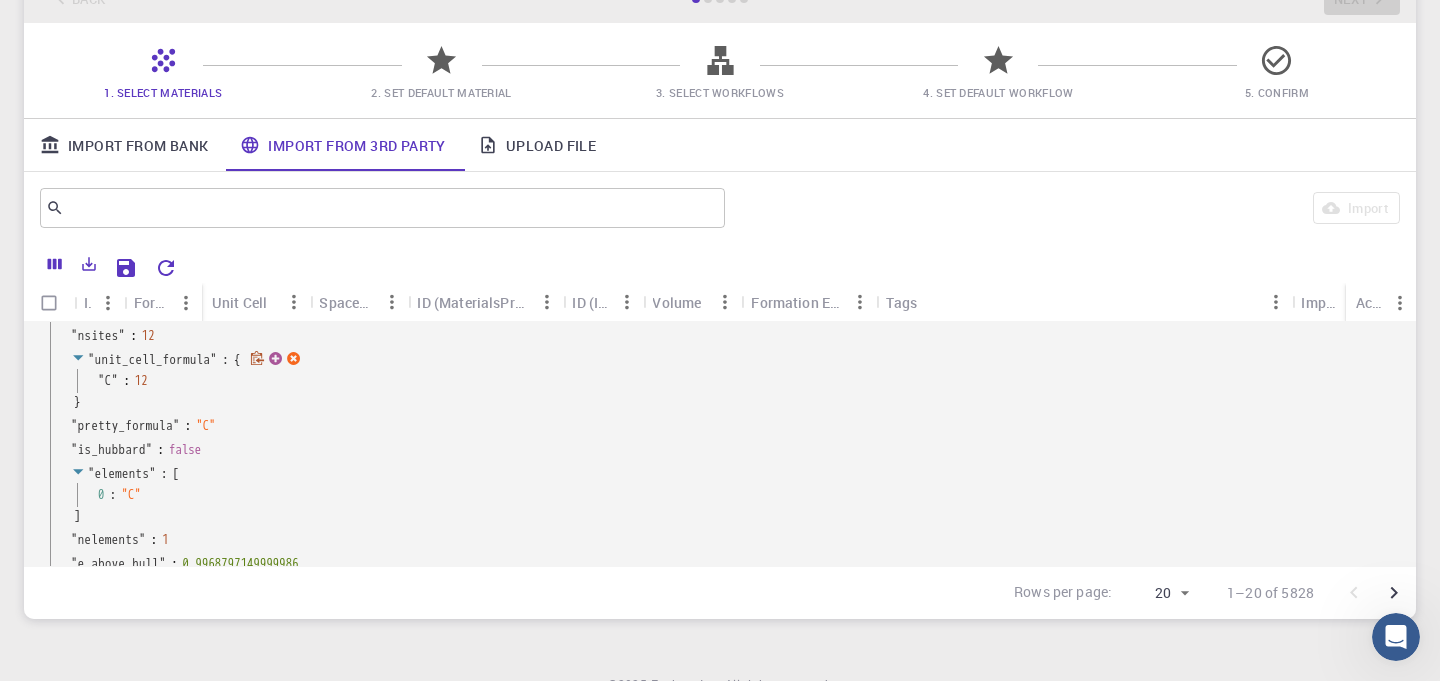 scroll, scrollTop: 200, scrollLeft: 0, axis: vertical 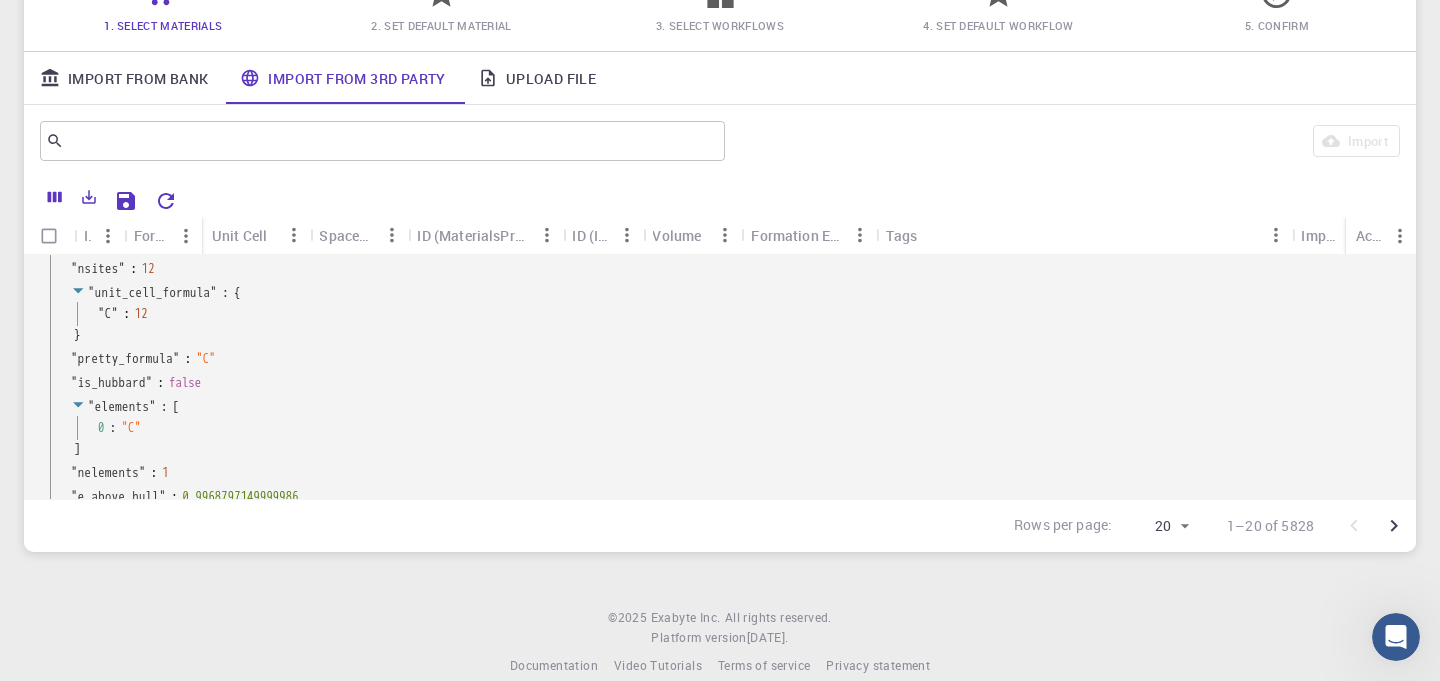 click at bounding box center [49, 236] 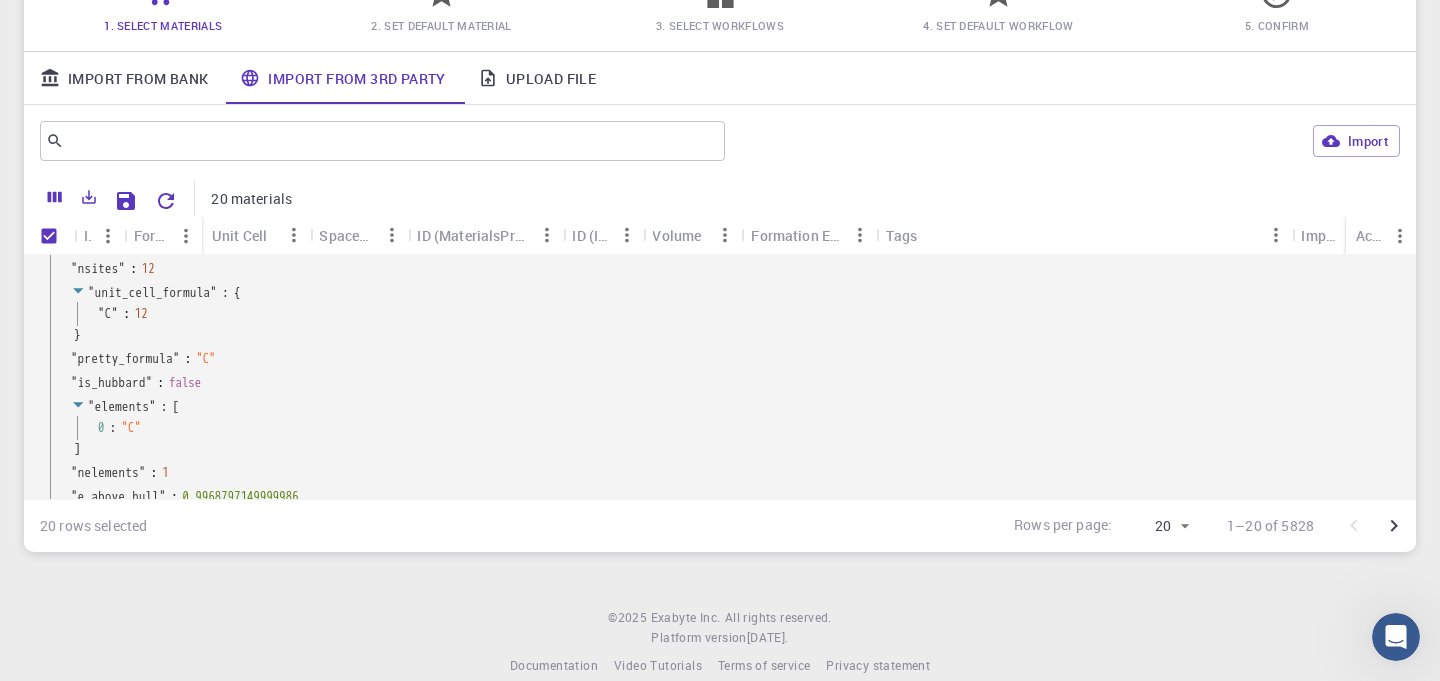 click 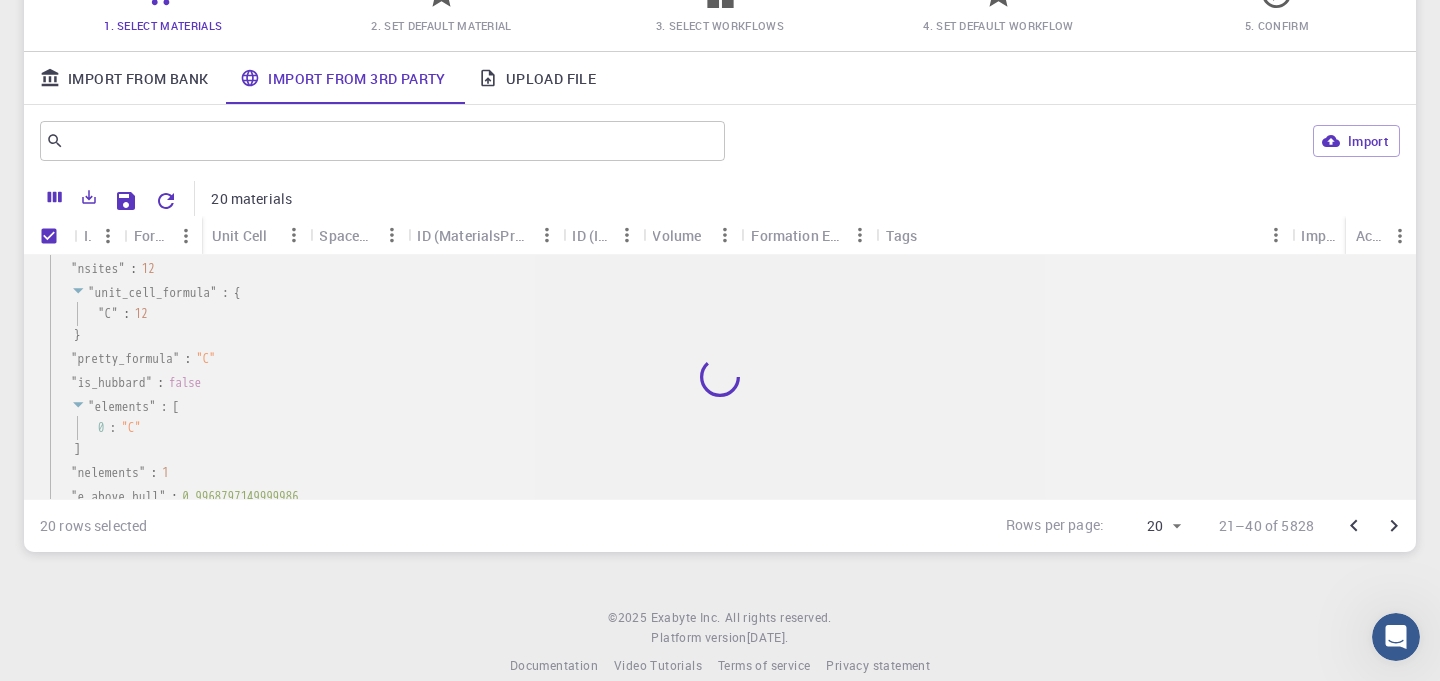 scroll, scrollTop: 0, scrollLeft: 0, axis: both 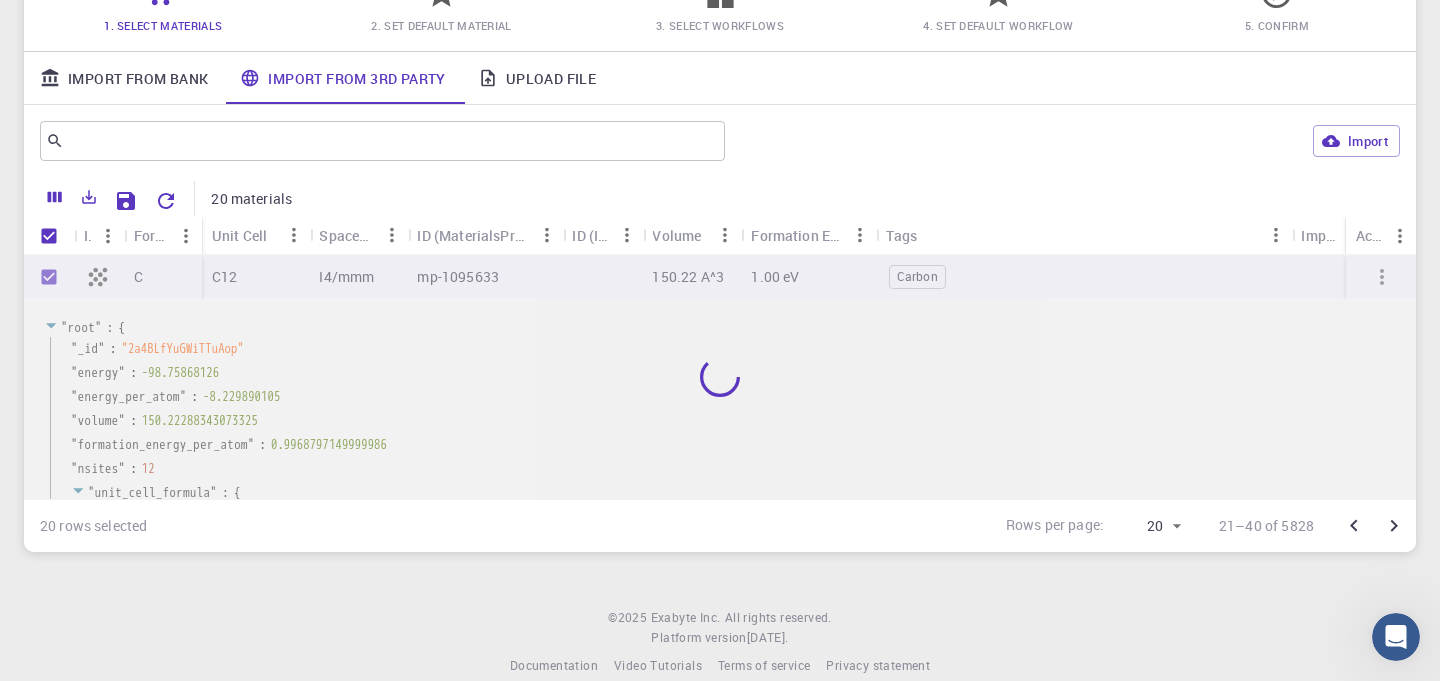 checkbox on "false" 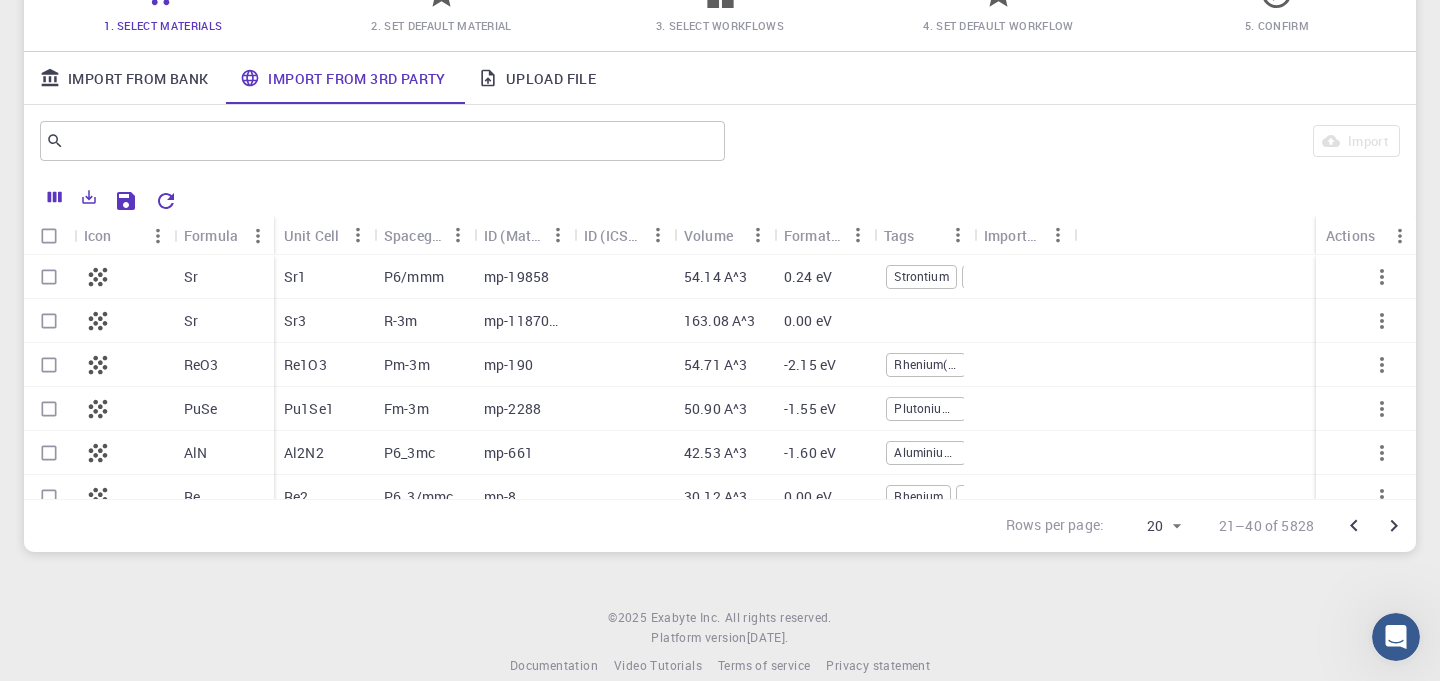 click 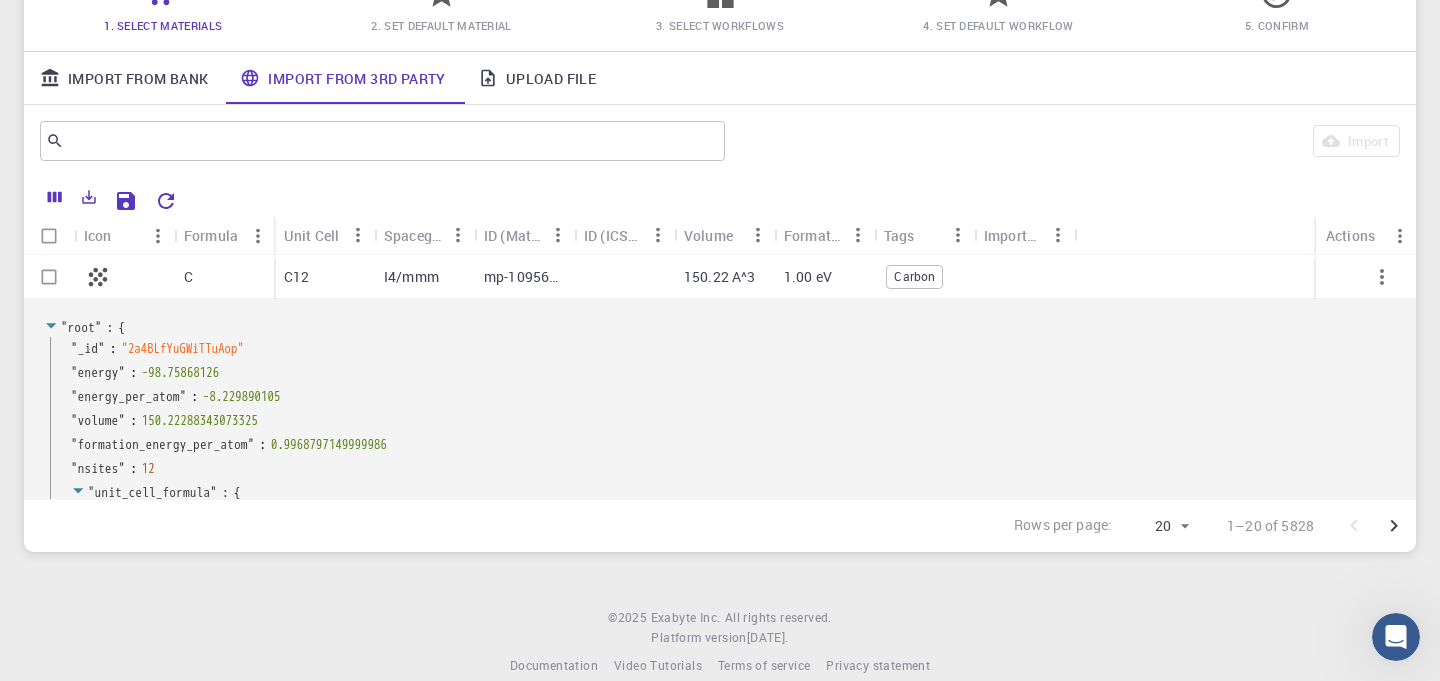 click at bounding box center (49, 277) 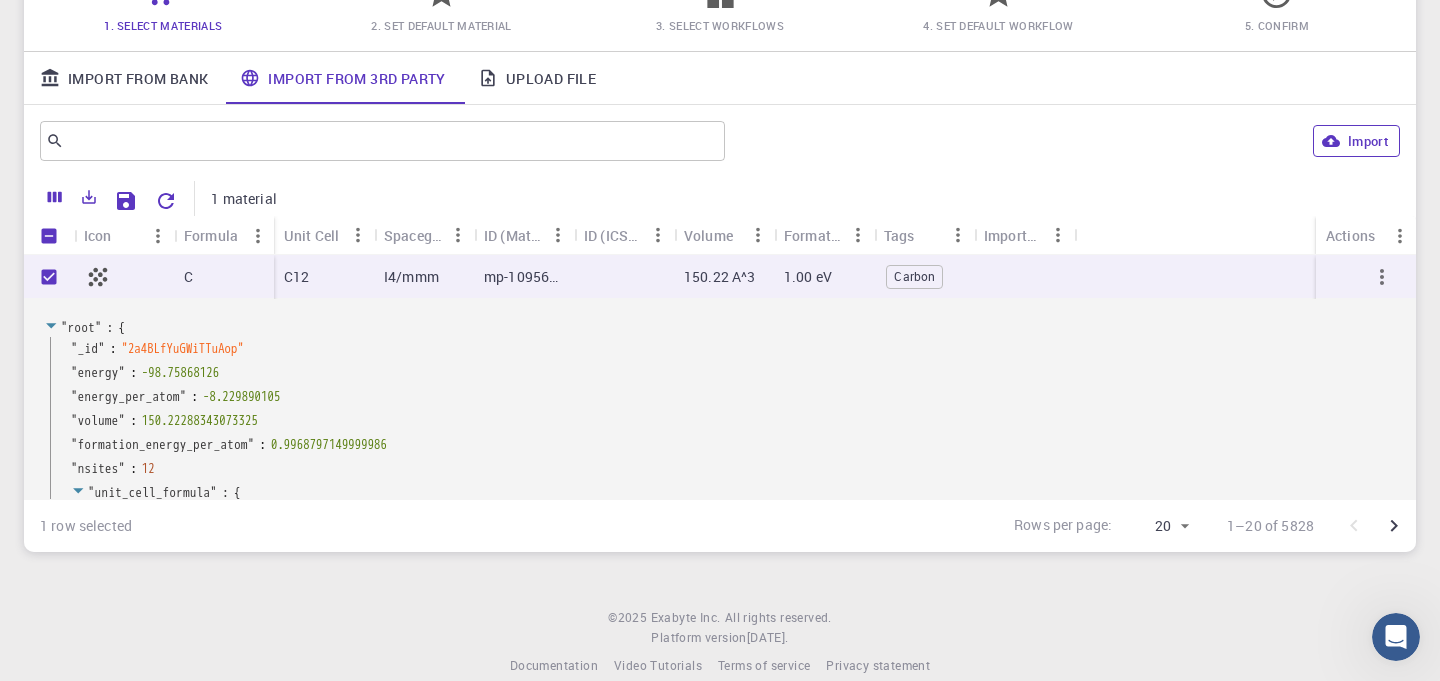 click on "Import" at bounding box center [1356, 141] 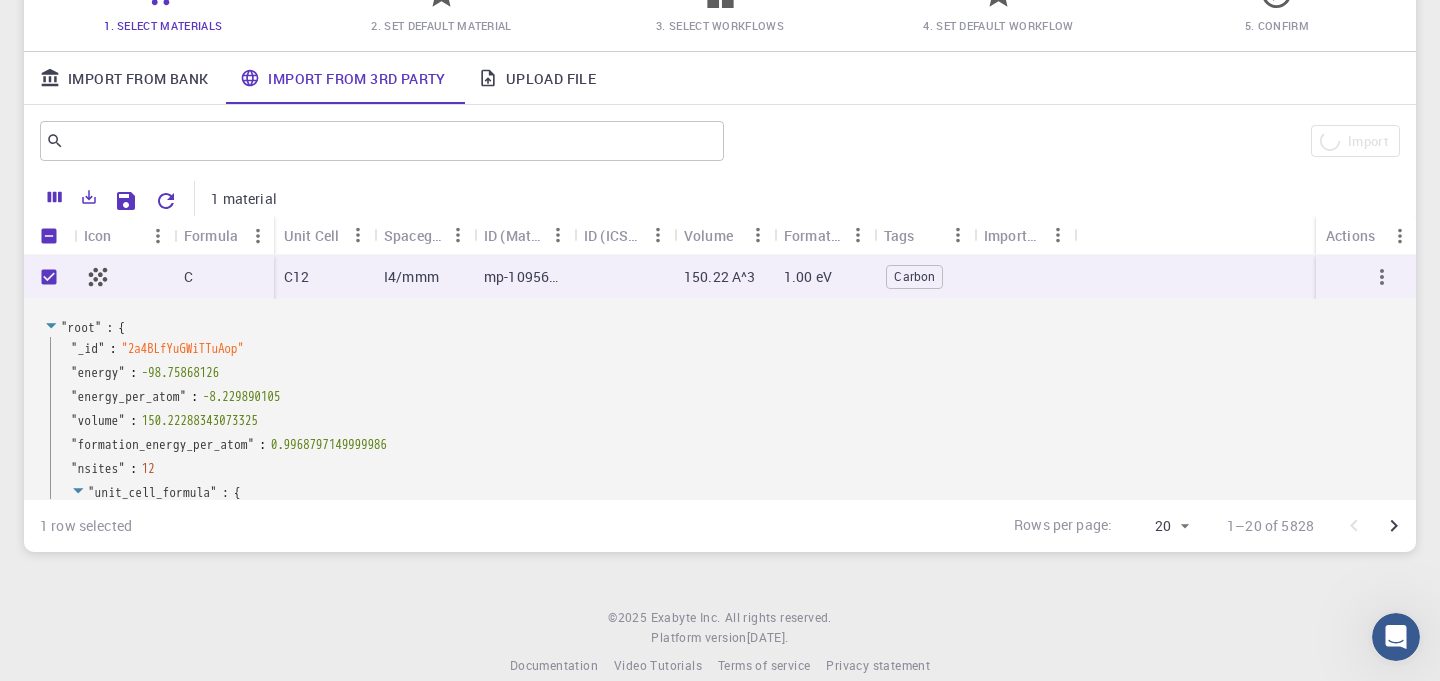 checkbox on "false" 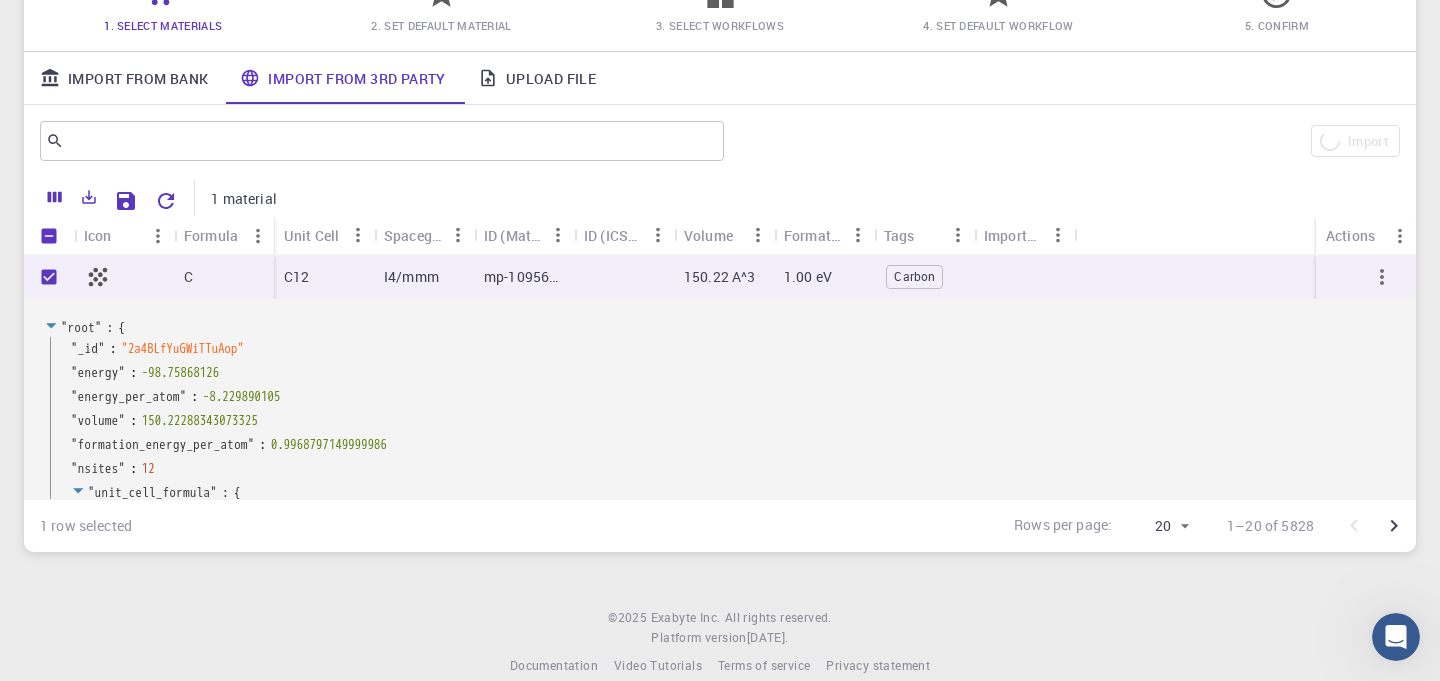 checkbox on "false" 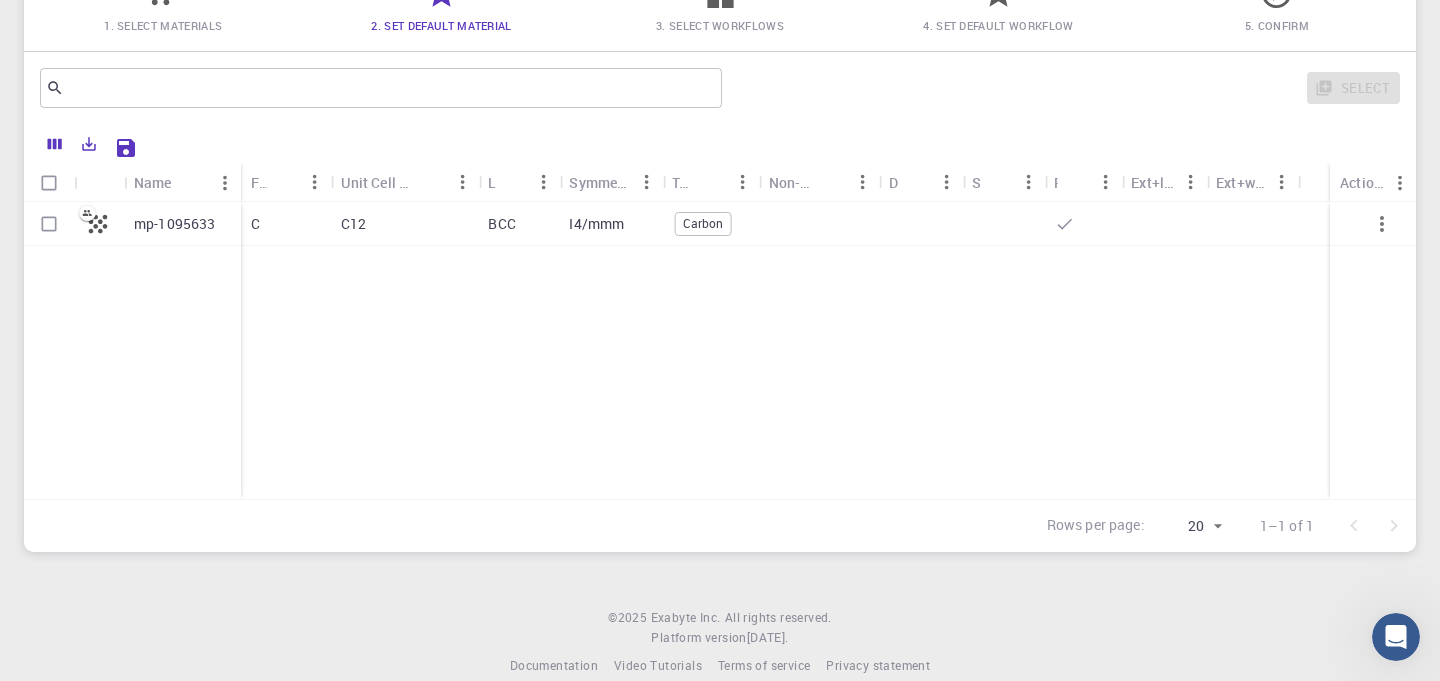 click at bounding box center [49, 224] 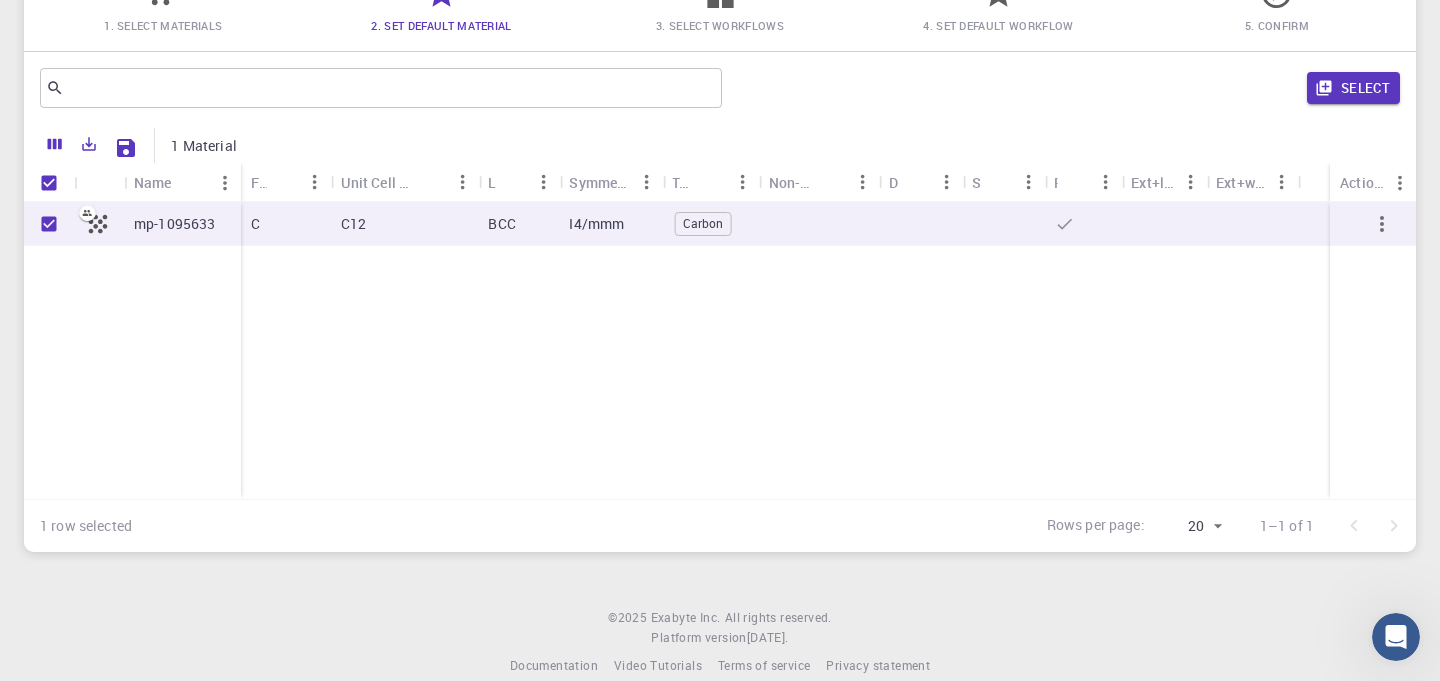click on "mp-1095633" at bounding box center (175, 224) 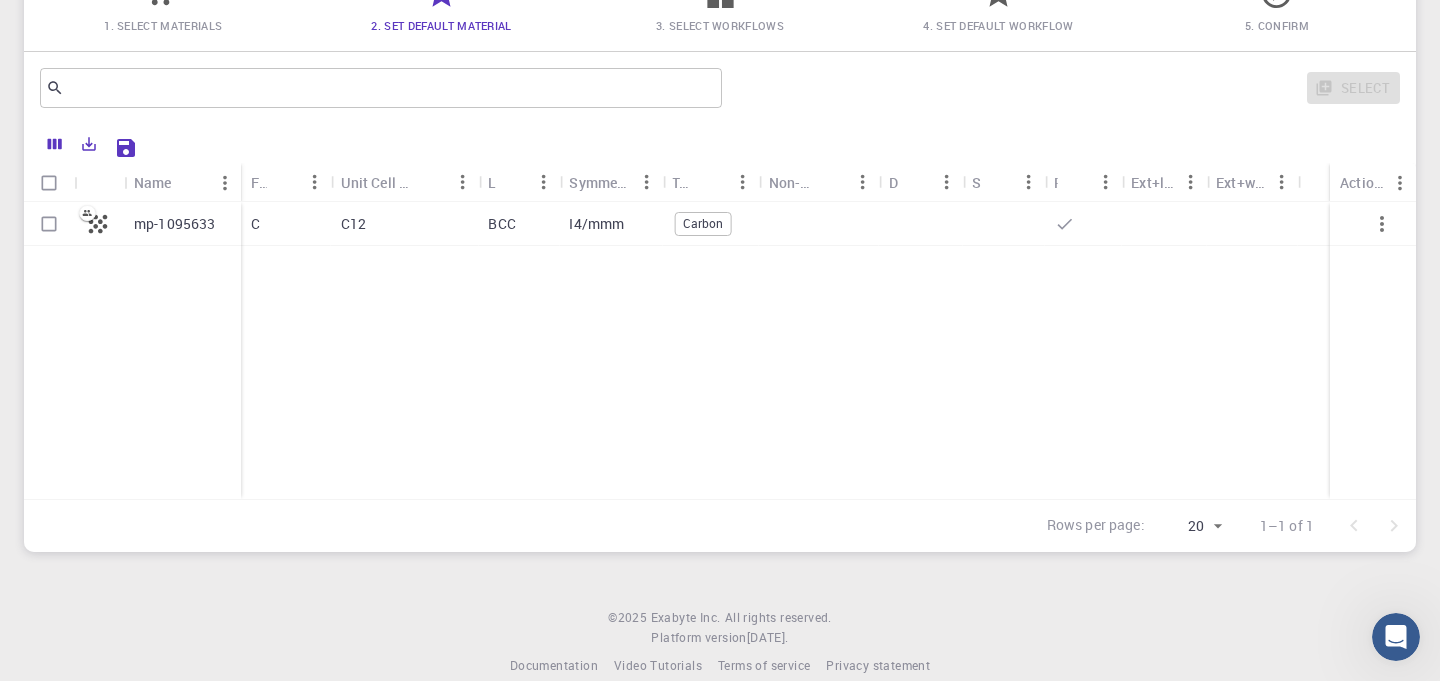 click on "mp-1095633" at bounding box center [175, 224] 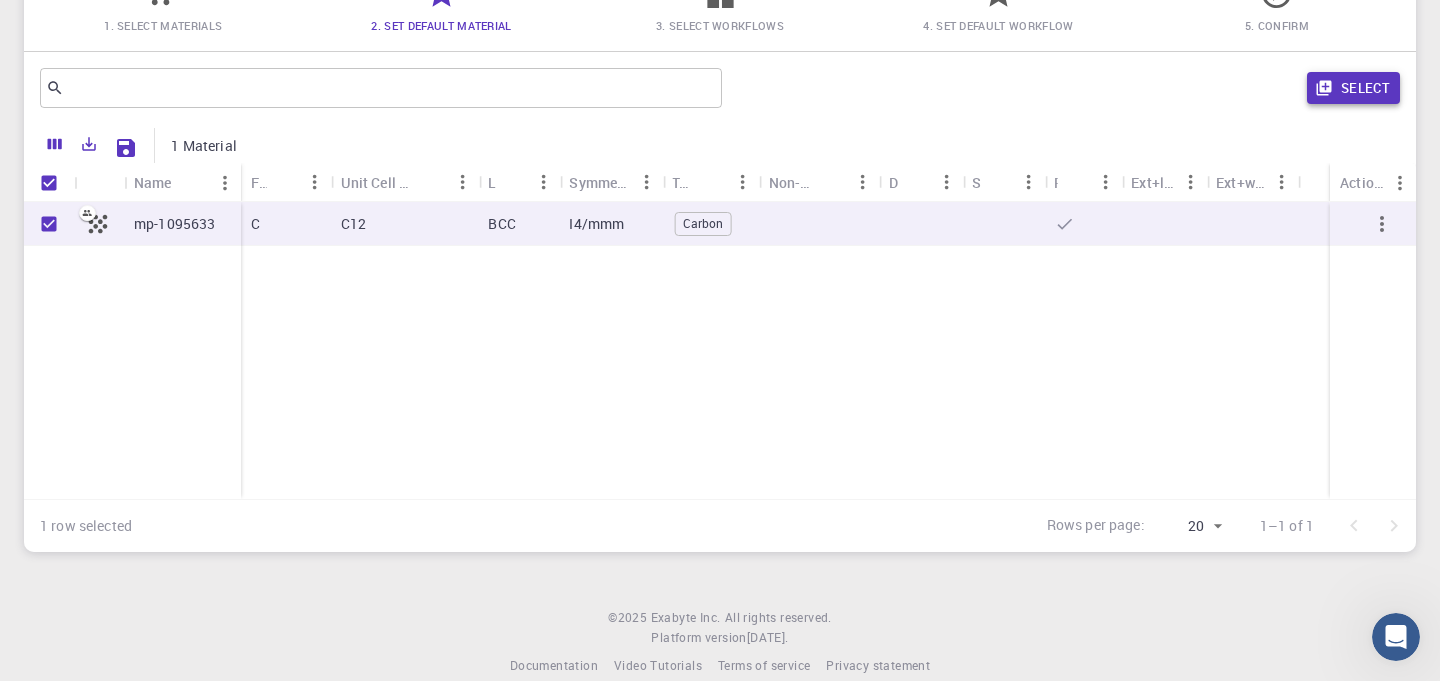 click on "Select" at bounding box center (1353, 88) 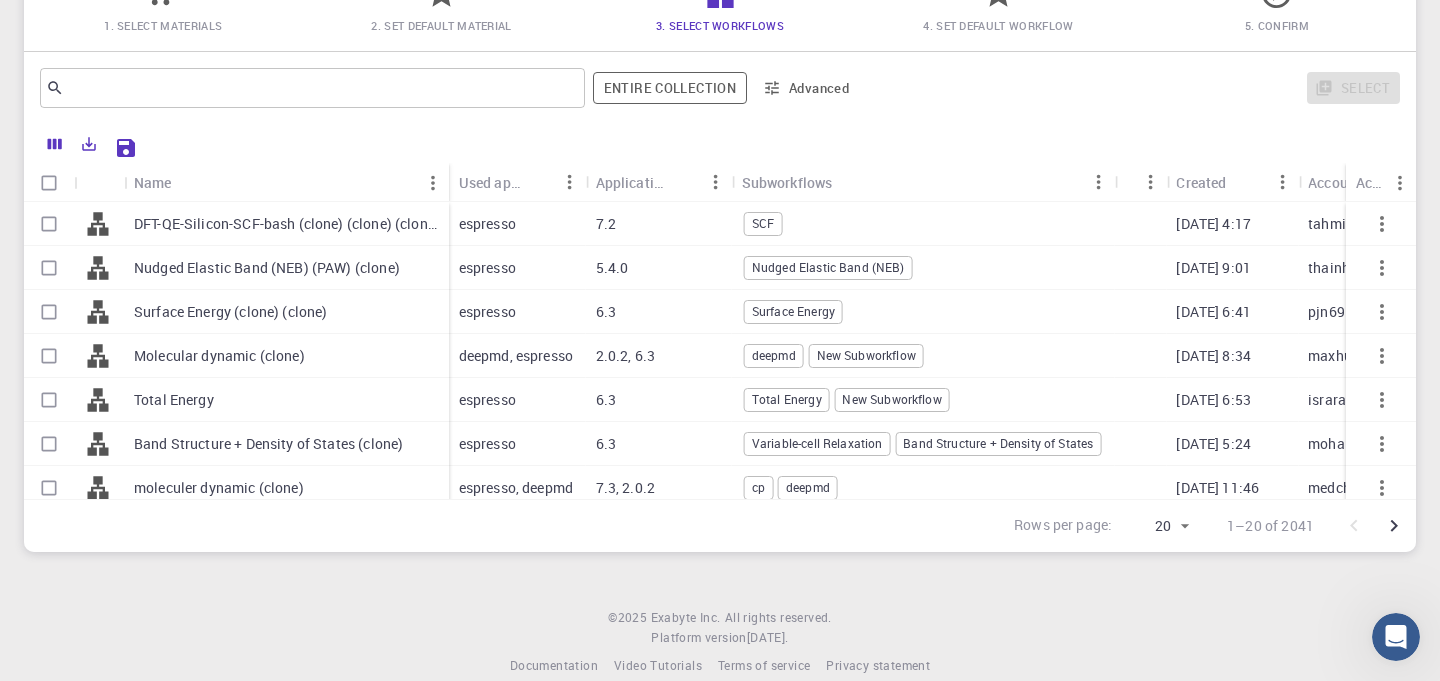 click on "Surface Energy (clone) (clone)" at bounding box center (231, 312) 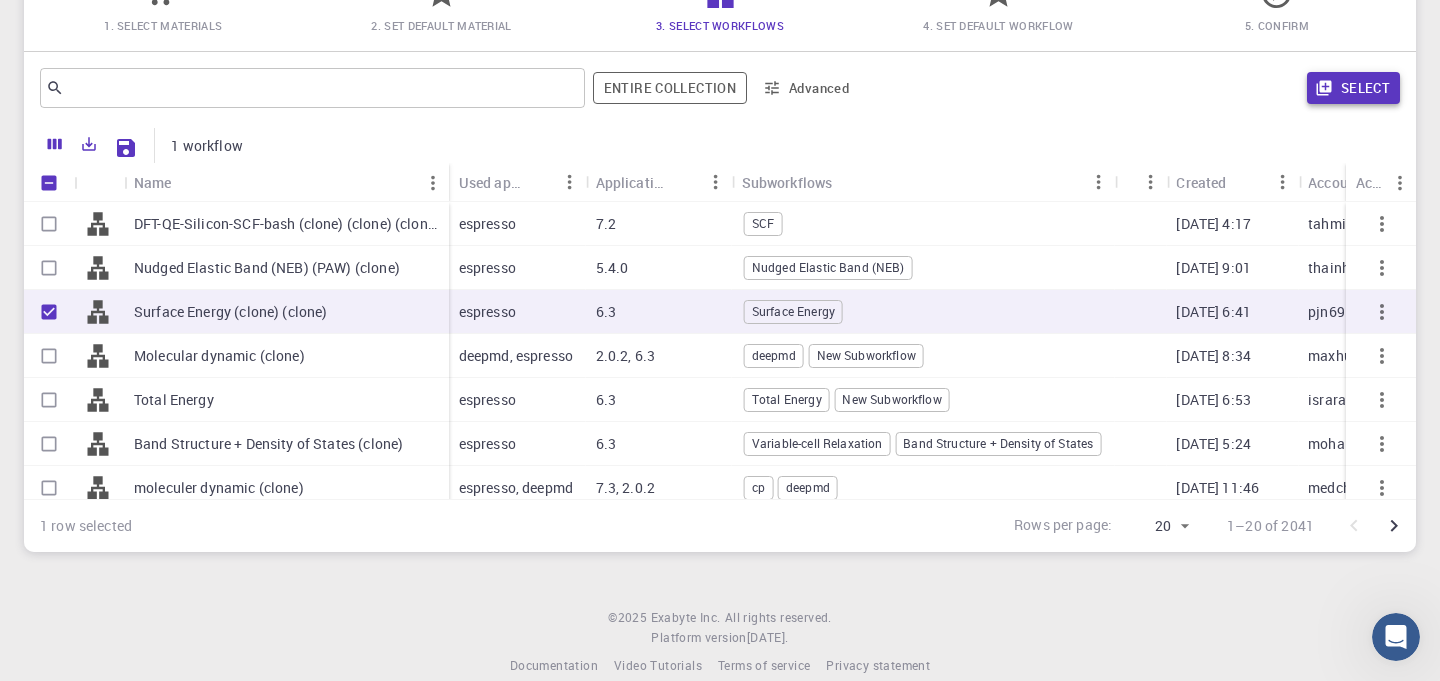 click on "Select" at bounding box center (1353, 88) 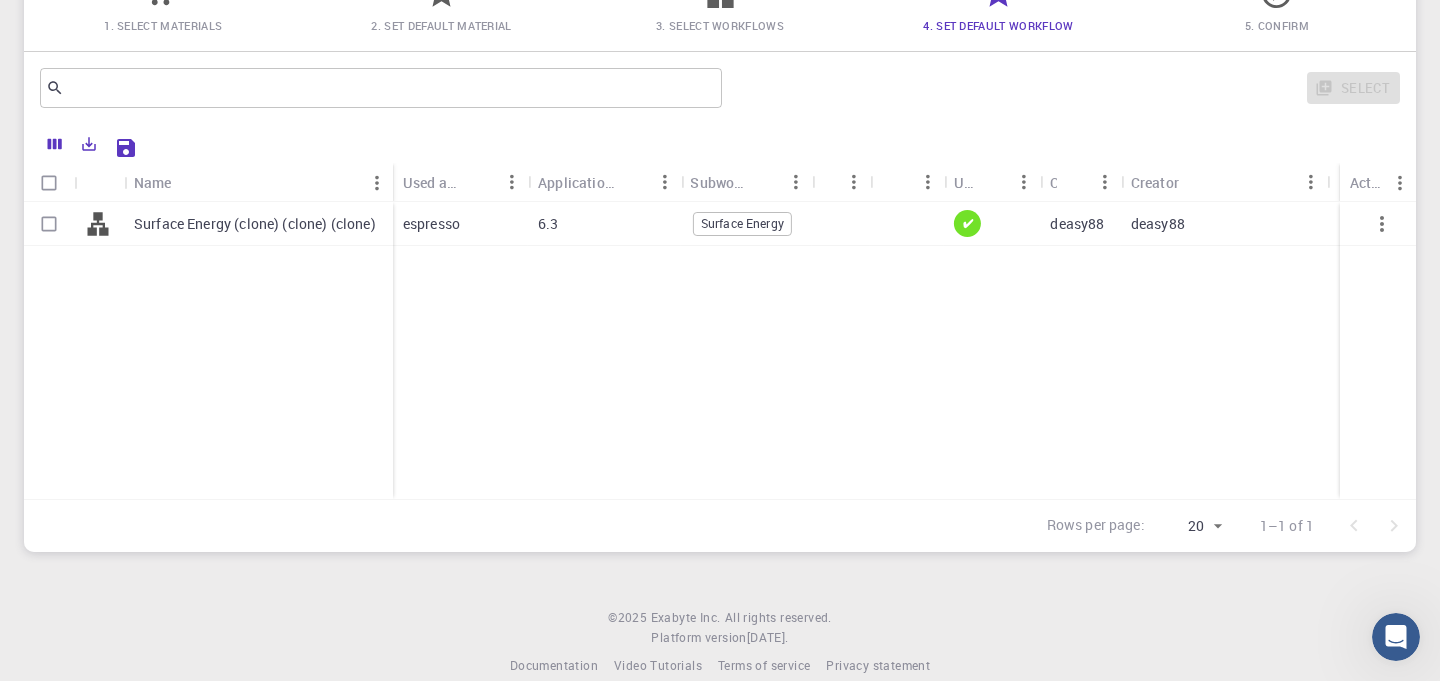 click at bounding box center (49, 224) 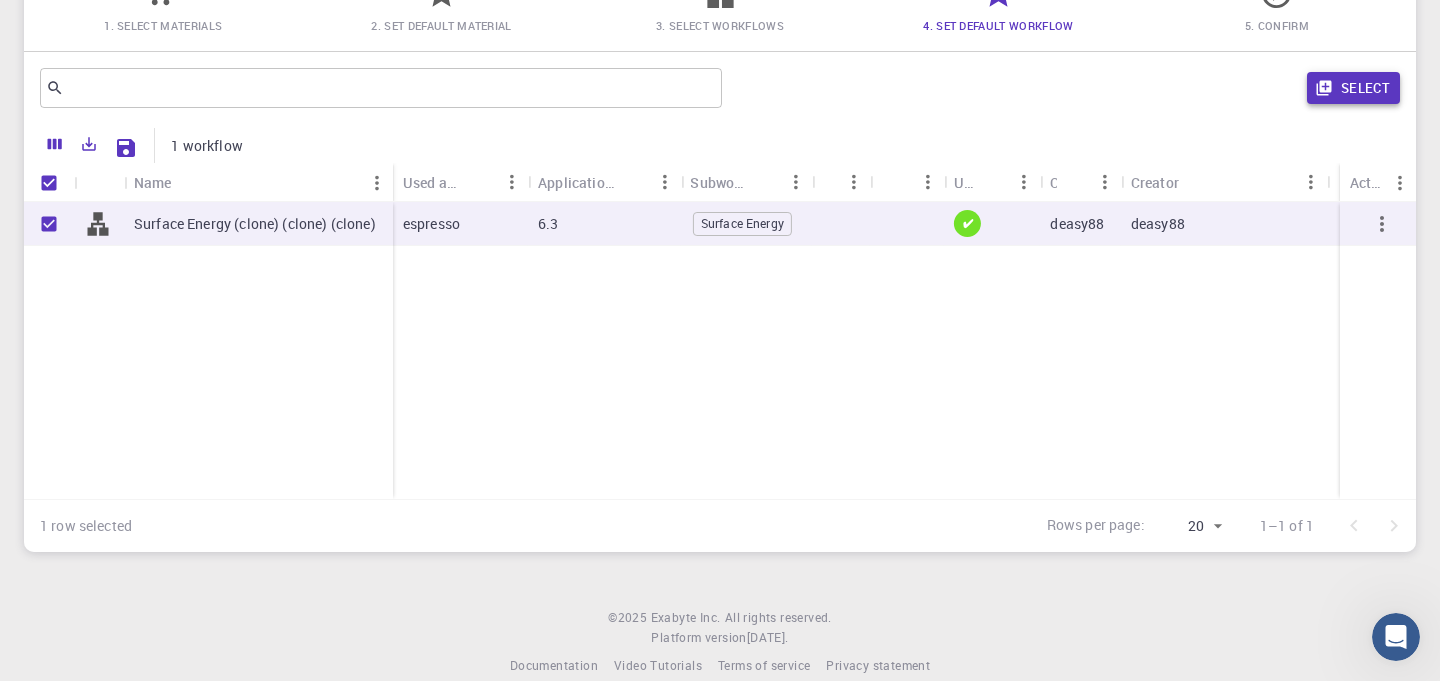 click on "Select" at bounding box center (1353, 88) 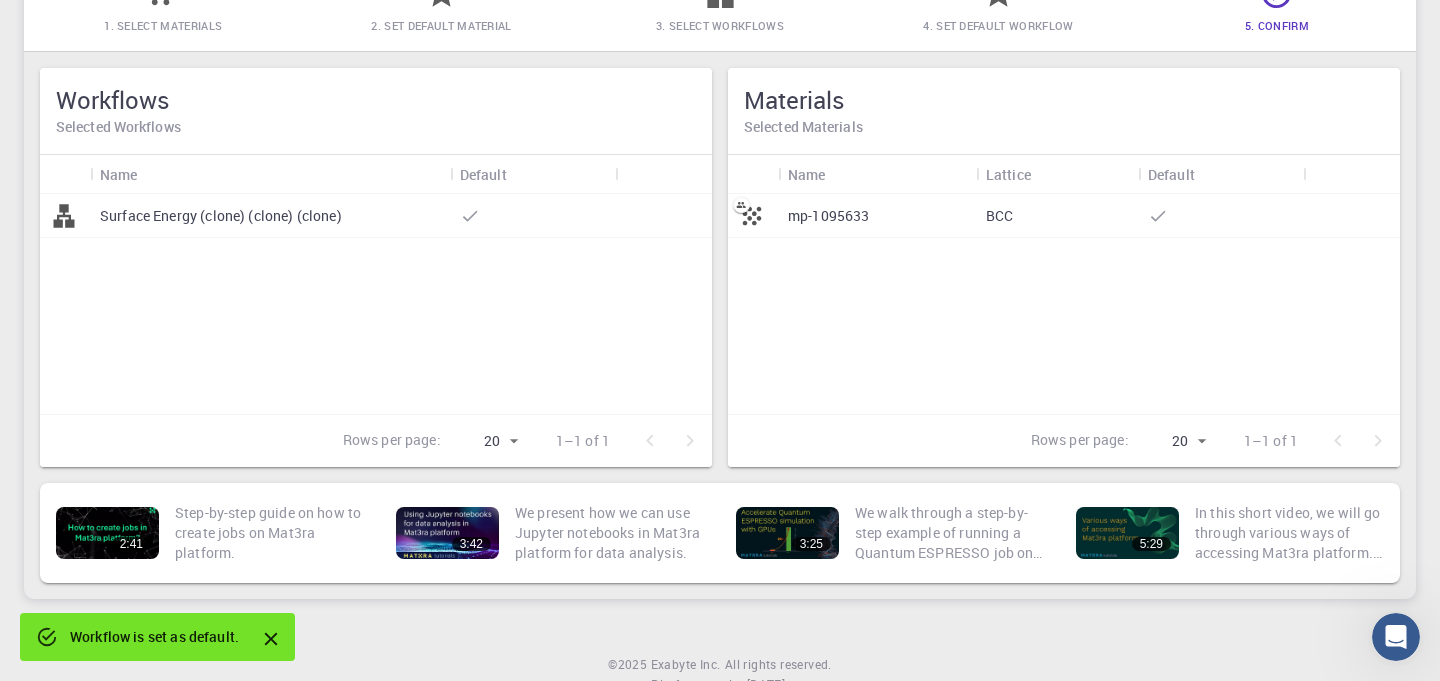 click on "Materials" at bounding box center (1064, 100) 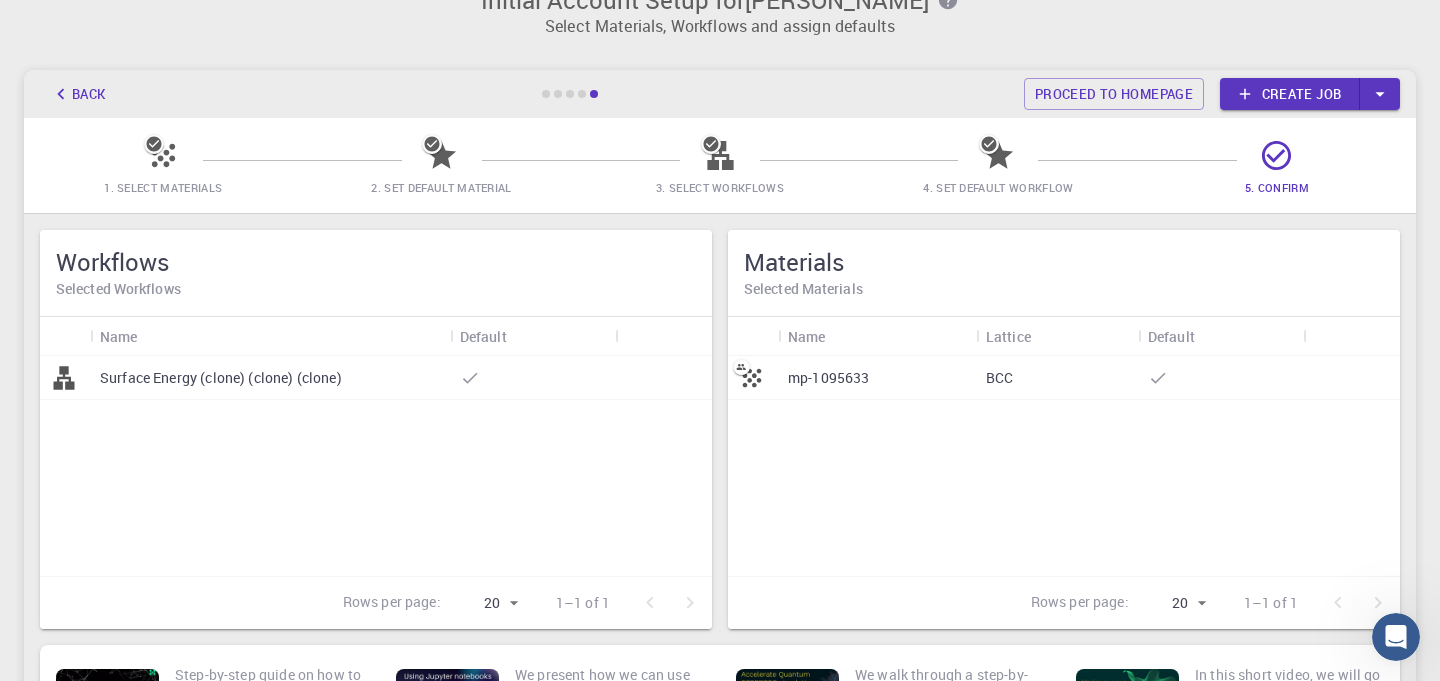 scroll, scrollTop: 40, scrollLeft: 0, axis: vertical 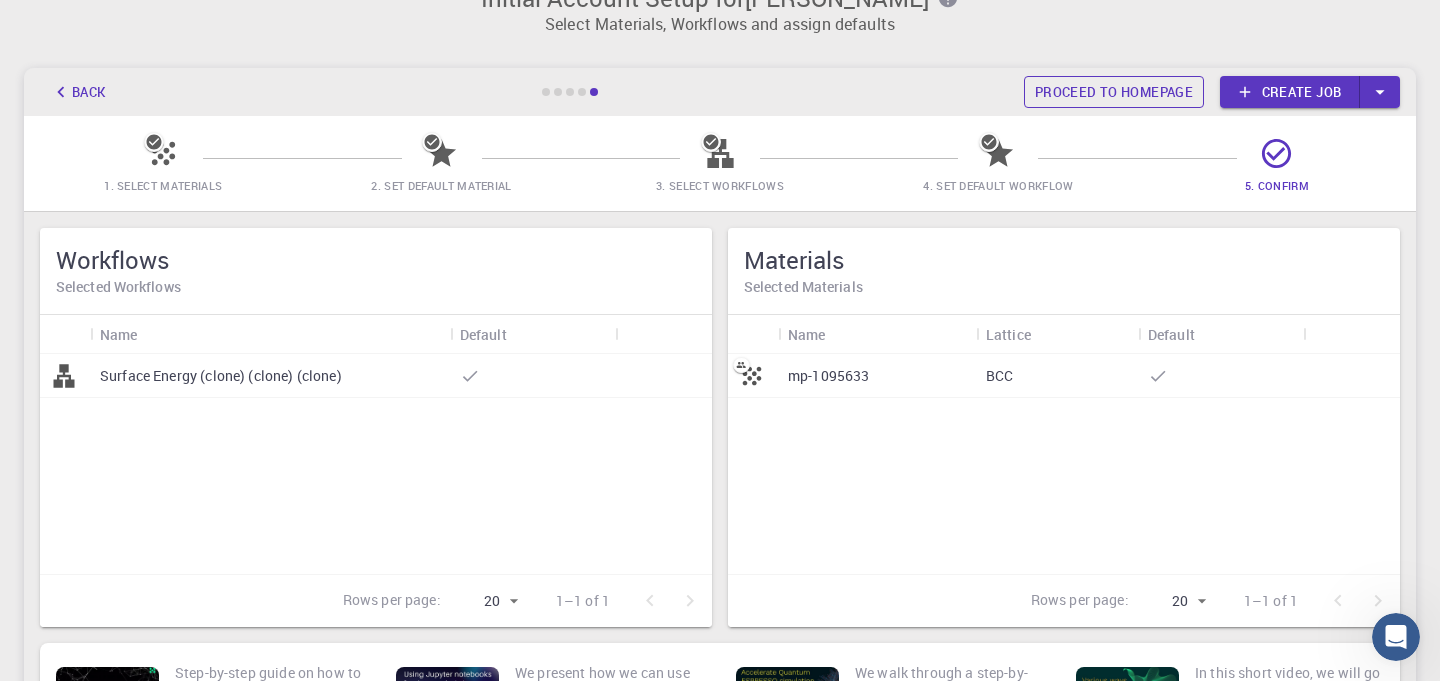 click on "Proceed to homepage" at bounding box center (1114, 92) 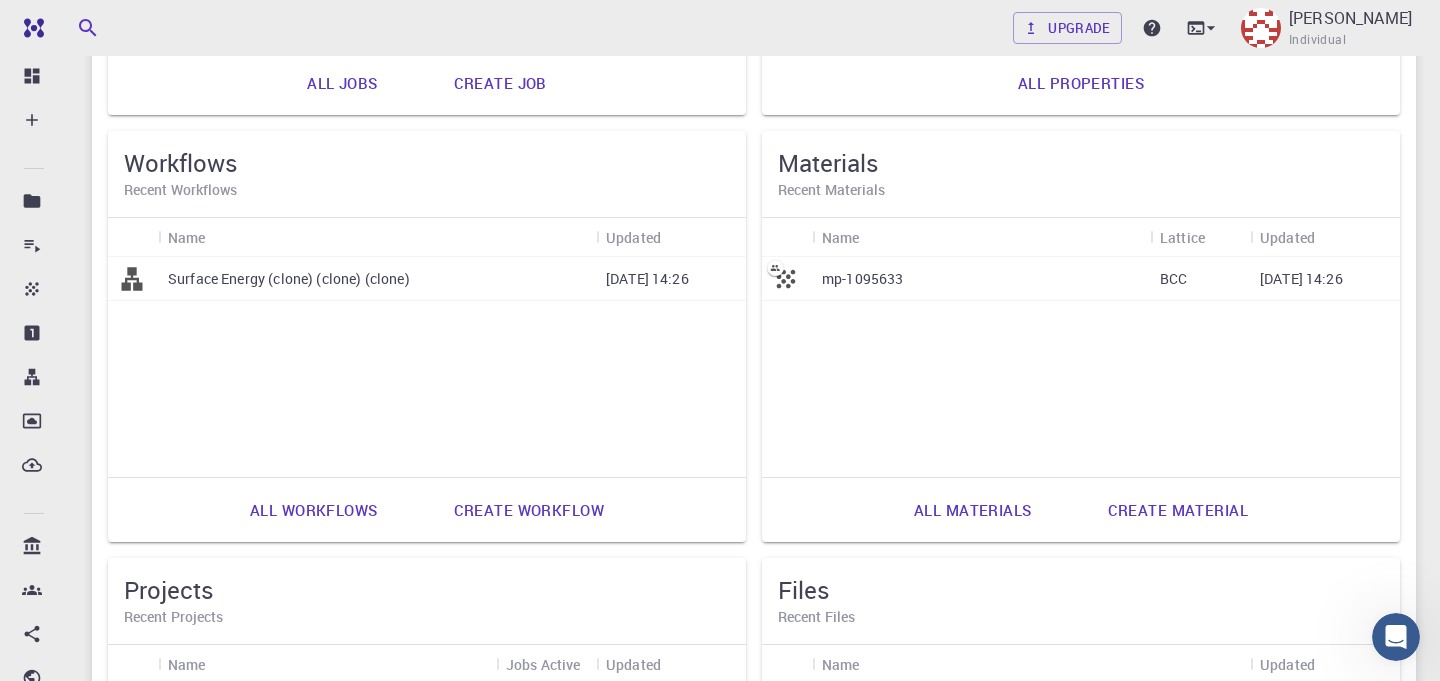 scroll, scrollTop: 560, scrollLeft: 0, axis: vertical 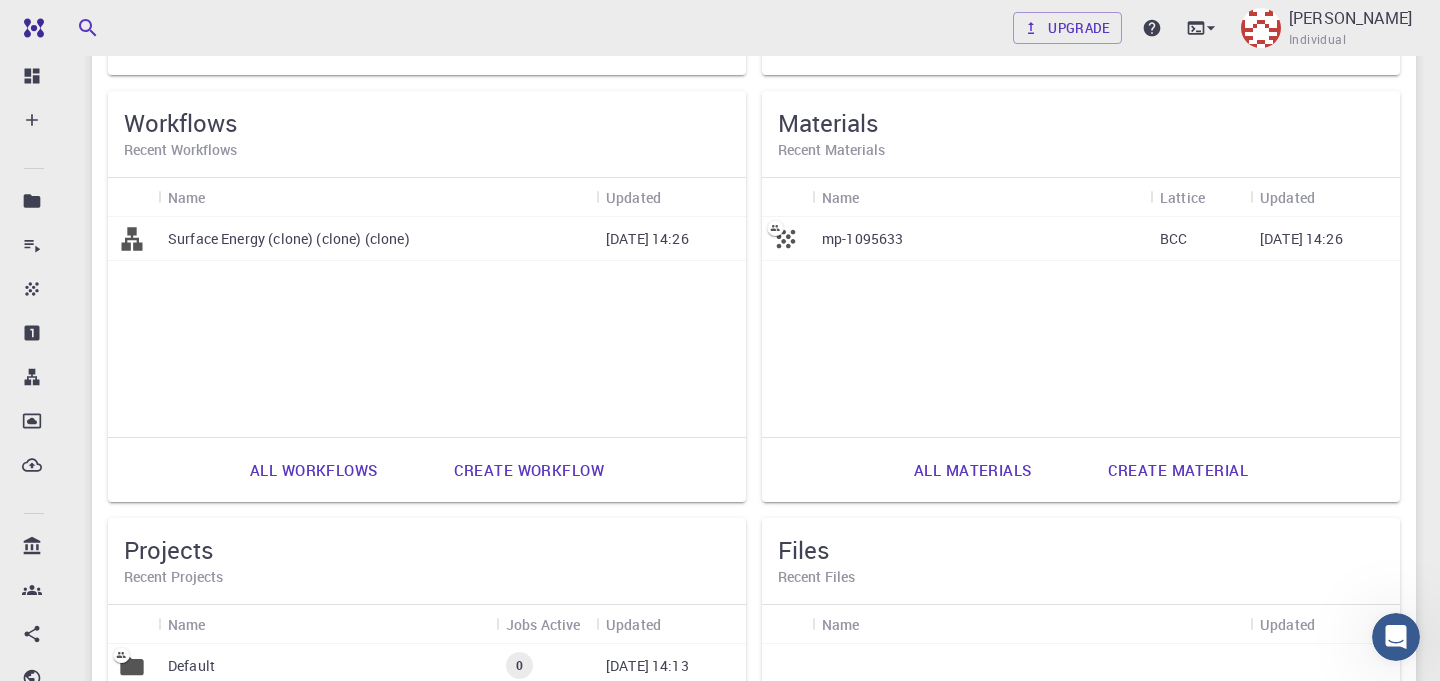 click on "mp-1095633" at bounding box center (981, 239) 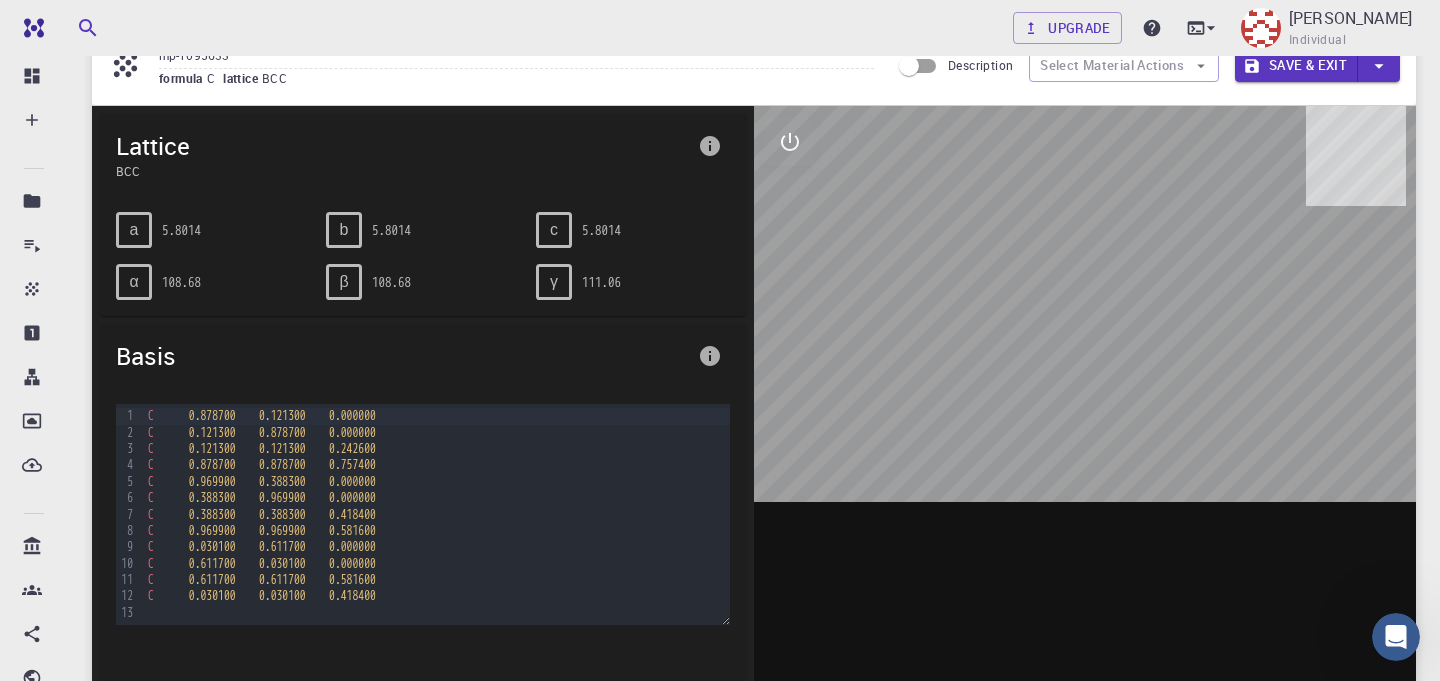 scroll, scrollTop: 80, scrollLeft: 0, axis: vertical 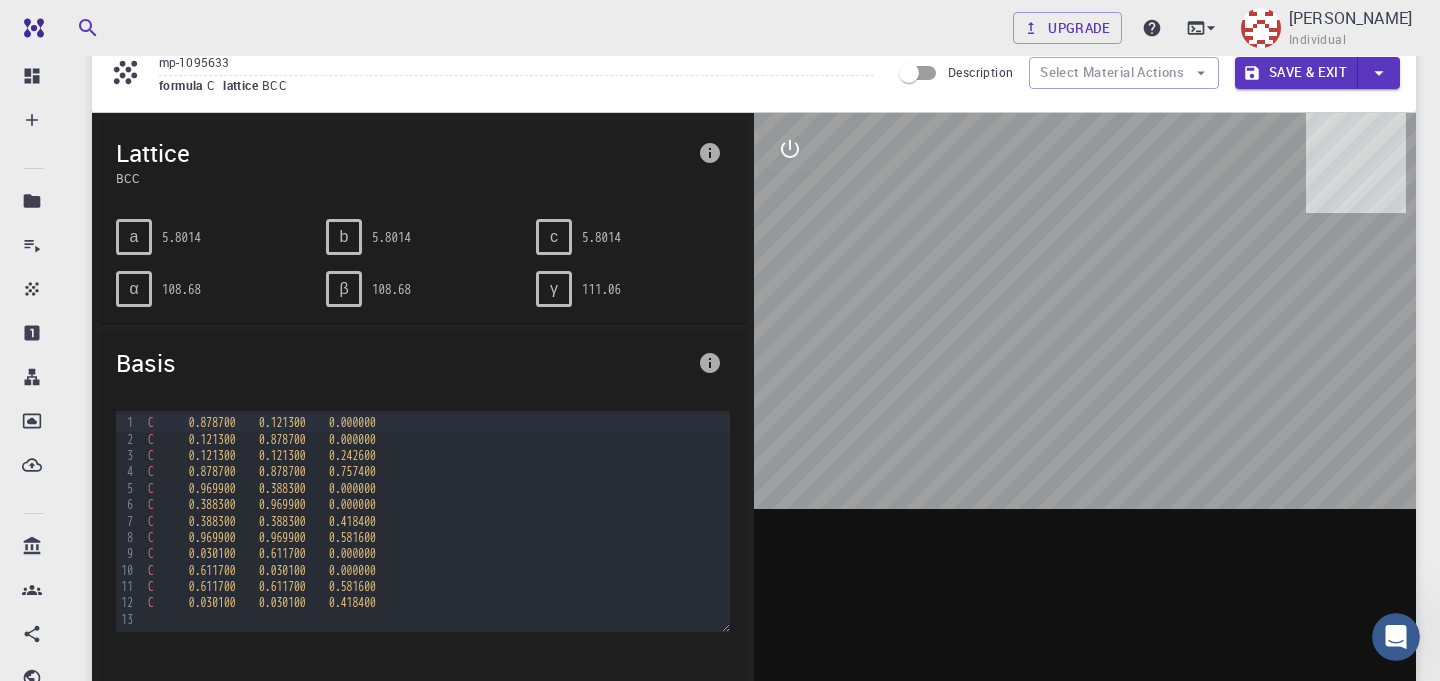 drag, startPoint x: 968, startPoint y: 342, endPoint x: 915, endPoint y: 225, distance: 128.44453 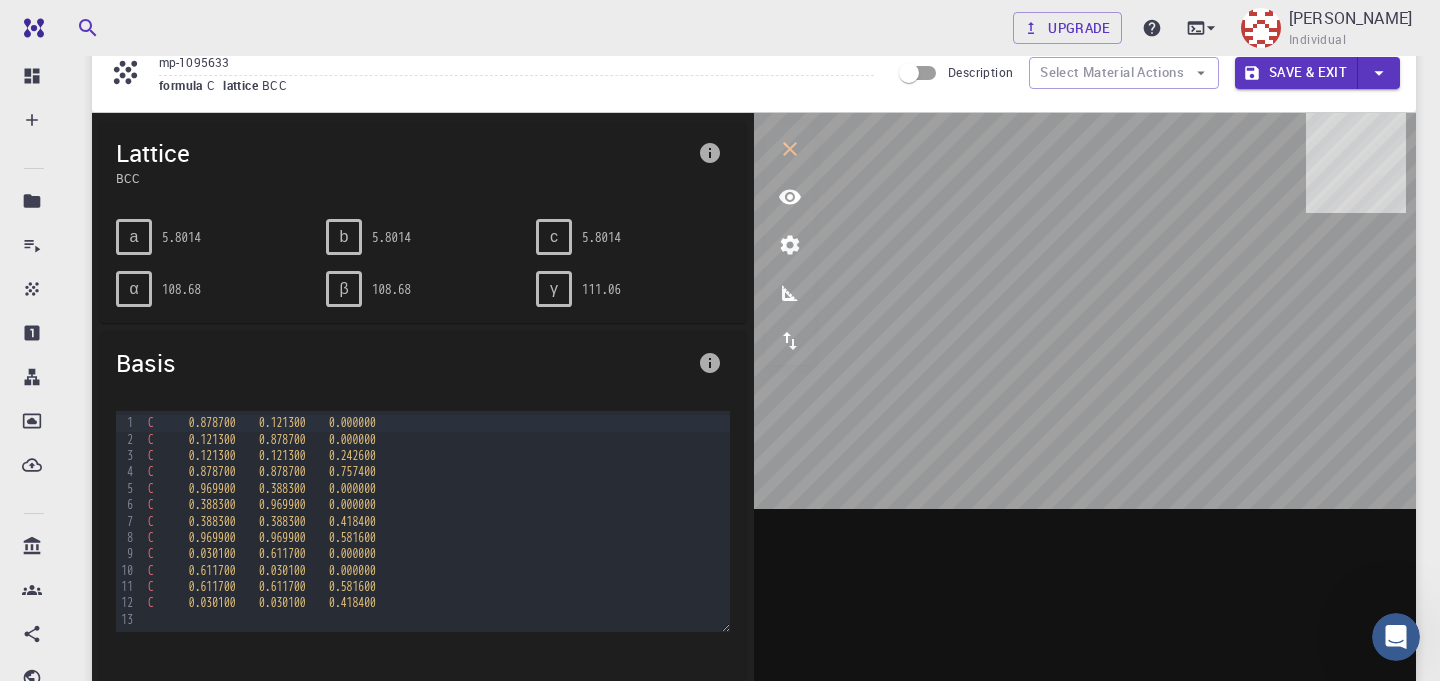 click on "c" at bounding box center (554, 237) 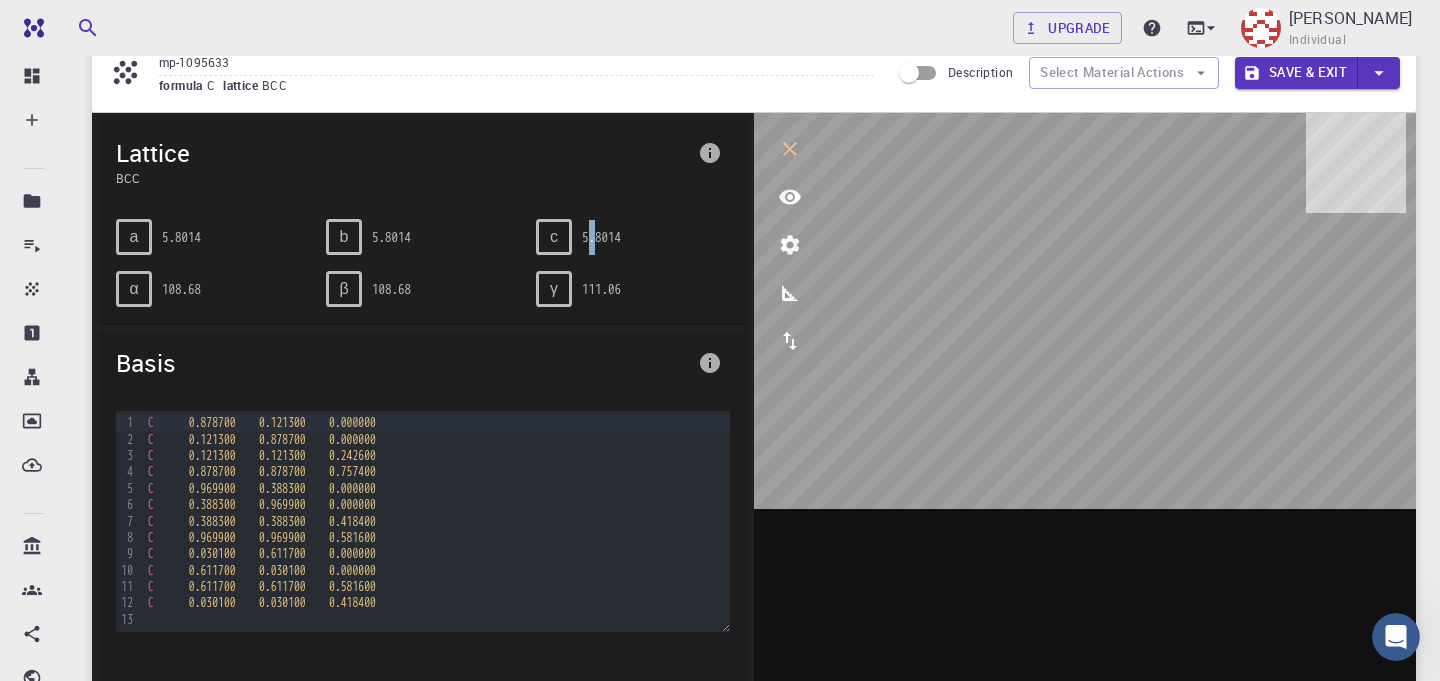 click on "5.8014" at bounding box center [601, 237] 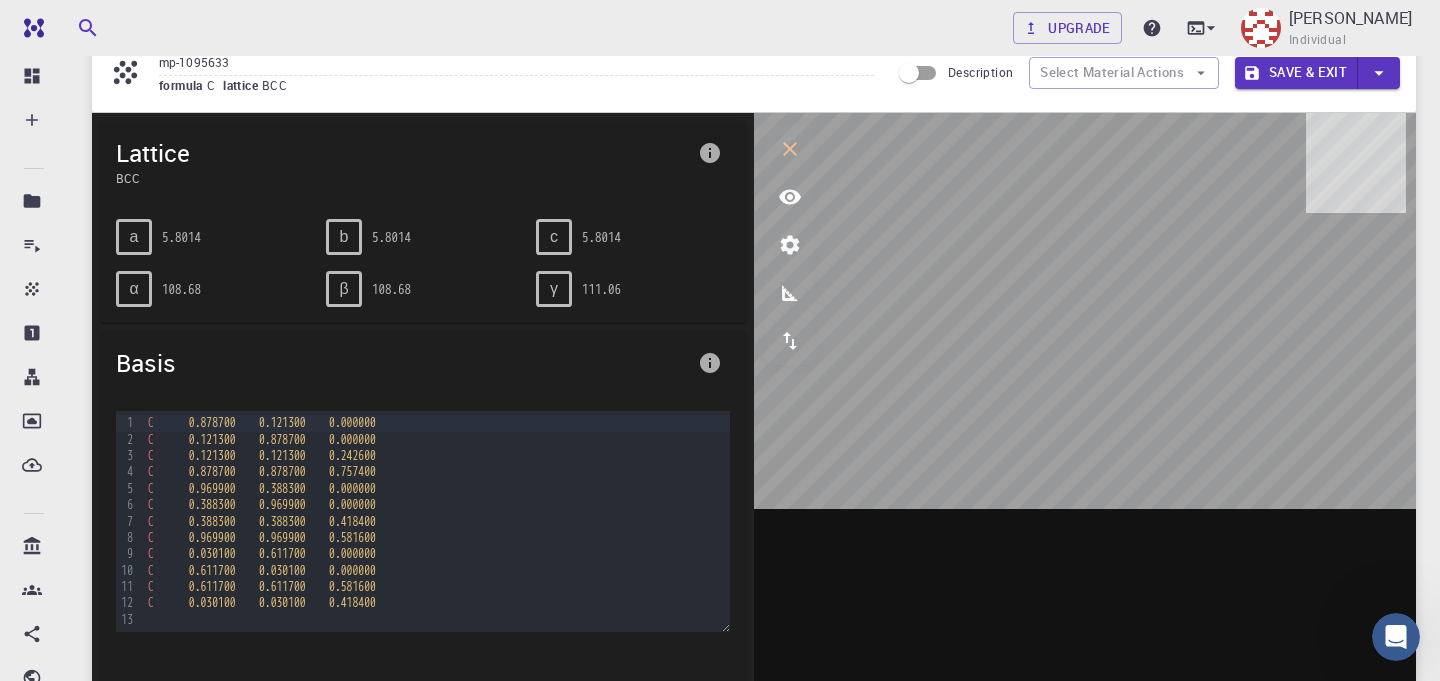 click on "5.8014" at bounding box center [601, 237] 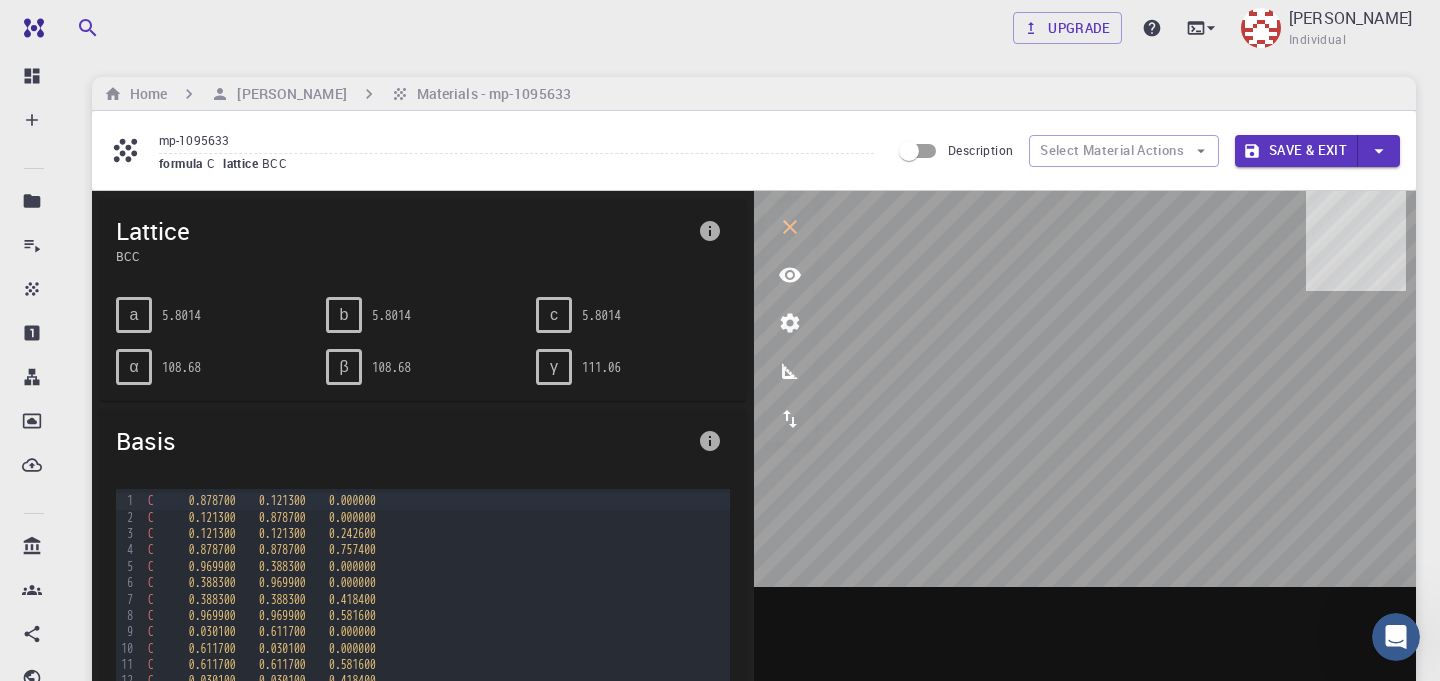 scroll, scrollTop: 0, scrollLeft: 0, axis: both 